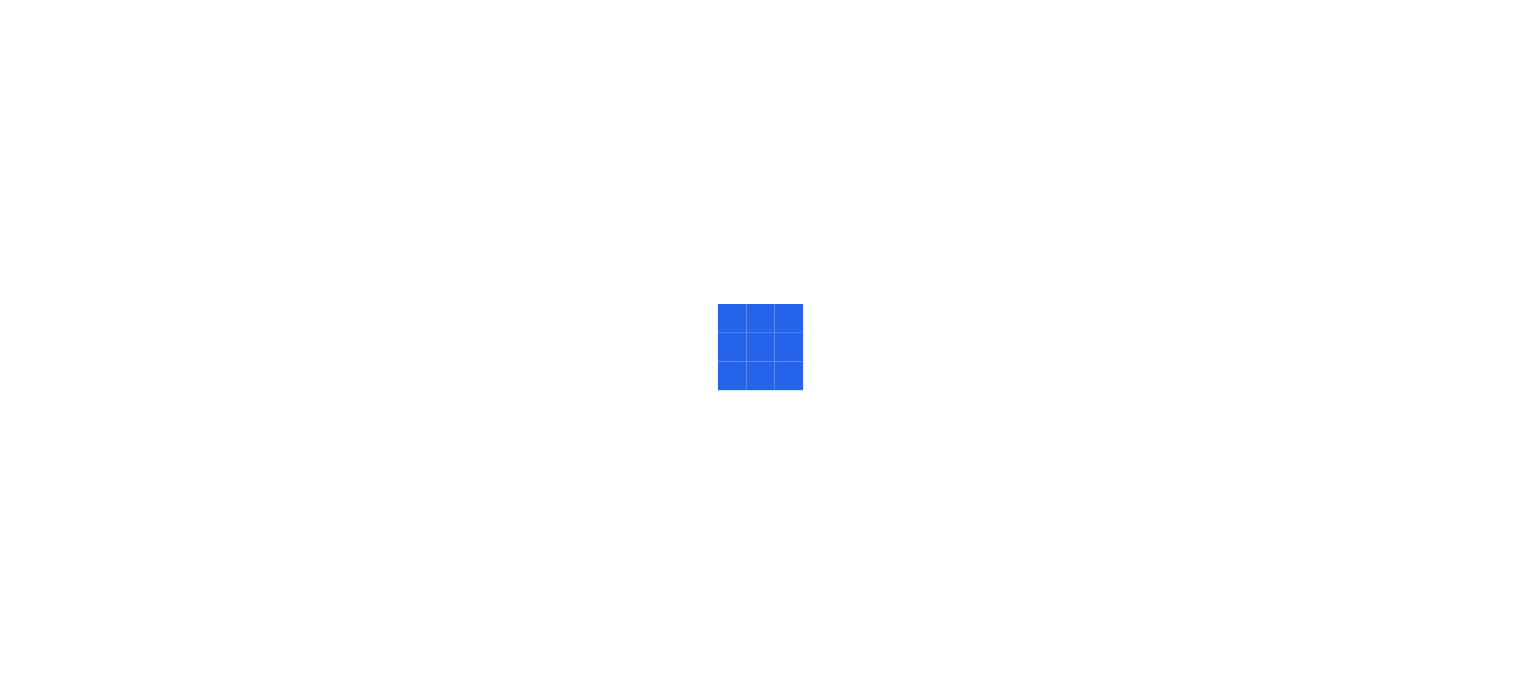 scroll, scrollTop: 0, scrollLeft: 0, axis: both 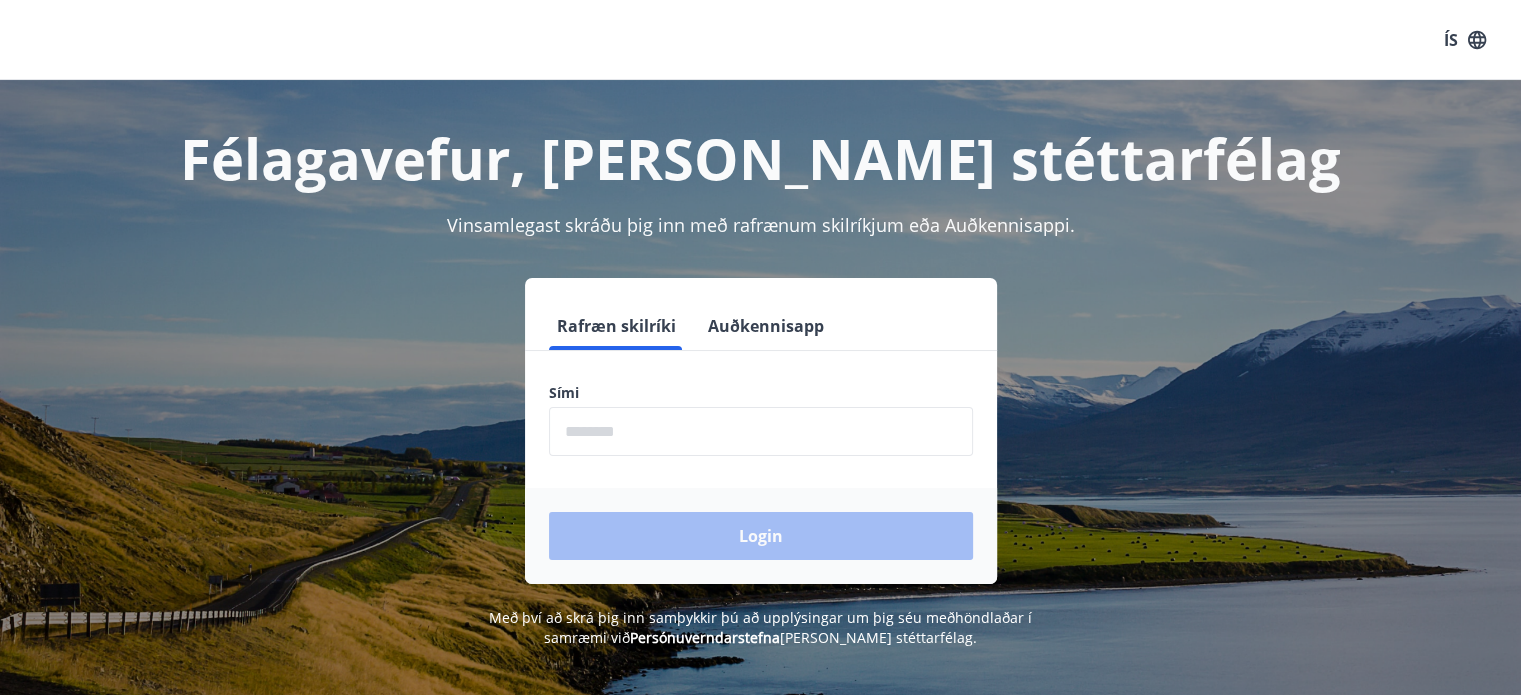 click at bounding box center (761, 431) 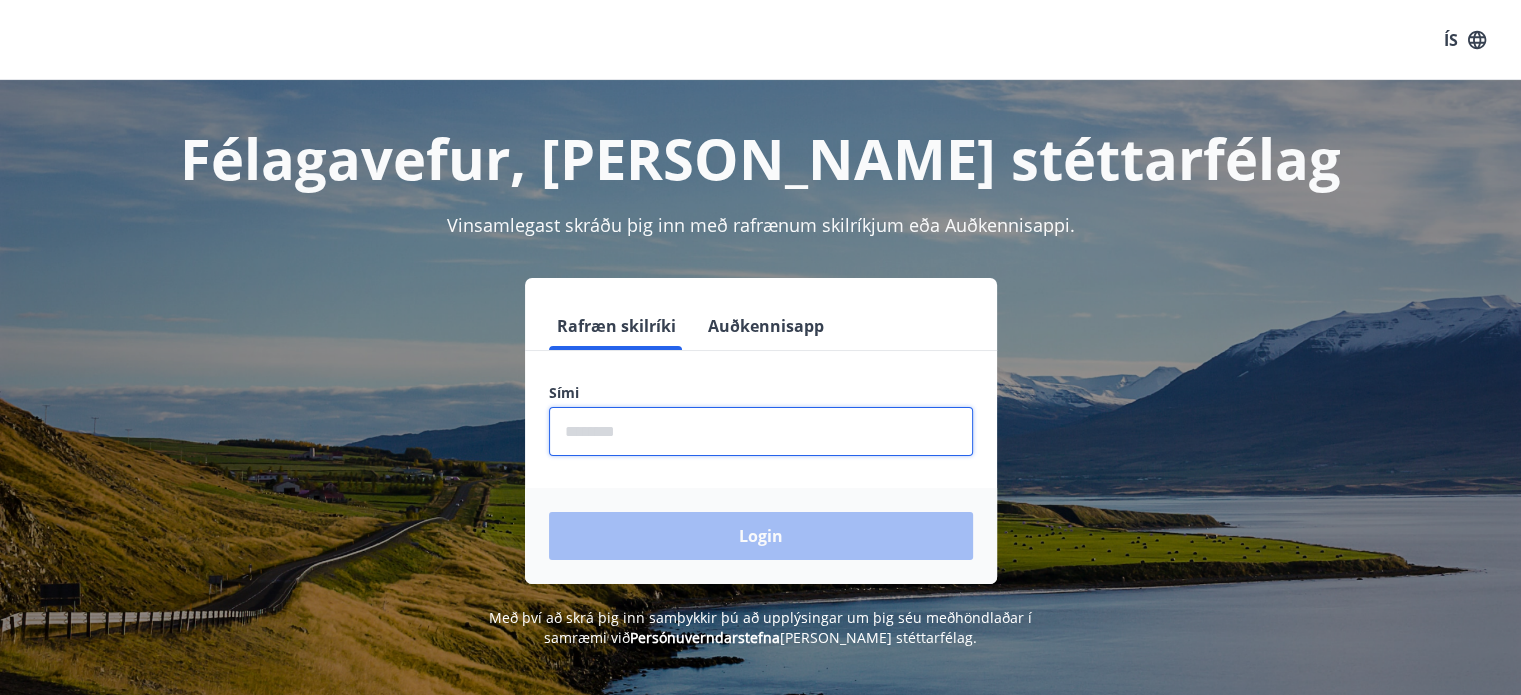 type on "********" 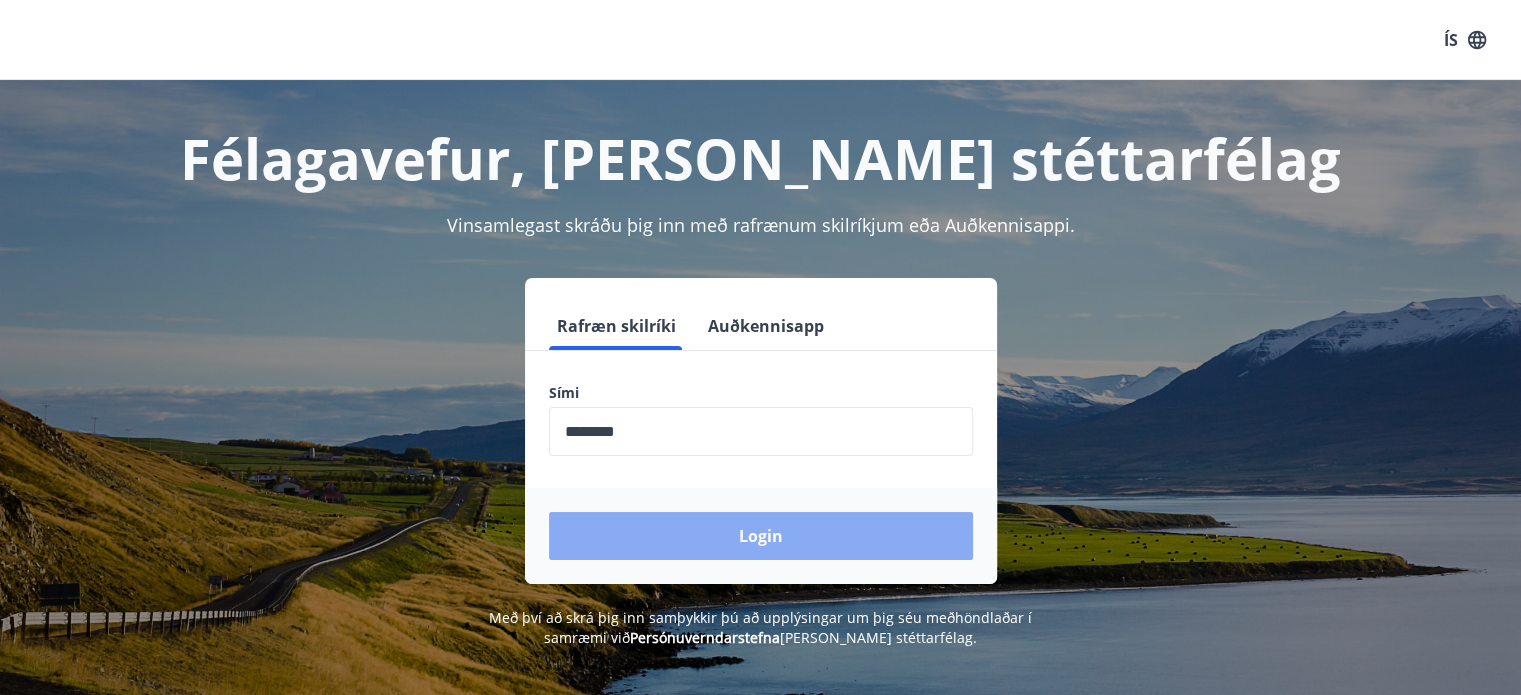 click on "Login" at bounding box center [761, 536] 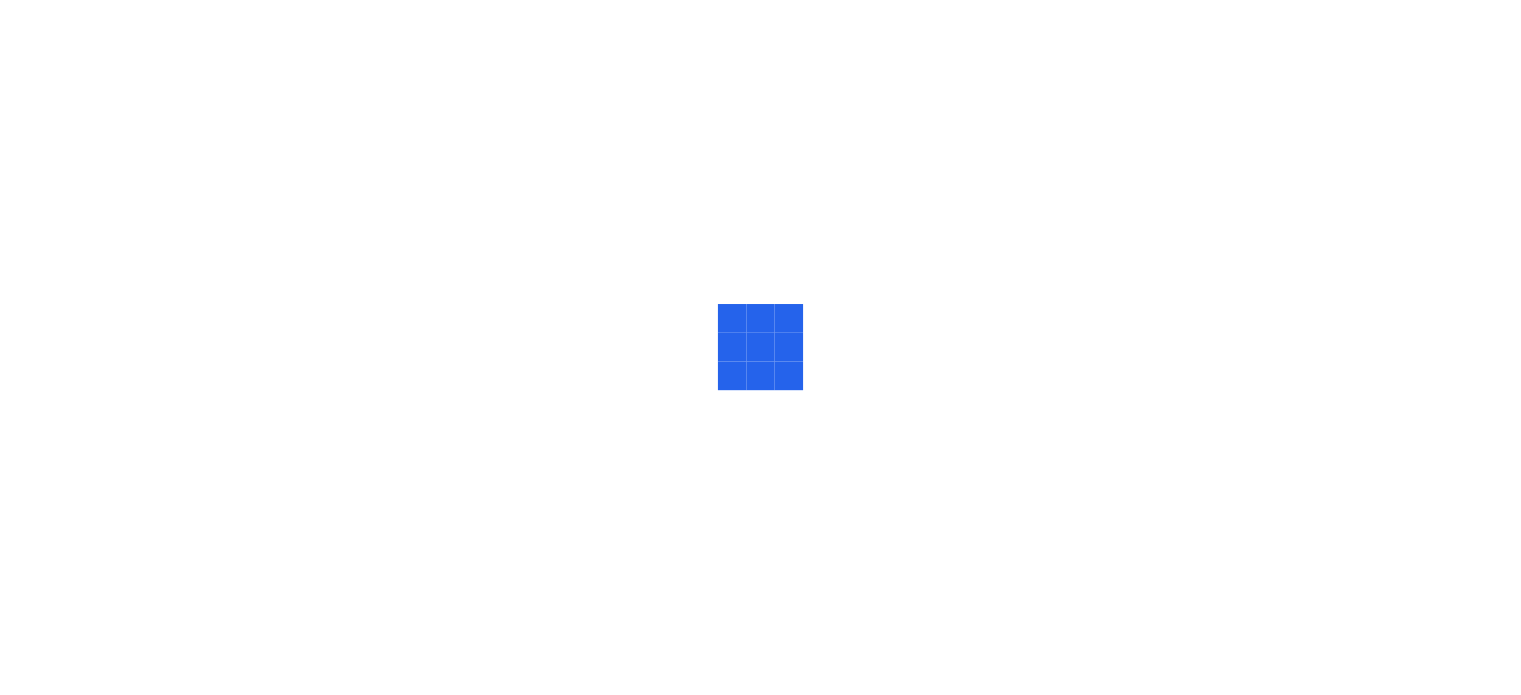 scroll, scrollTop: 0, scrollLeft: 0, axis: both 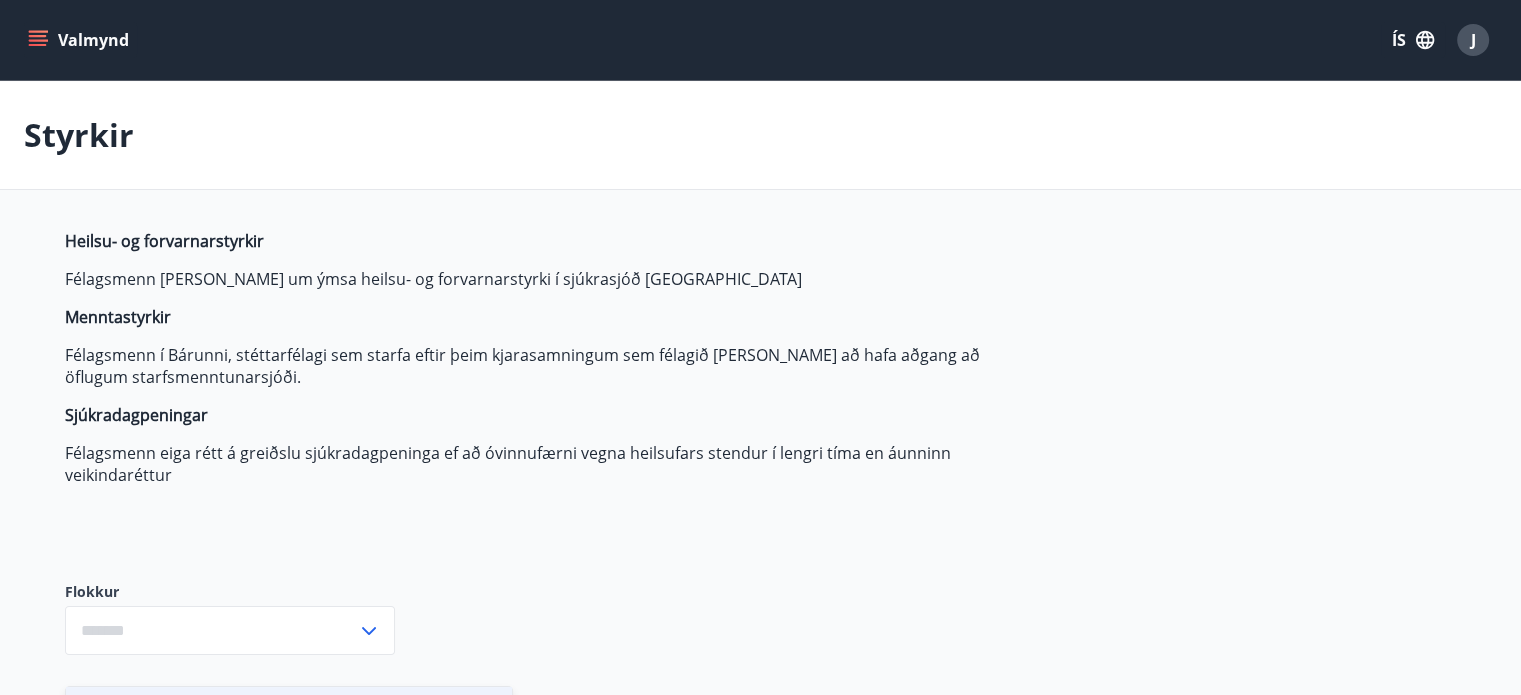 type on "***" 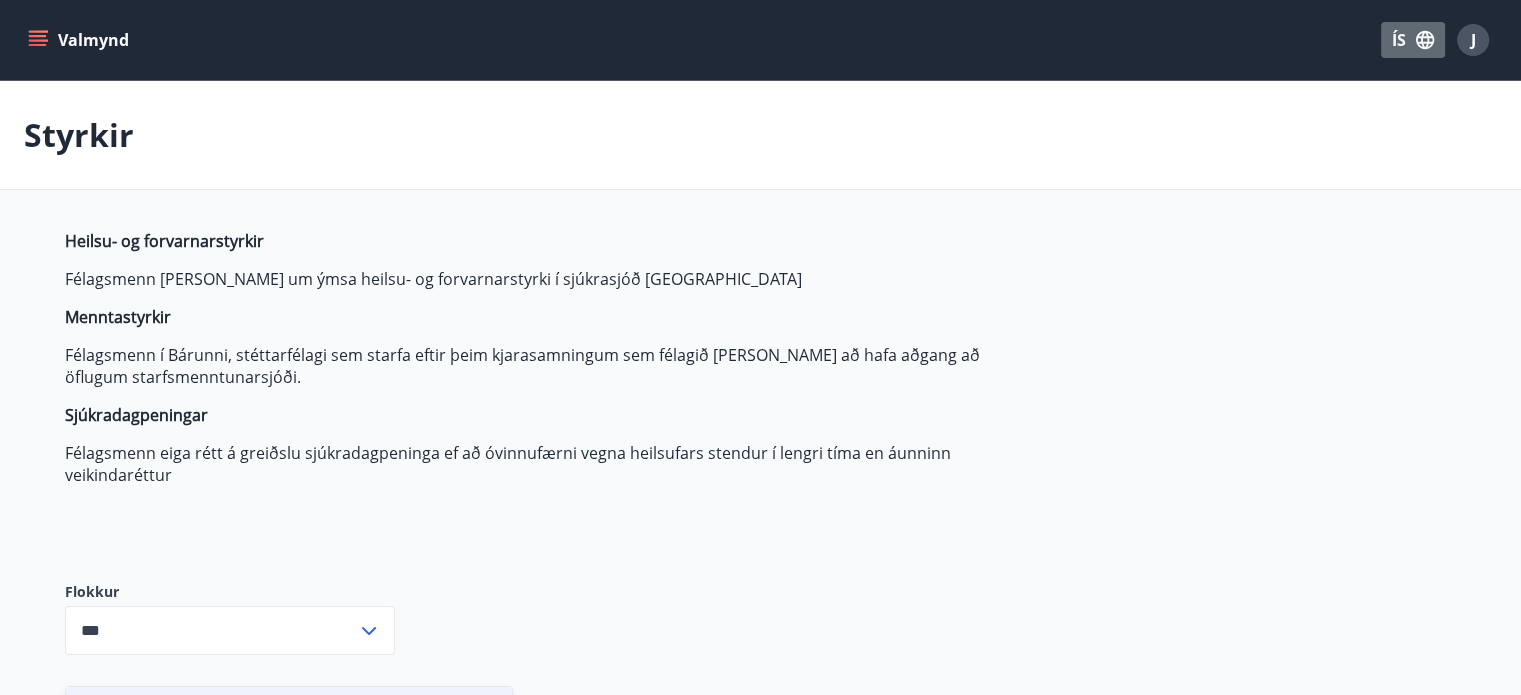 click 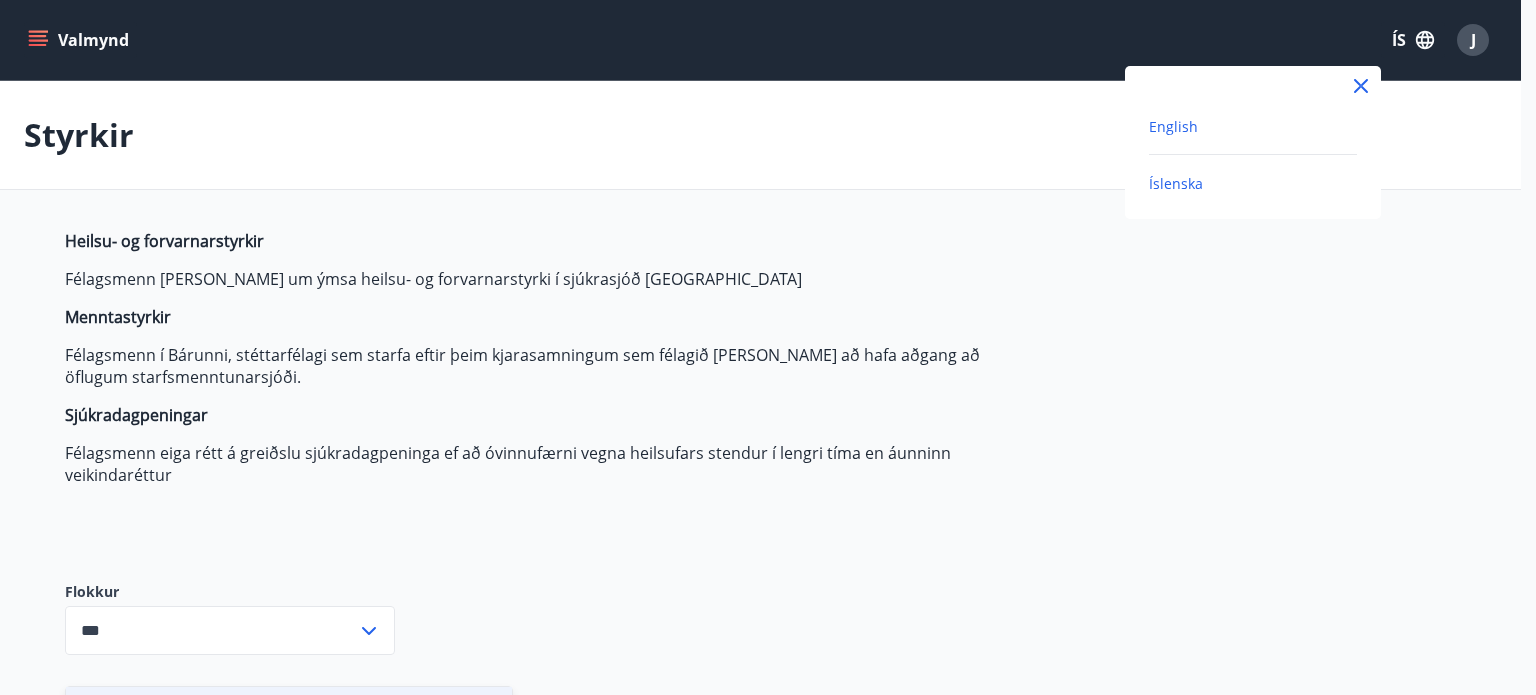 click on "English" at bounding box center [1173, 126] 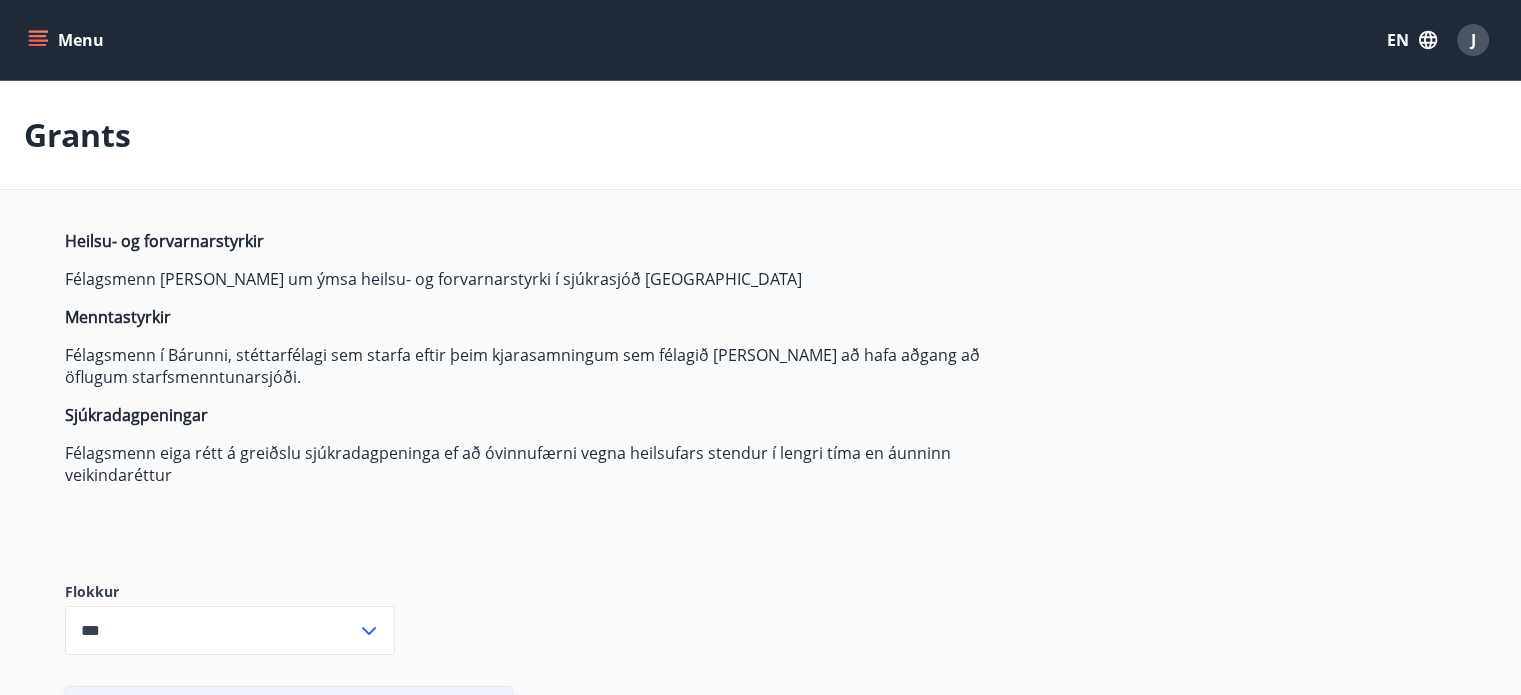 click on "Menu" at bounding box center (68, 40) 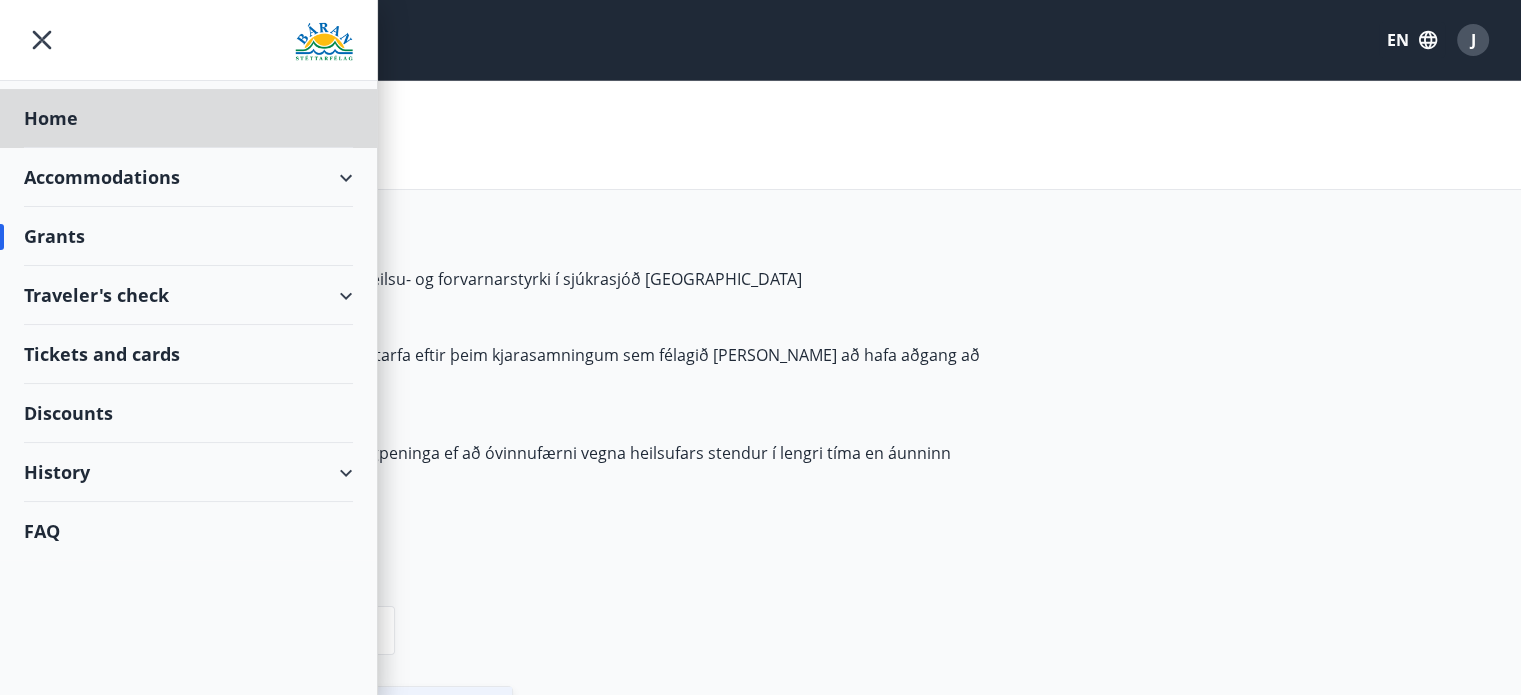 click on "Grants" at bounding box center (188, 236) 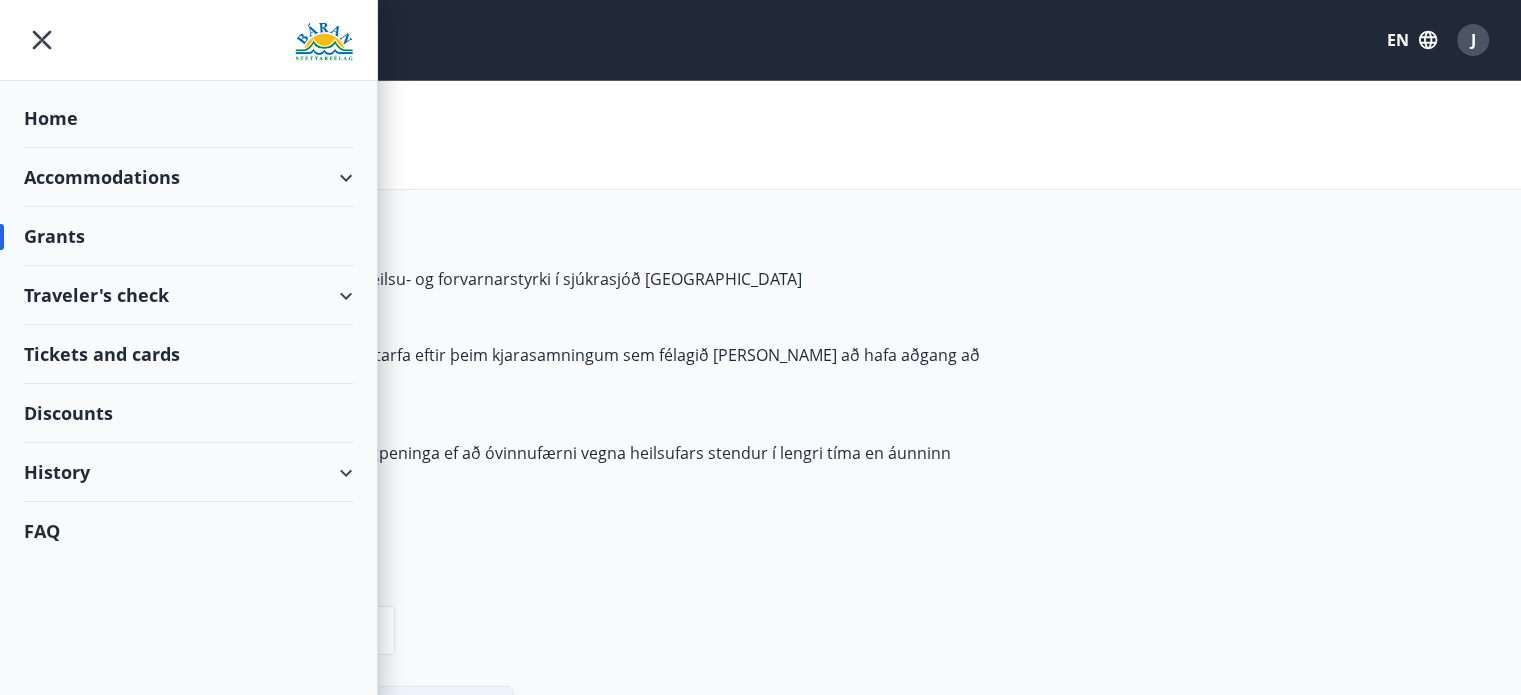 click on "Grants" at bounding box center [188, 236] 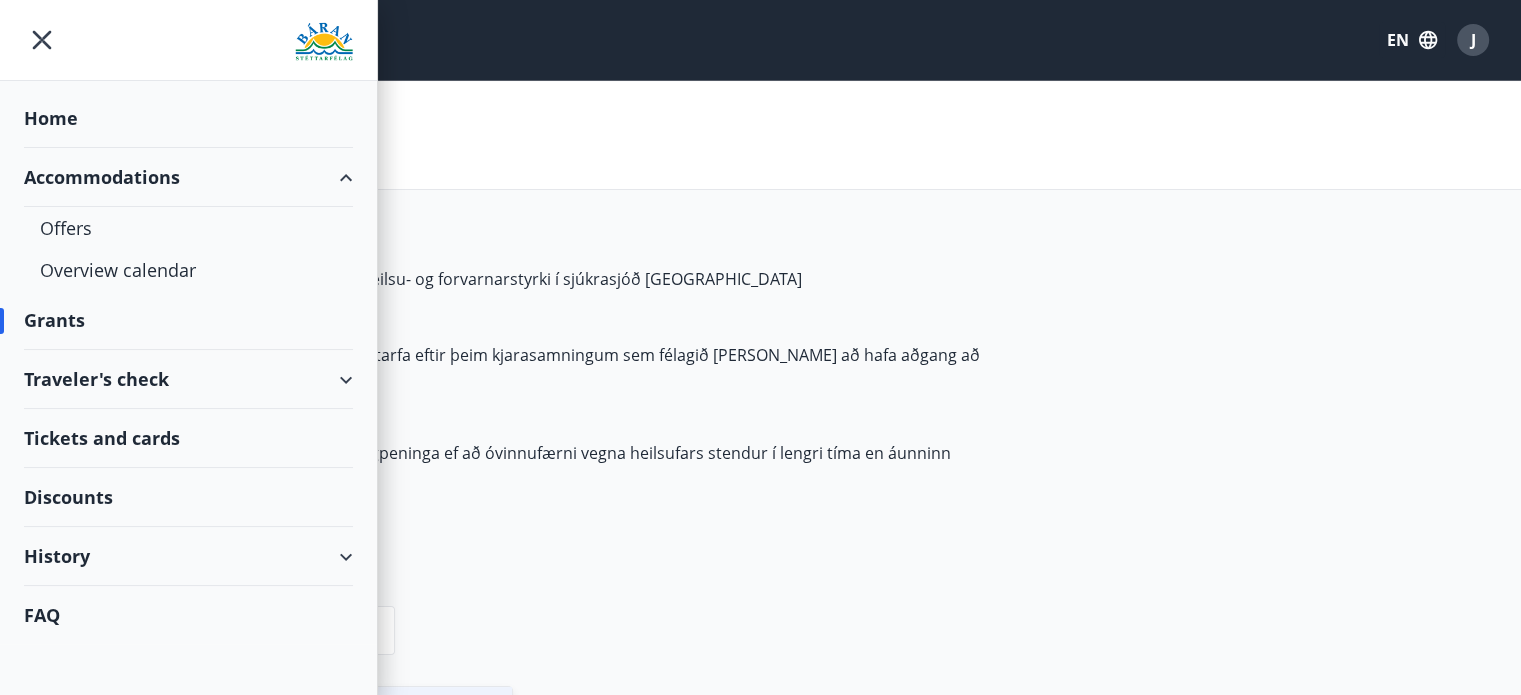 click on "Grants" at bounding box center [188, 320] 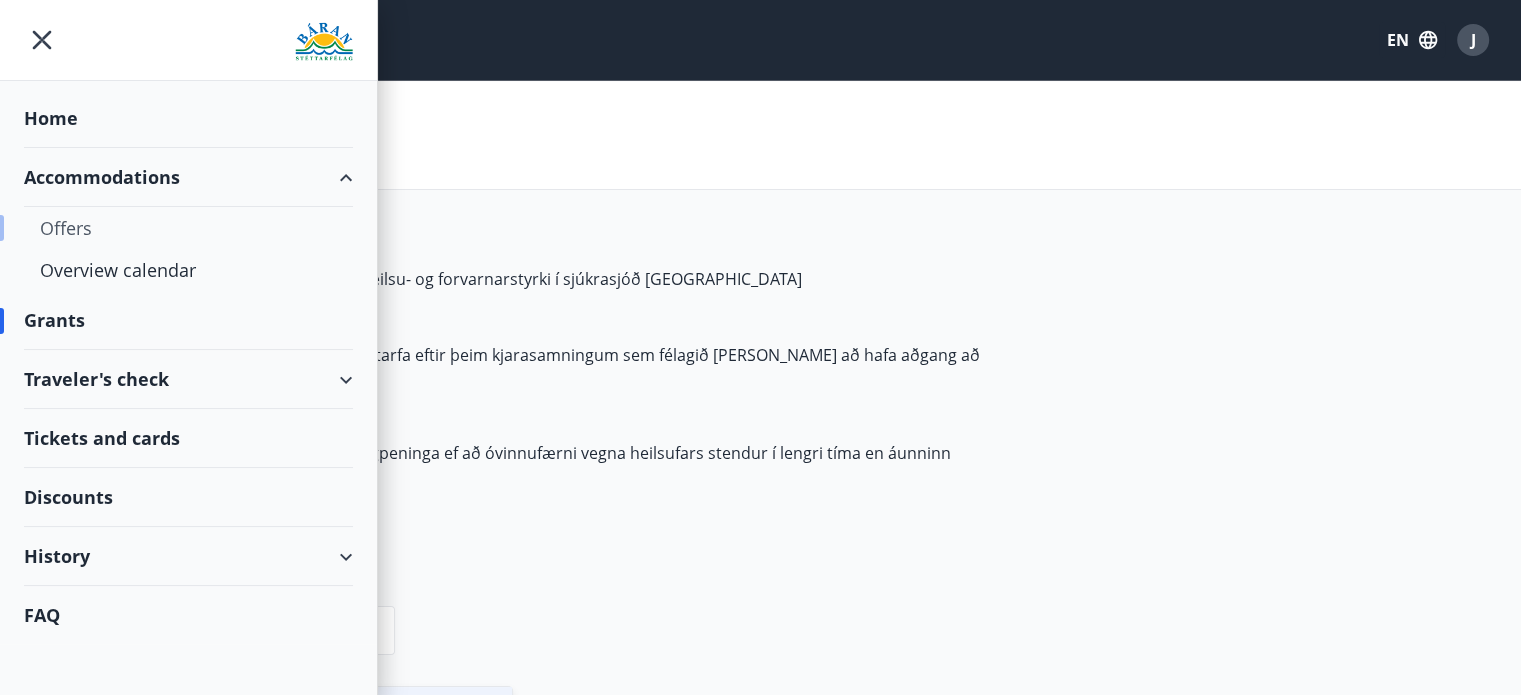 click on "Offers" at bounding box center (188, 228) 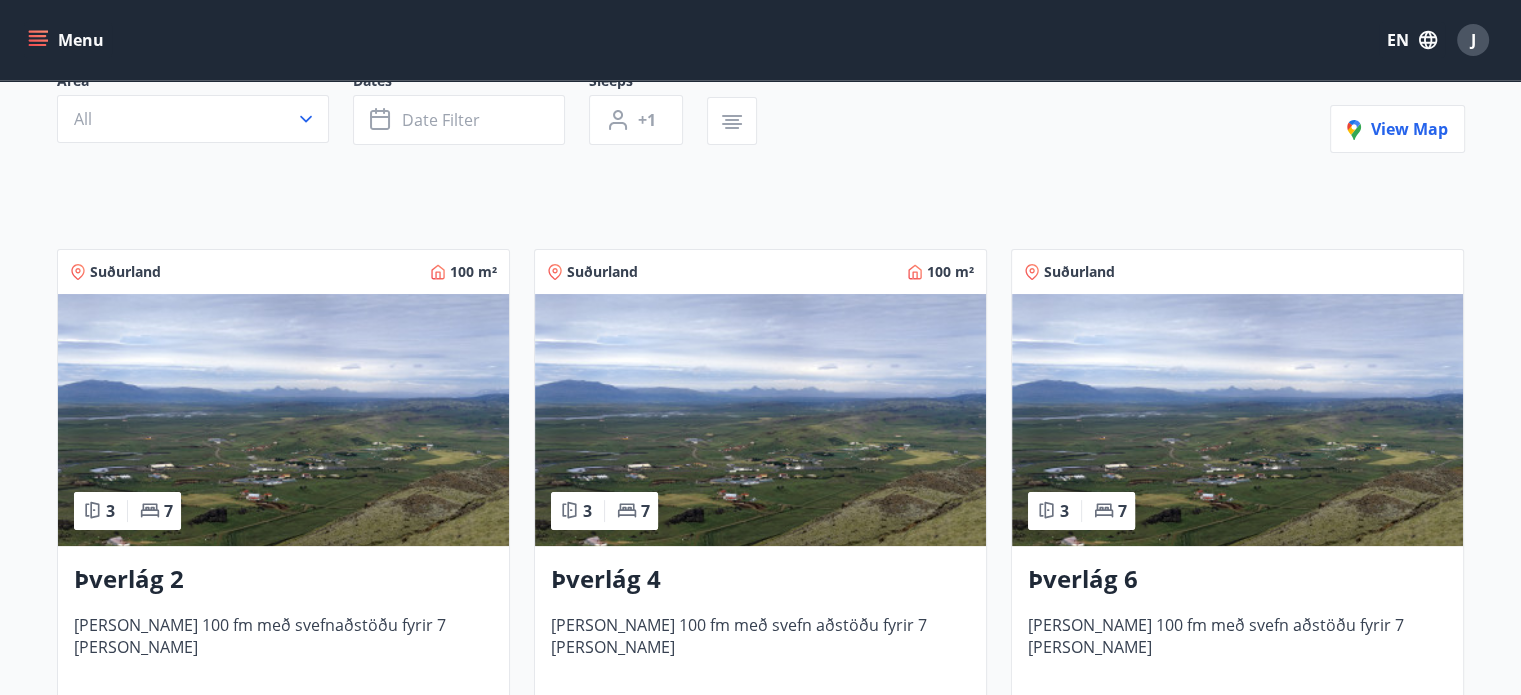 scroll, scrollTop: 400, scrollLeft: 0, axis: vertical 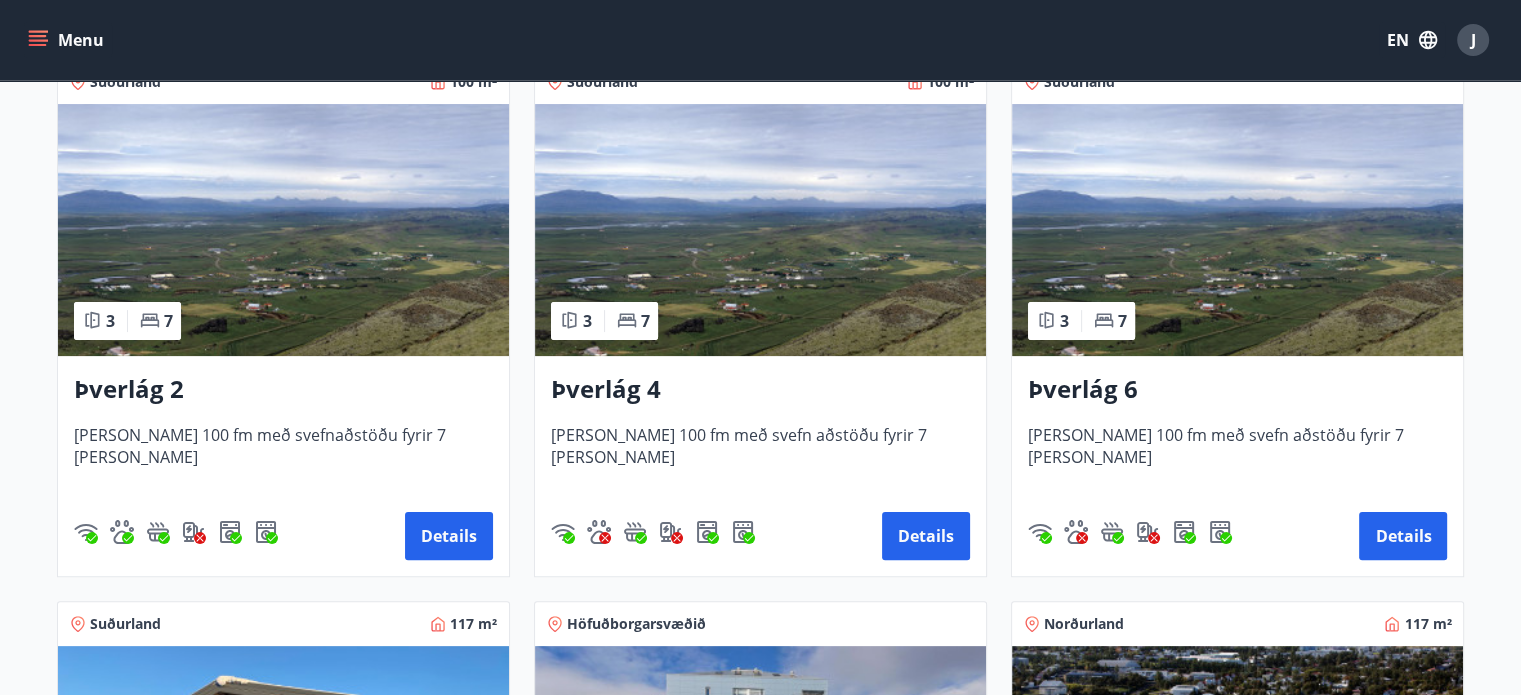click at bounding box center (1237, 230) 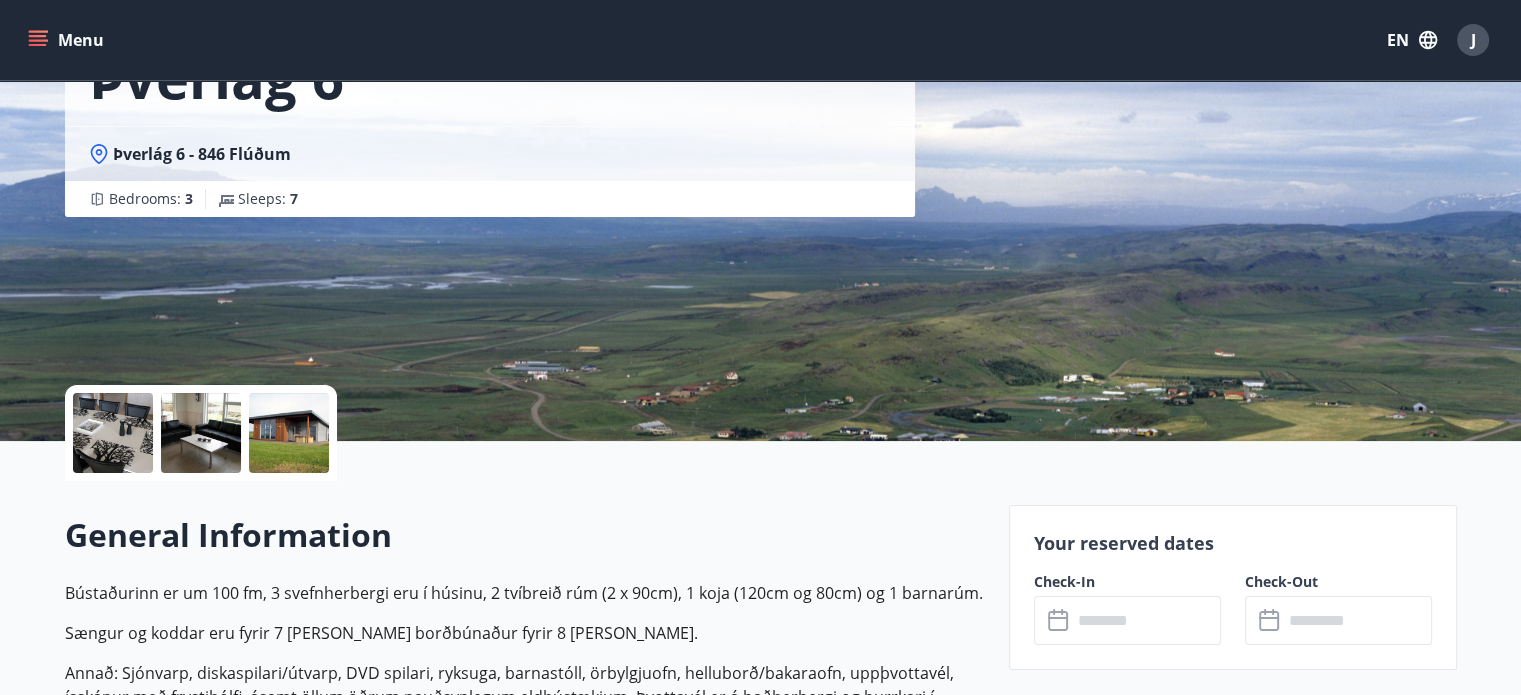 scroll, scrollTop: 500, scrollLeft: 0, axis: vertical 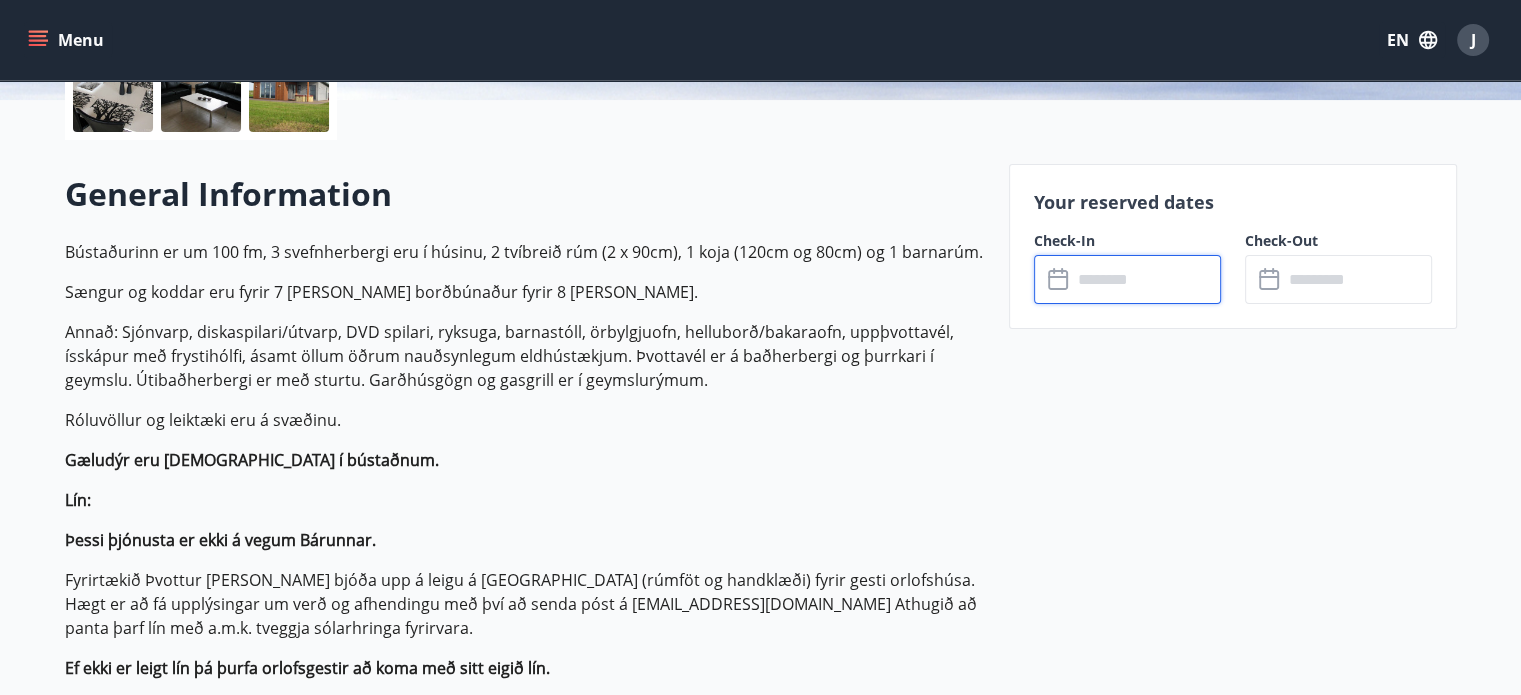click at bounding box center [1146, 279] 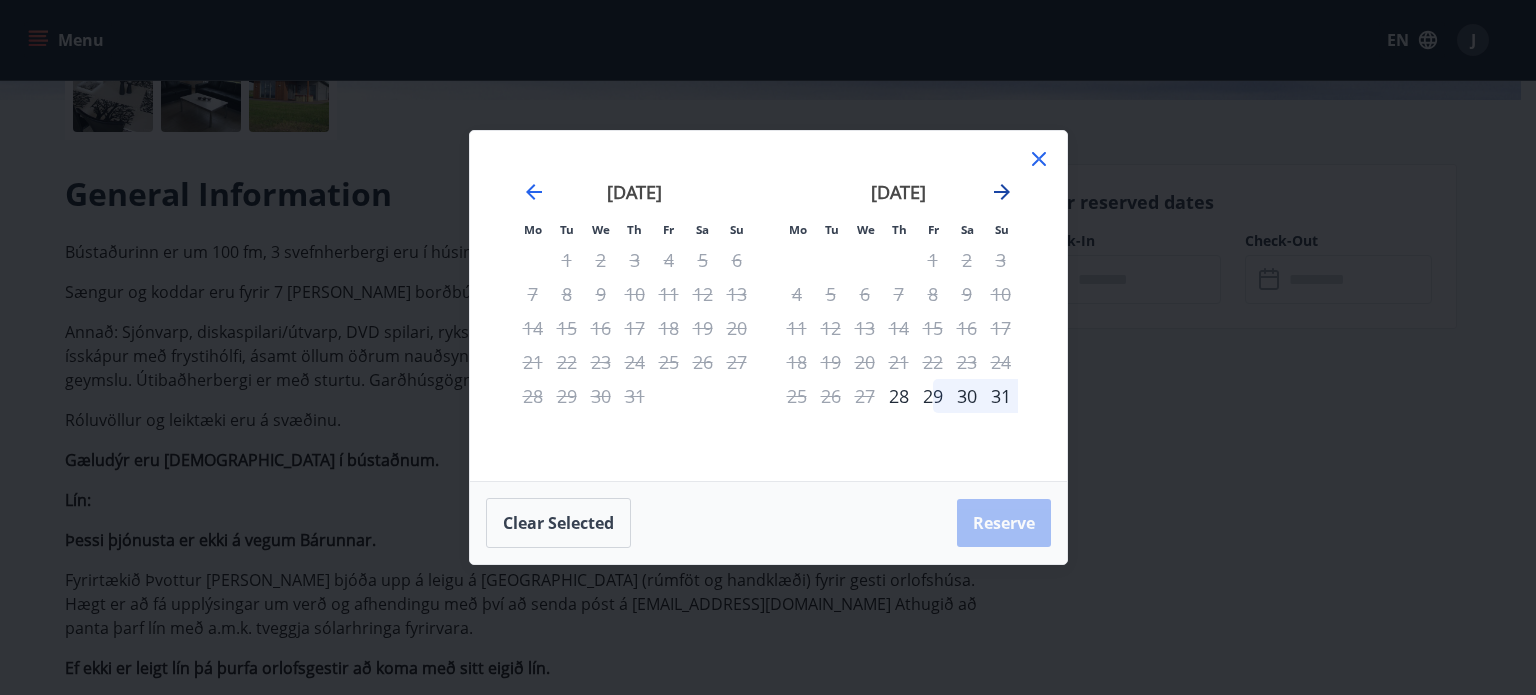 click 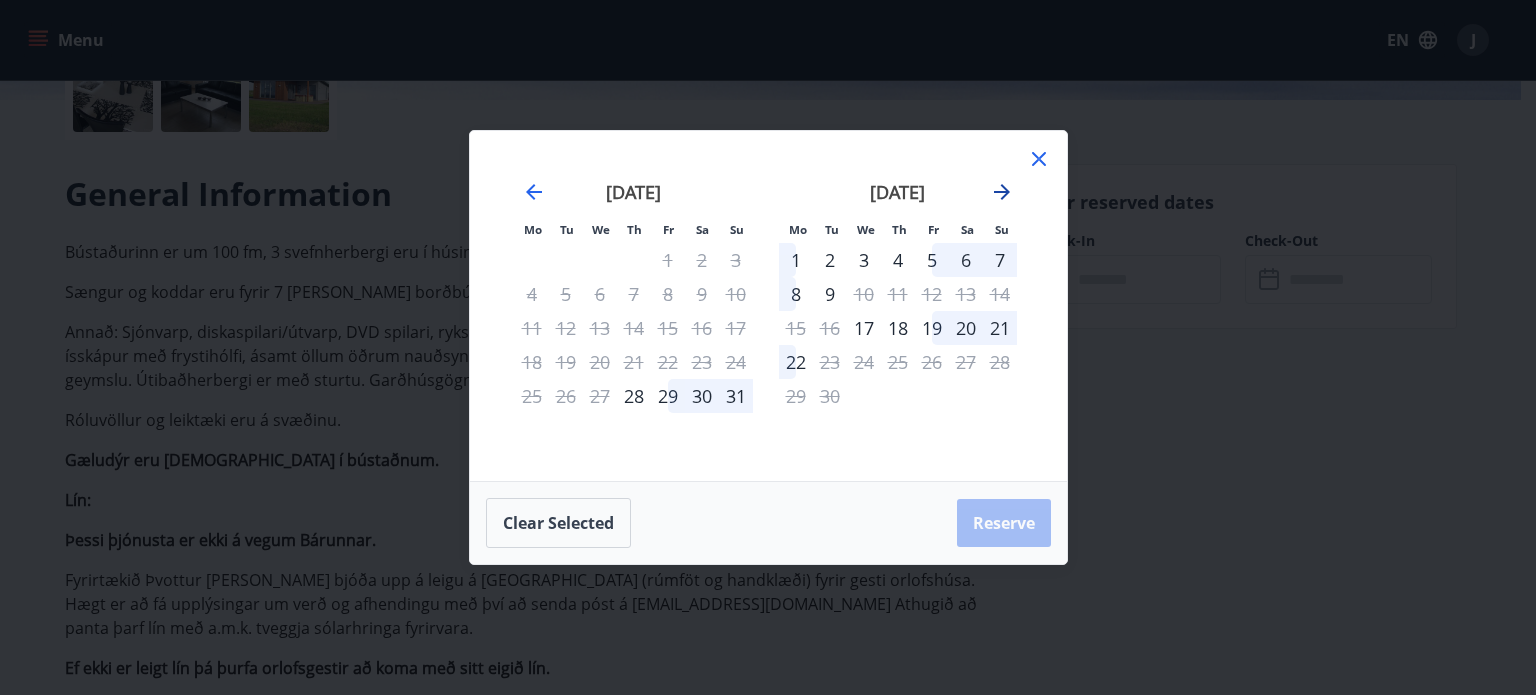 click 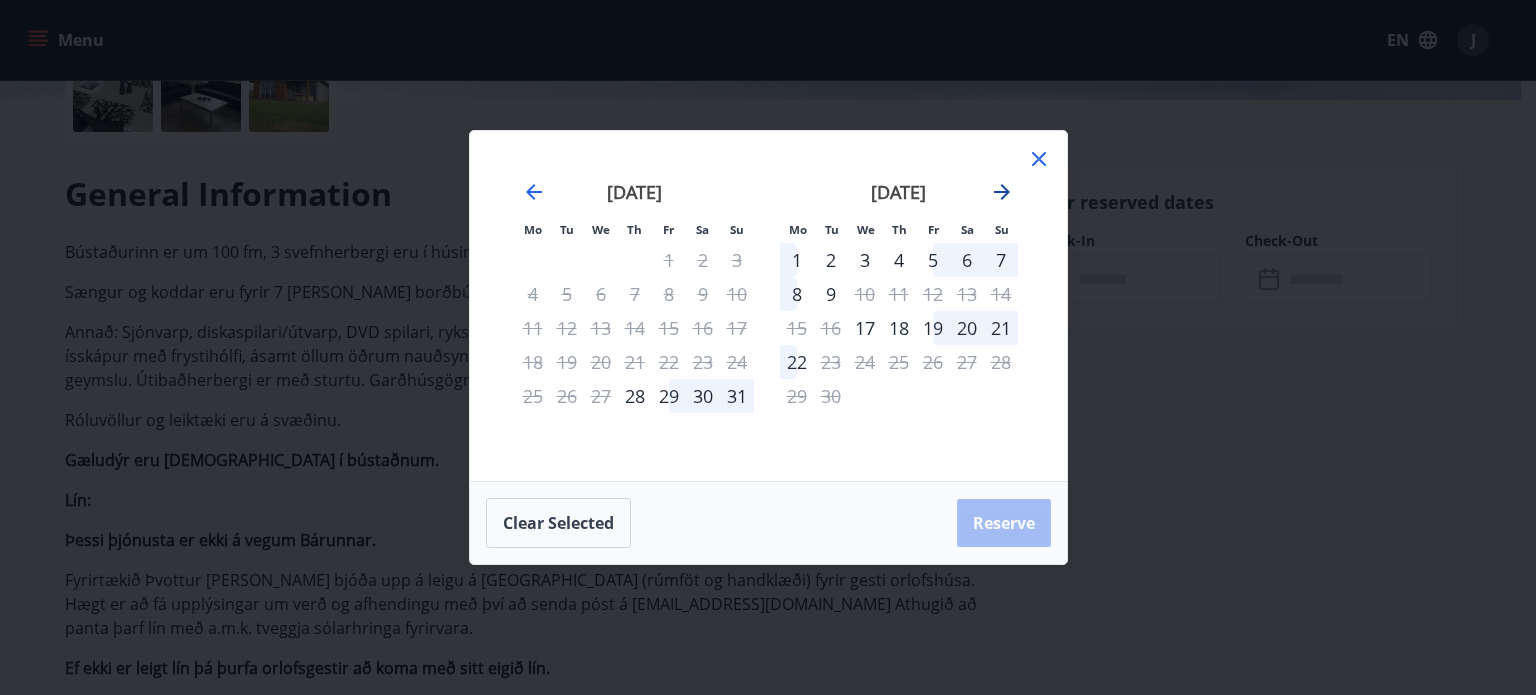 click 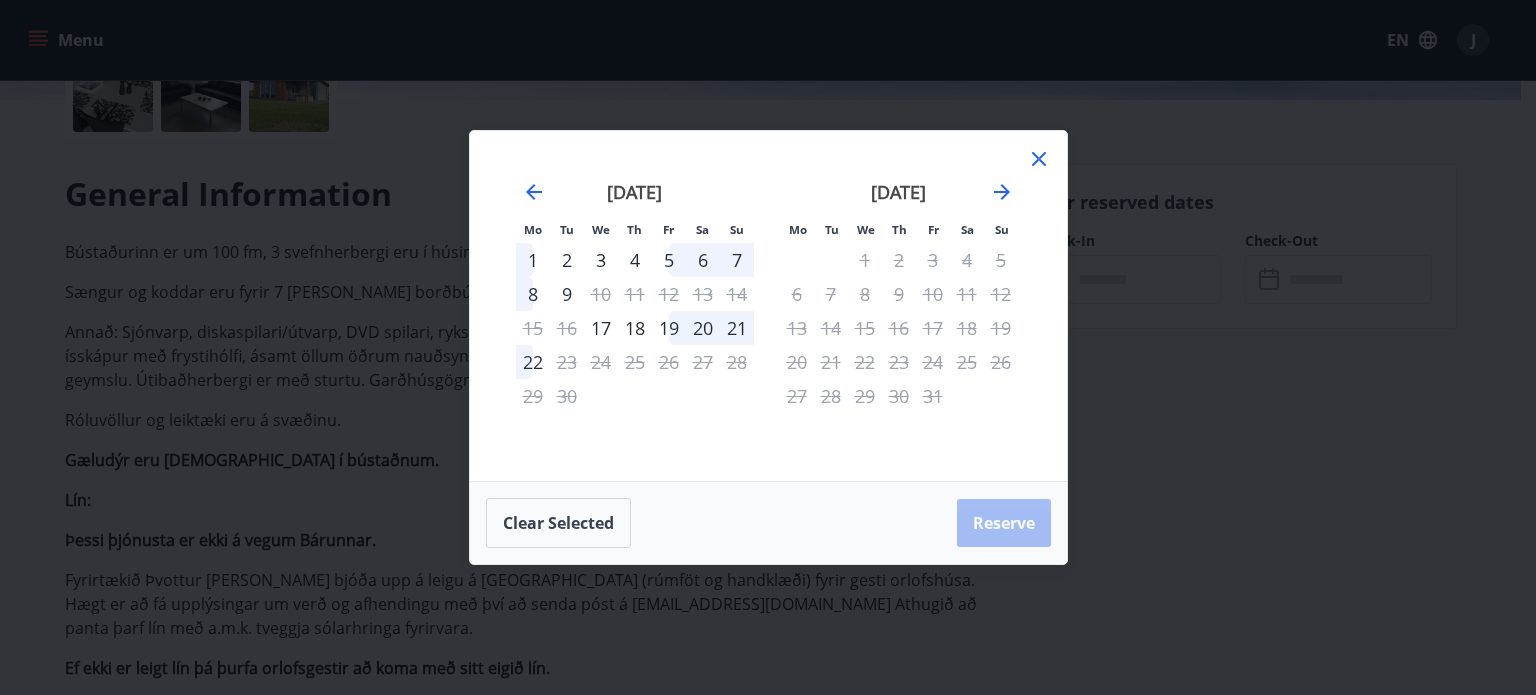 click 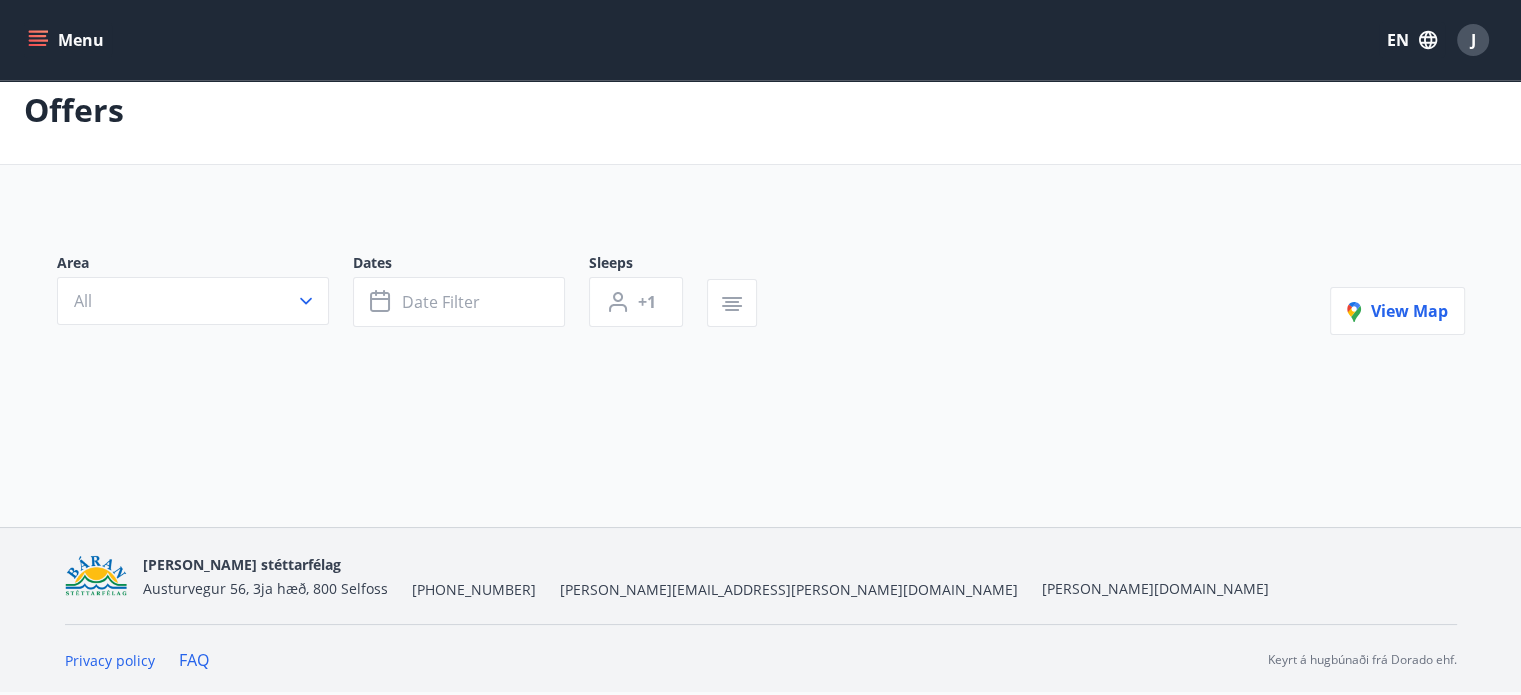 scroll, scrollTop: 0, scrollLeft: 0, axis: both 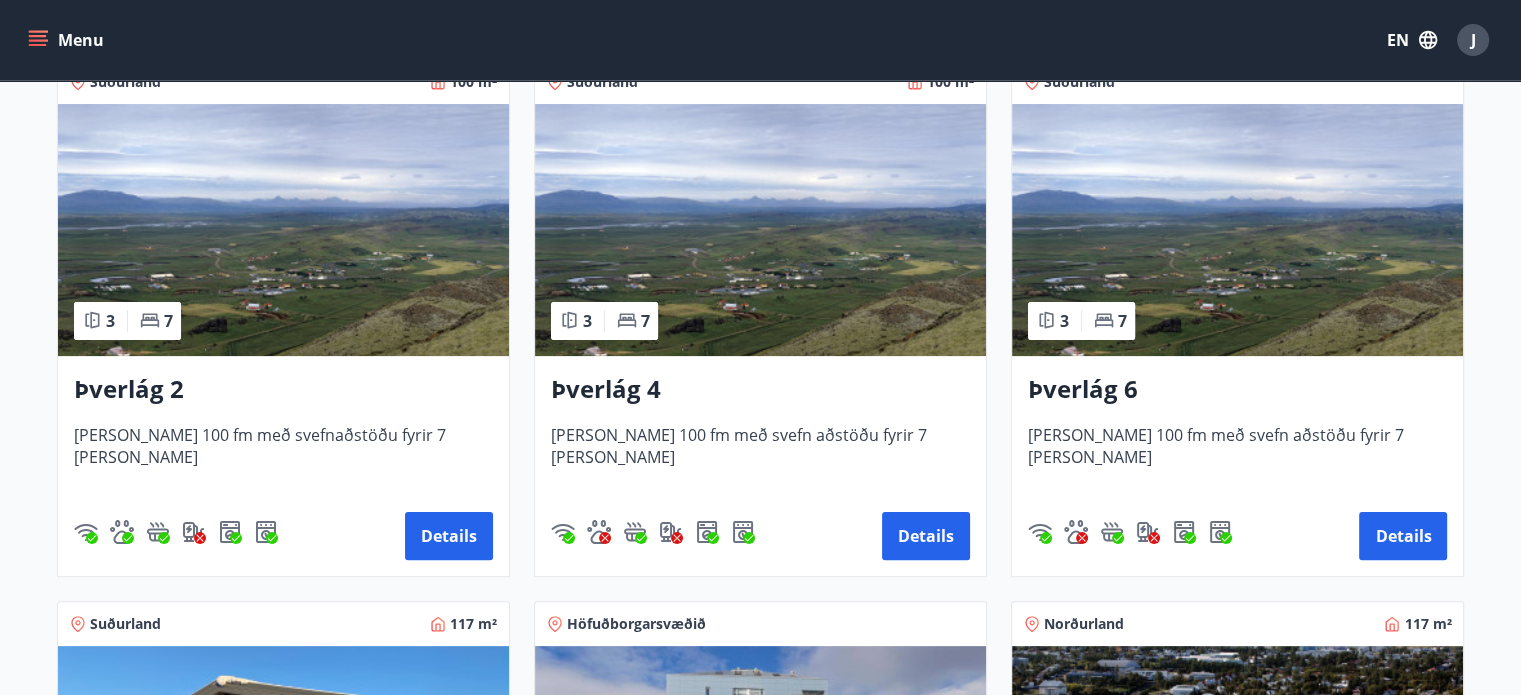 click at bounding box center (283, 230) 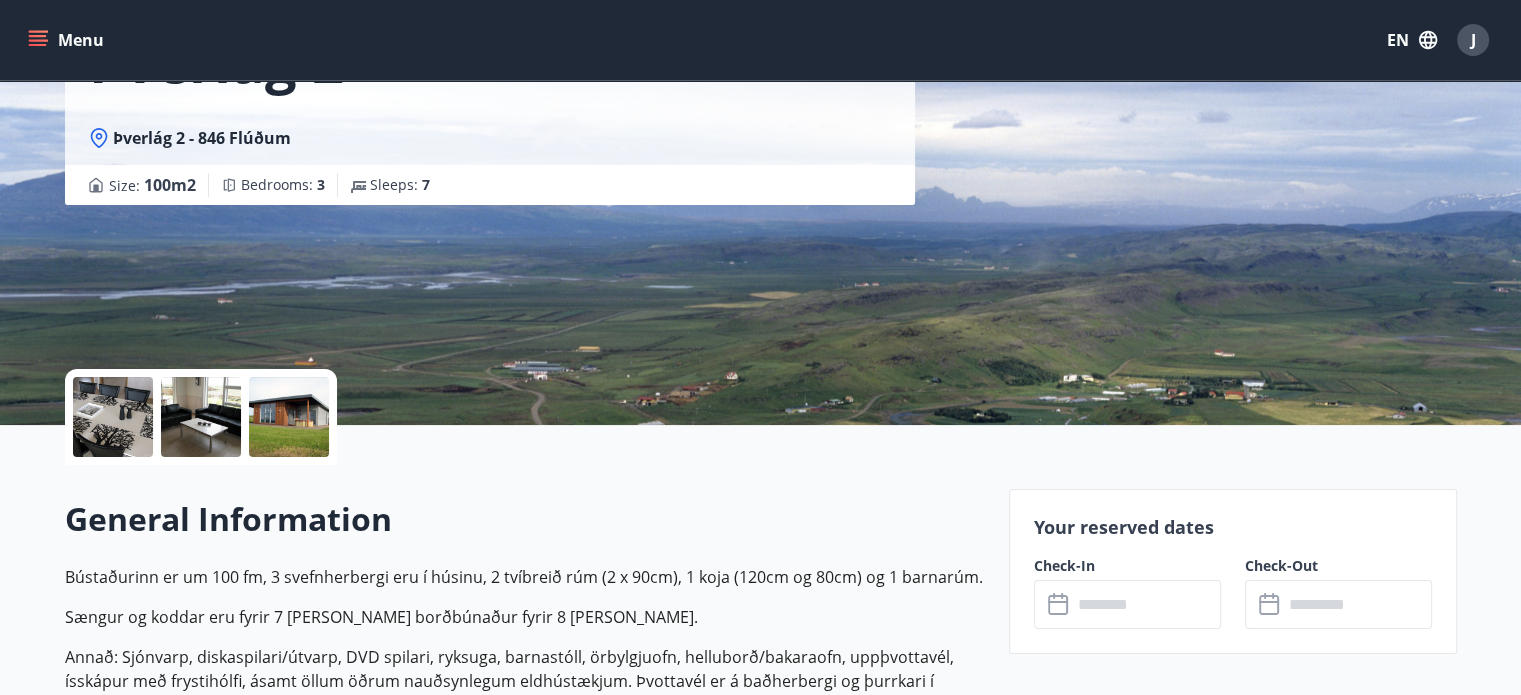 scroll, scrollTop: 500, scrollLeft: 0, axis: vertical 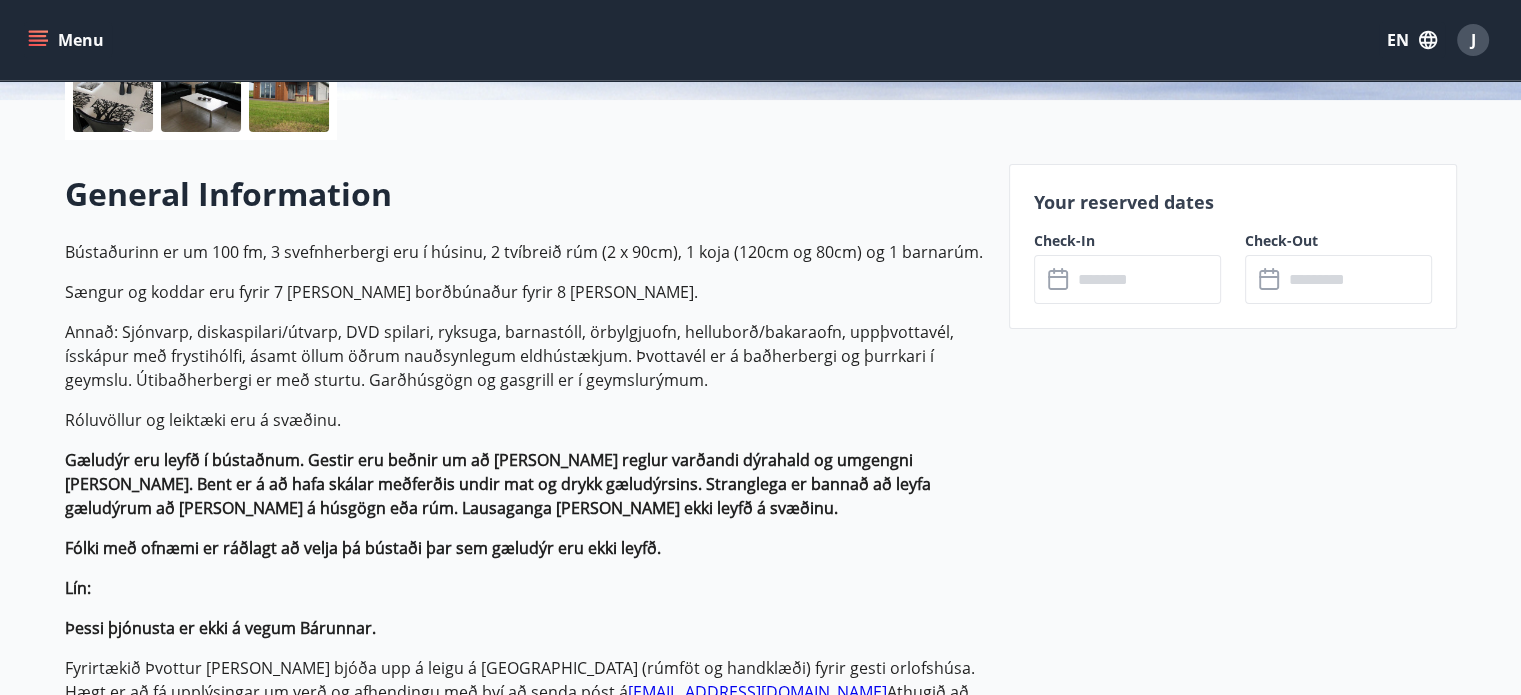 click at bounding box center (1146, 279) 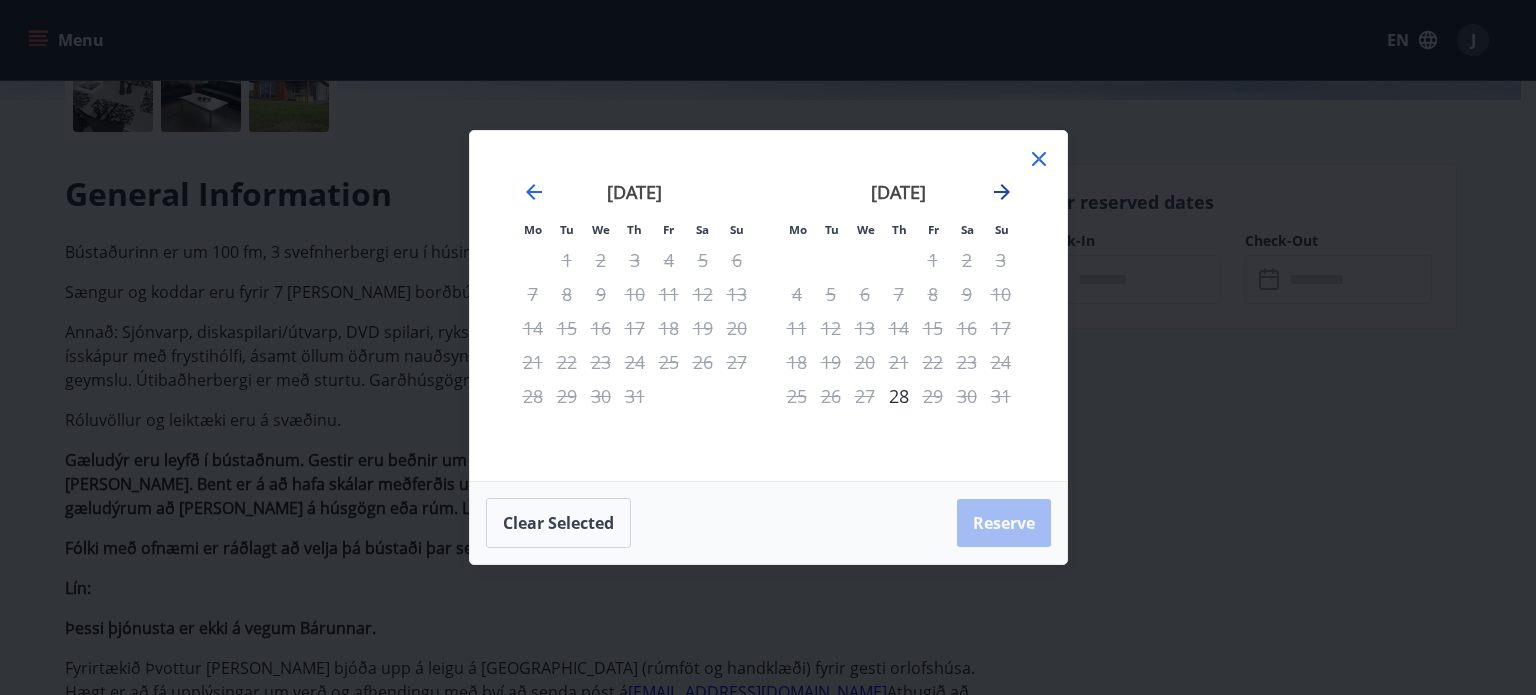 click 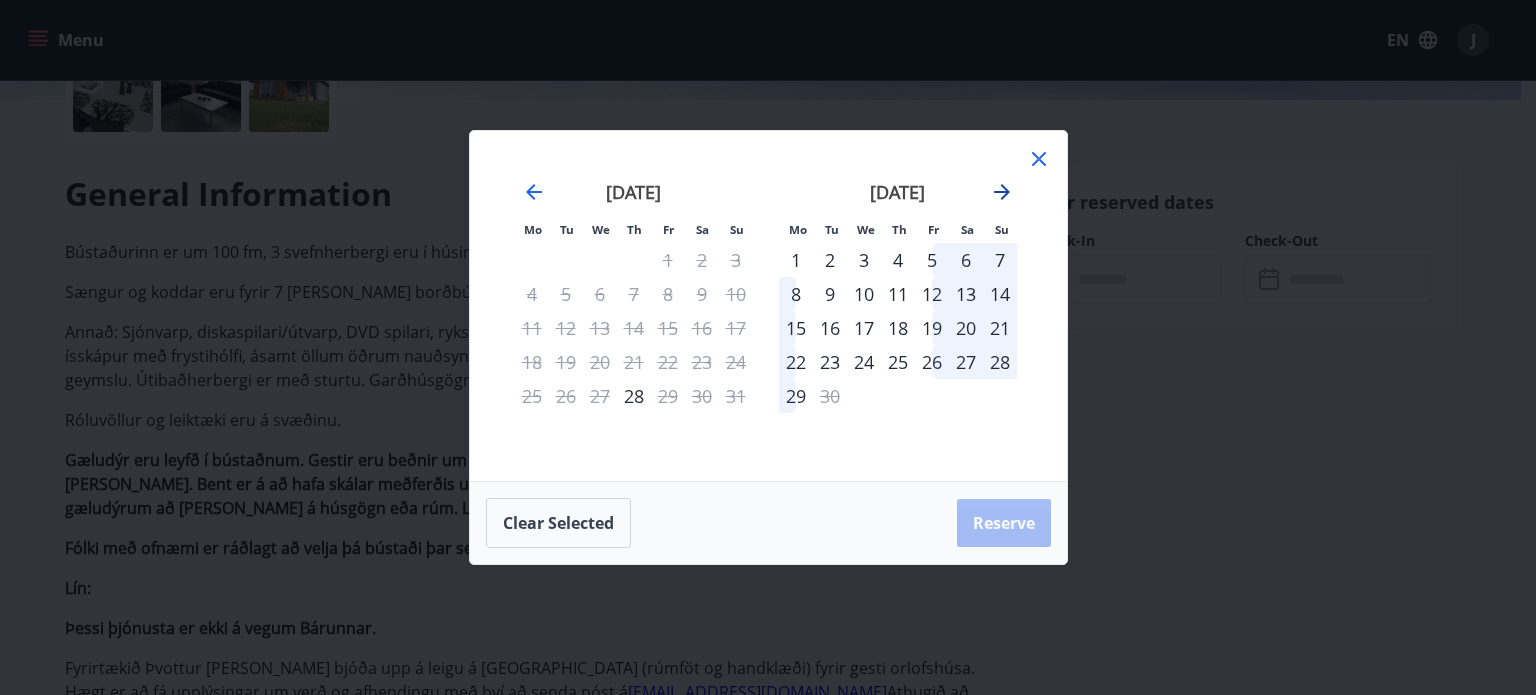 click 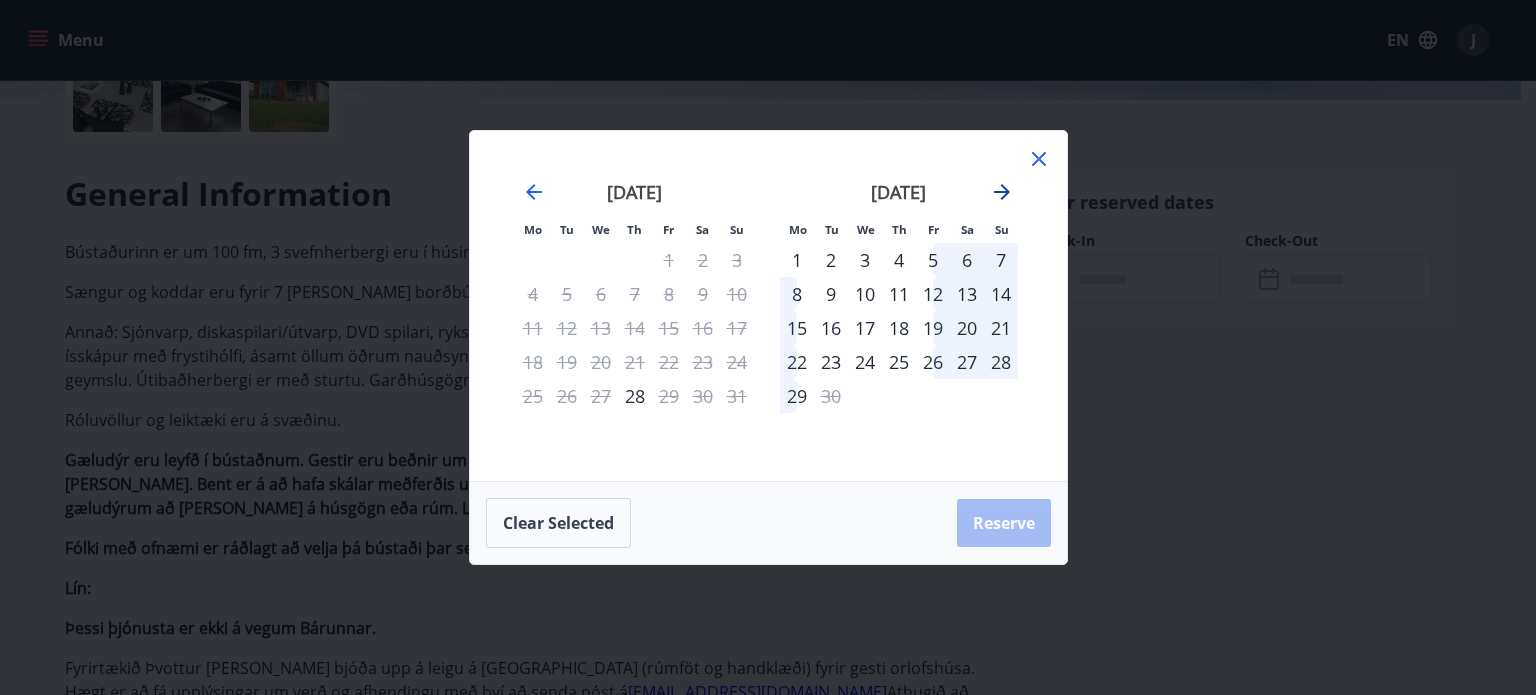 click 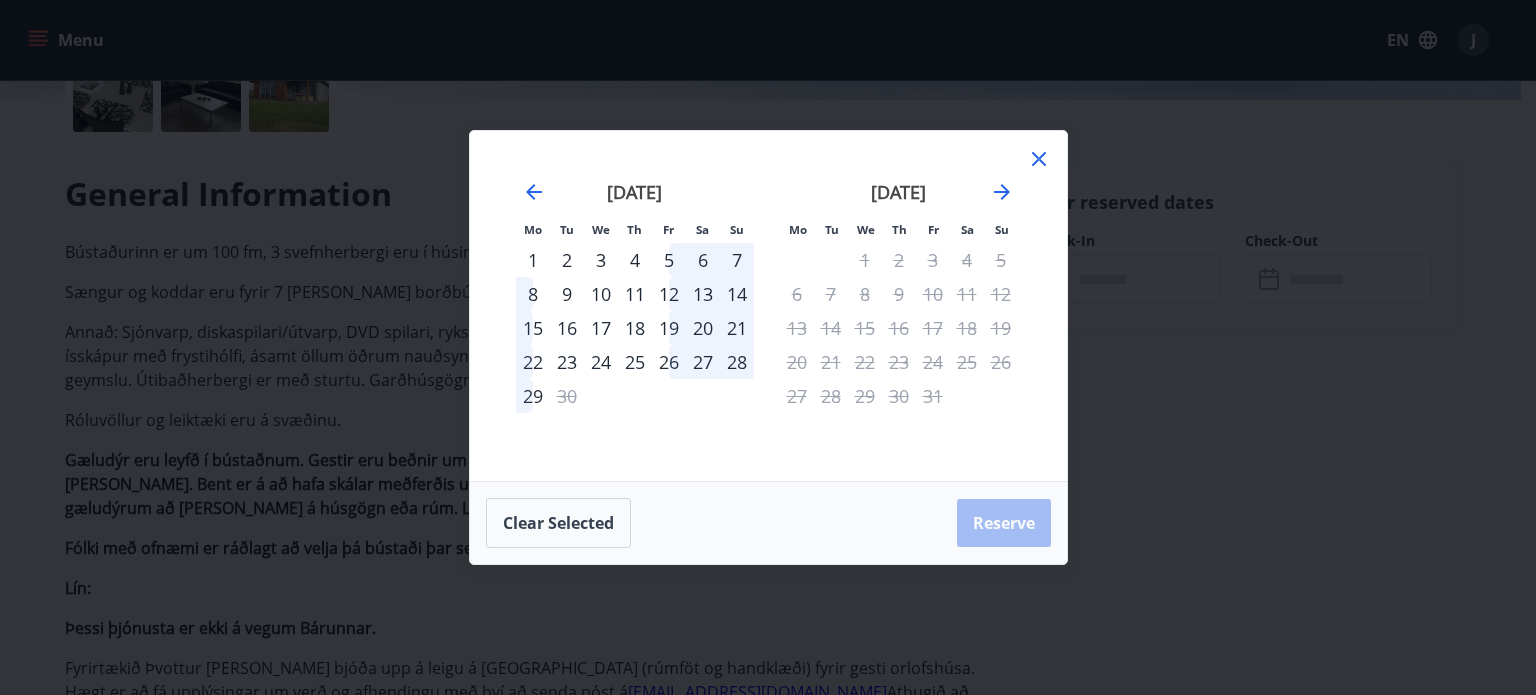 click 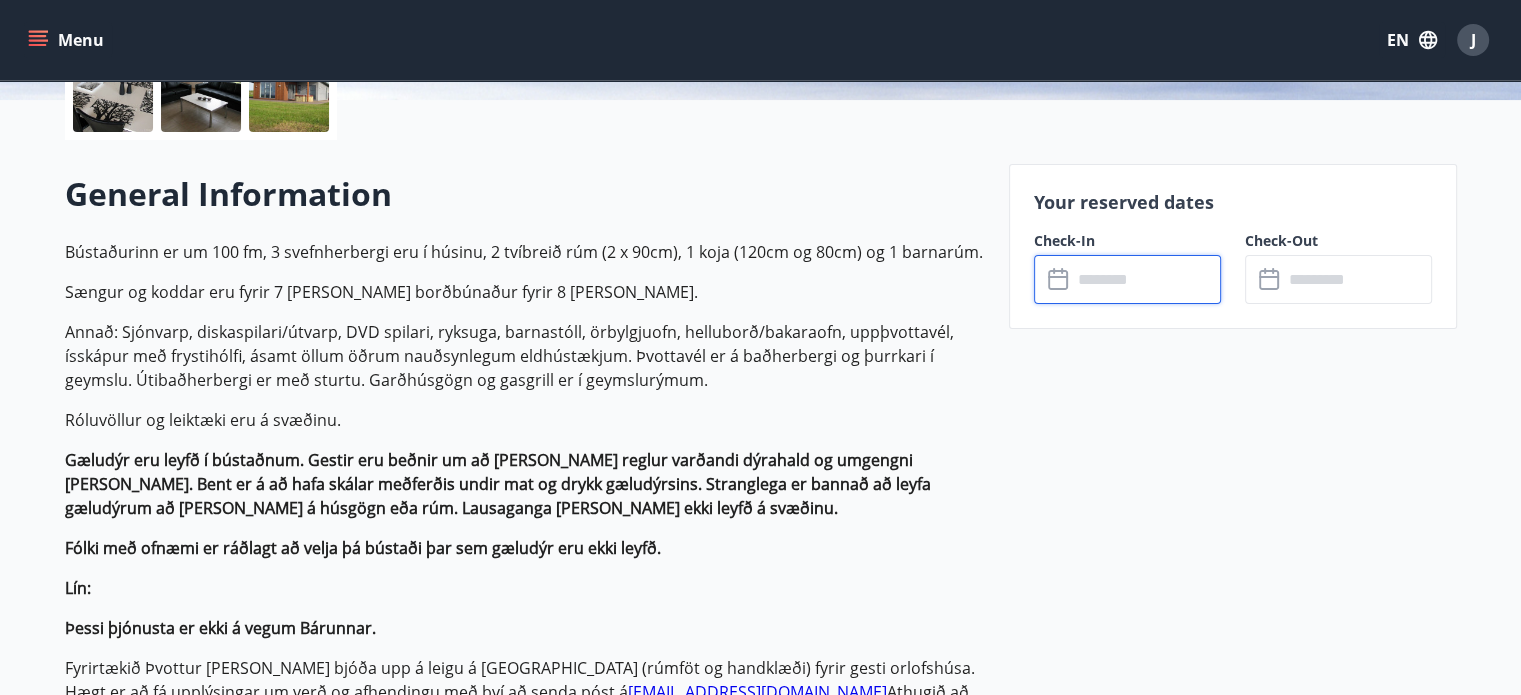 scroll, scrollTop: 0, scrollLeft: 0, axis: both 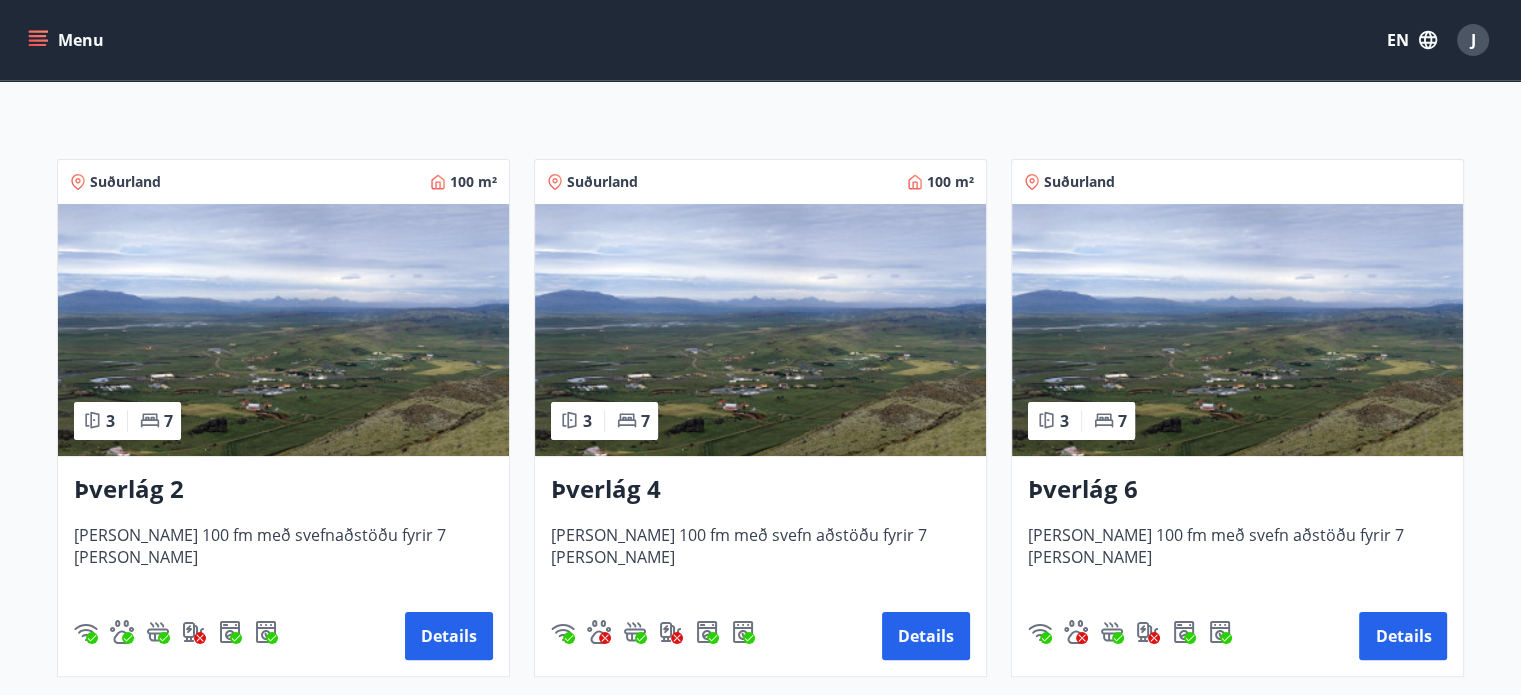 click at bounding box center (760, 330) 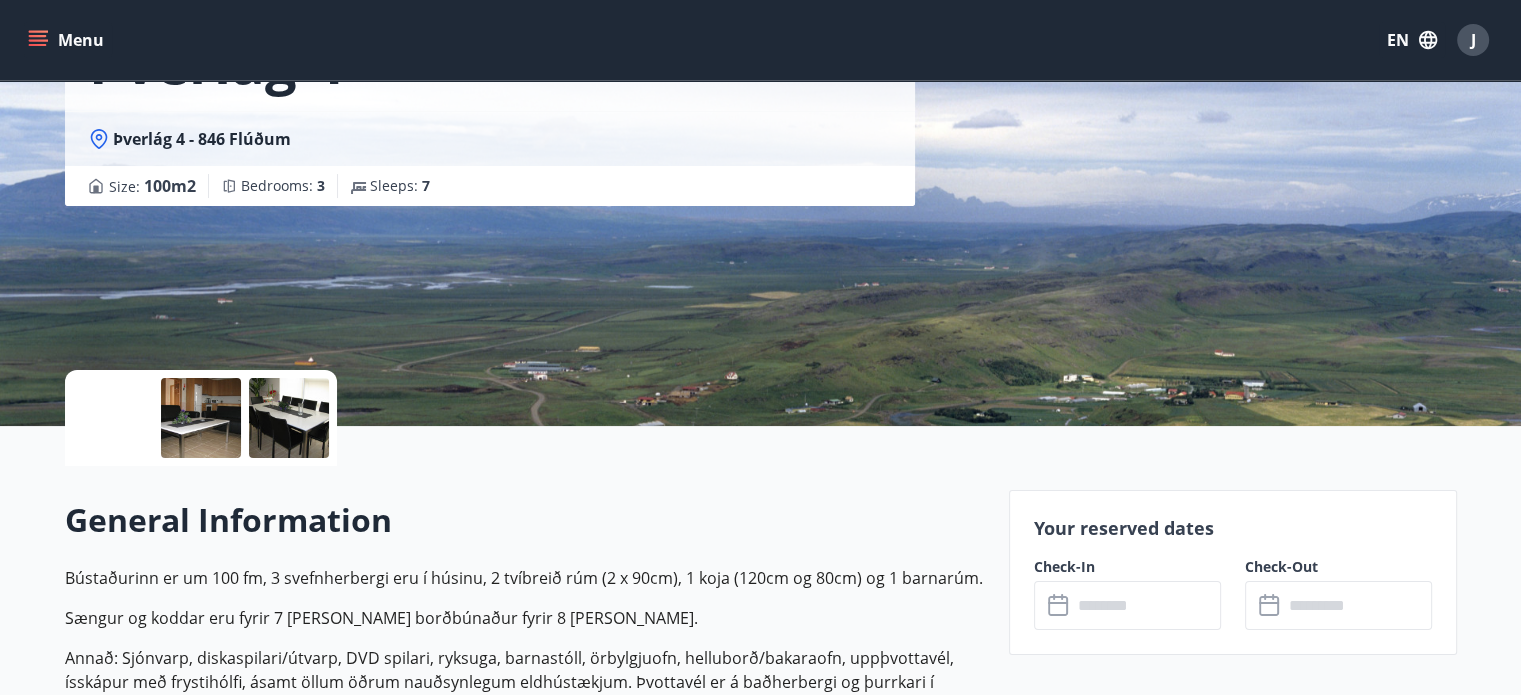 scroll, scrollTop: 400, scrollLeft: 0, axis: vertical 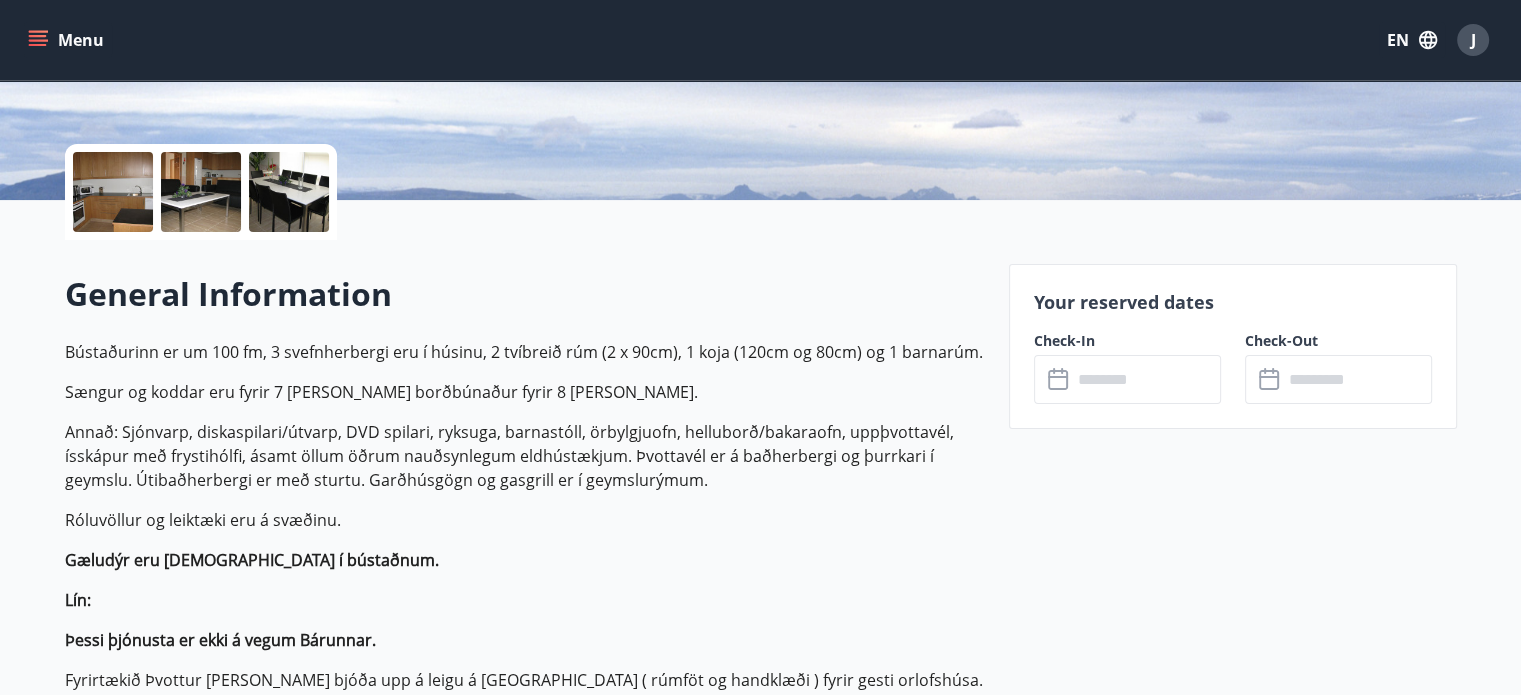 click at bounding box center (1146, 379) 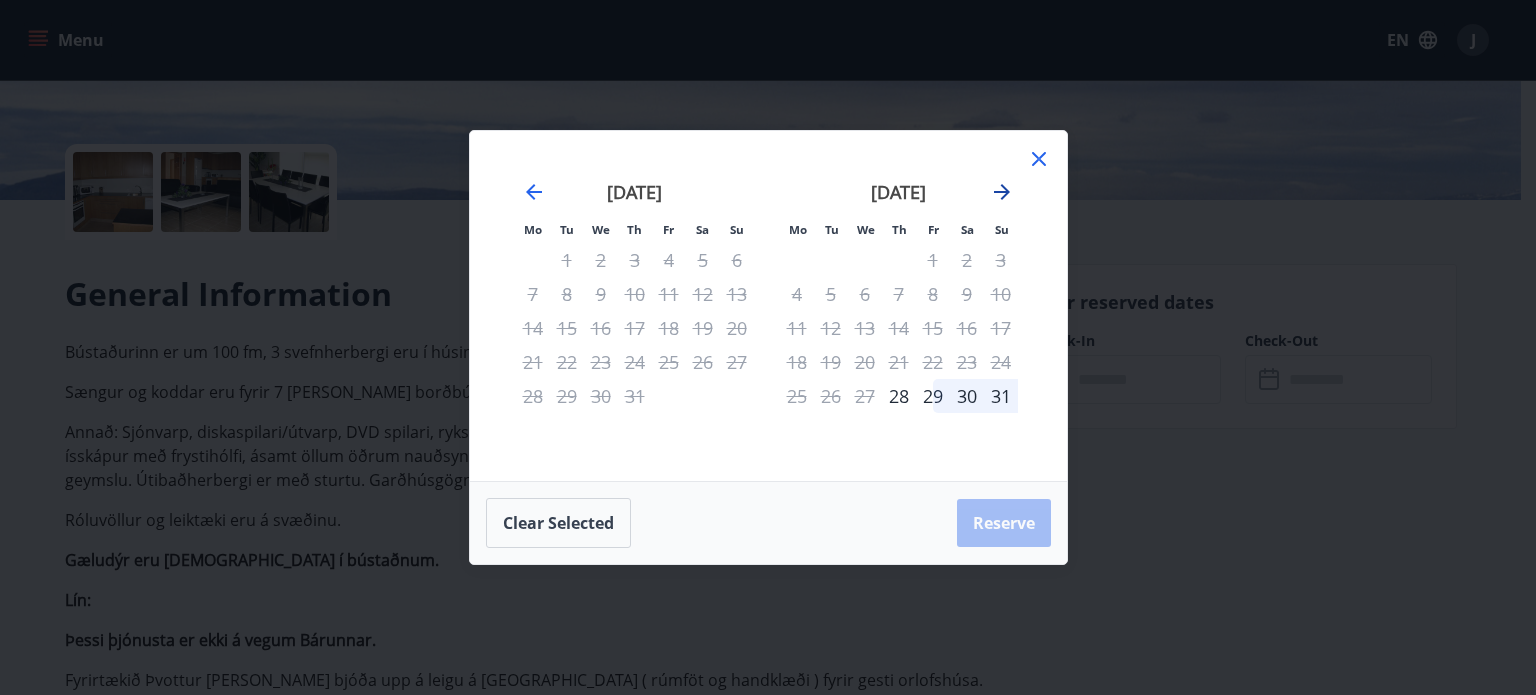 click 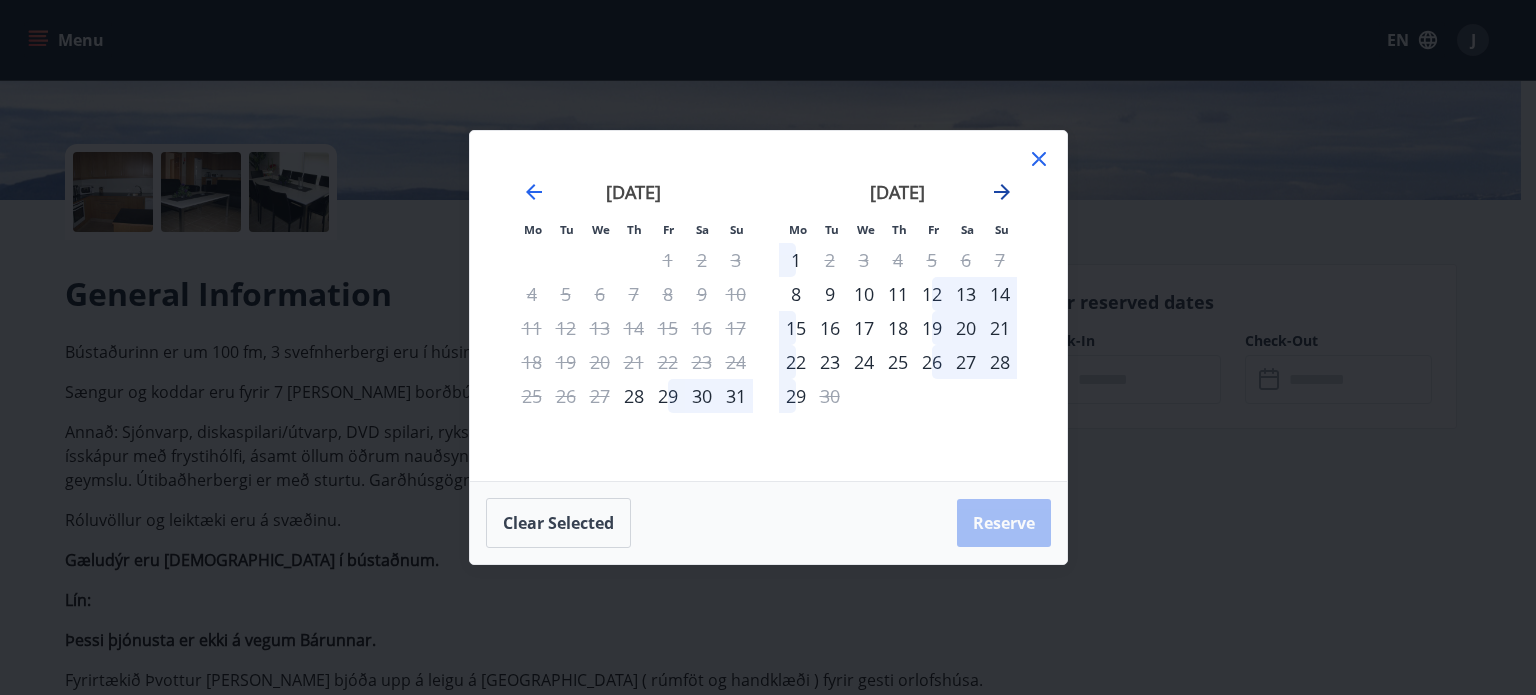 click 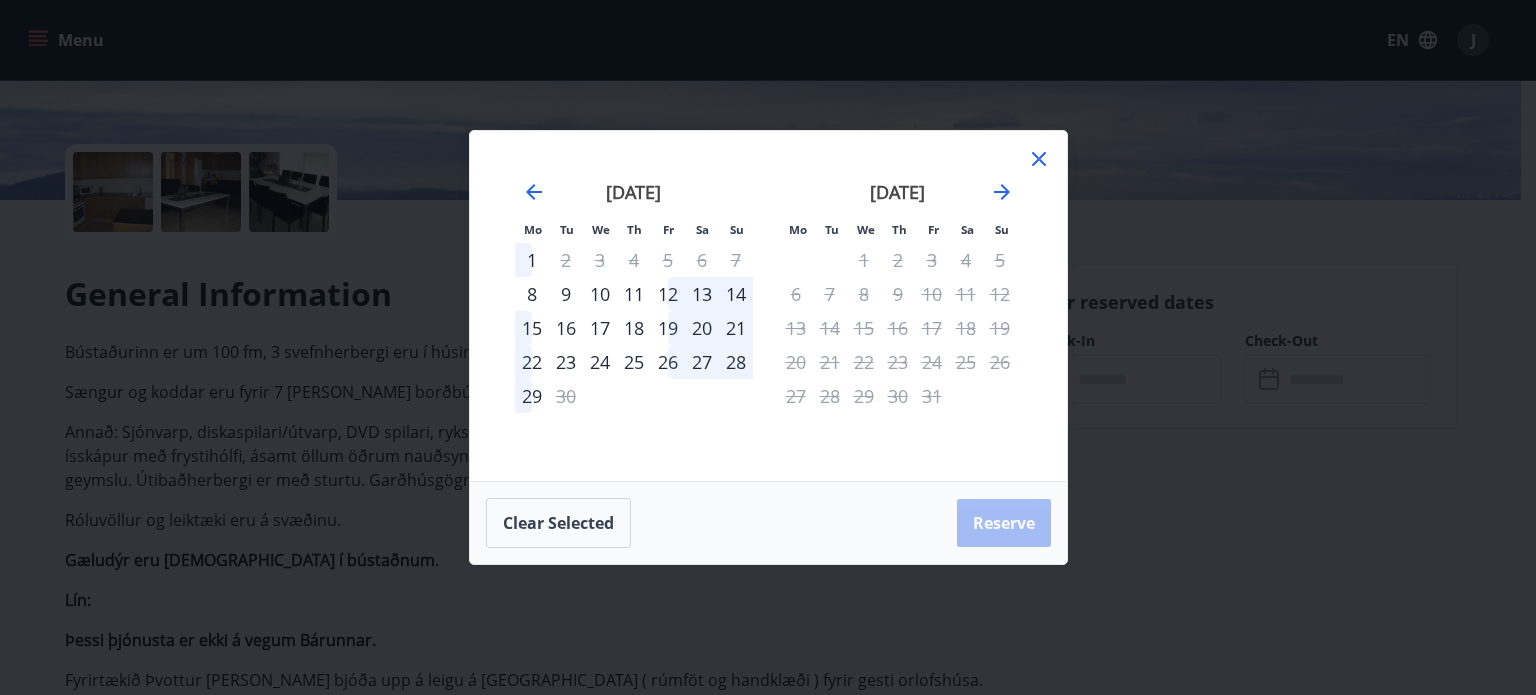 click 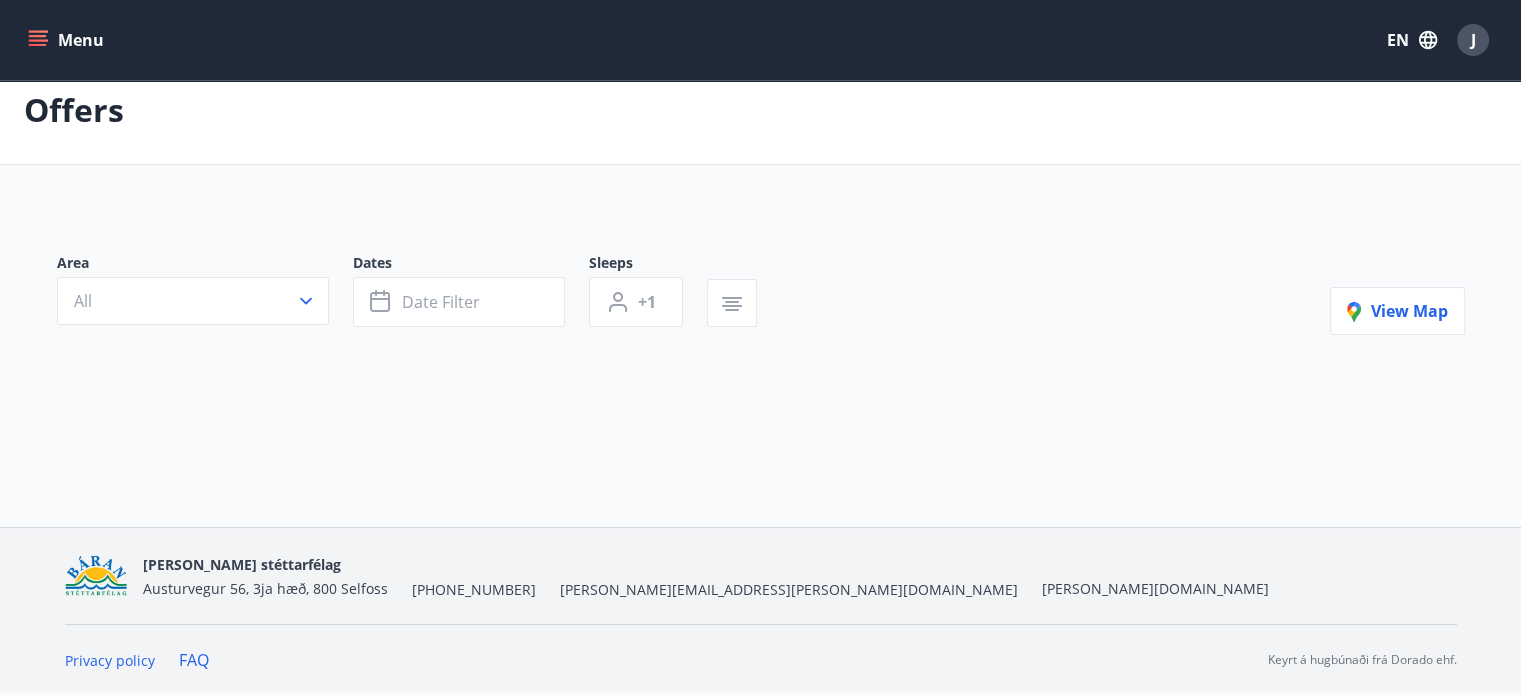 scroll, scrollTop: 0, scrollLeft: 0, axis: both 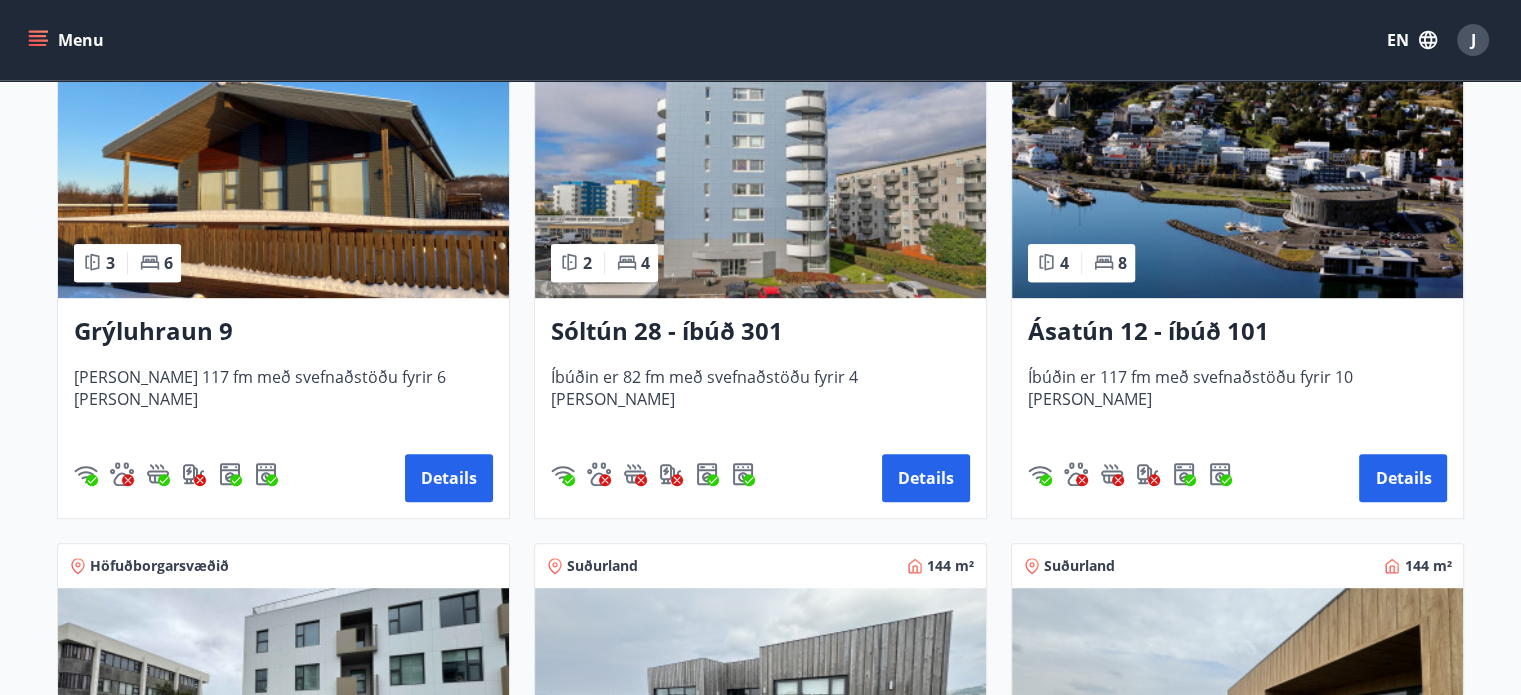 click at bounding box center (283, 172) 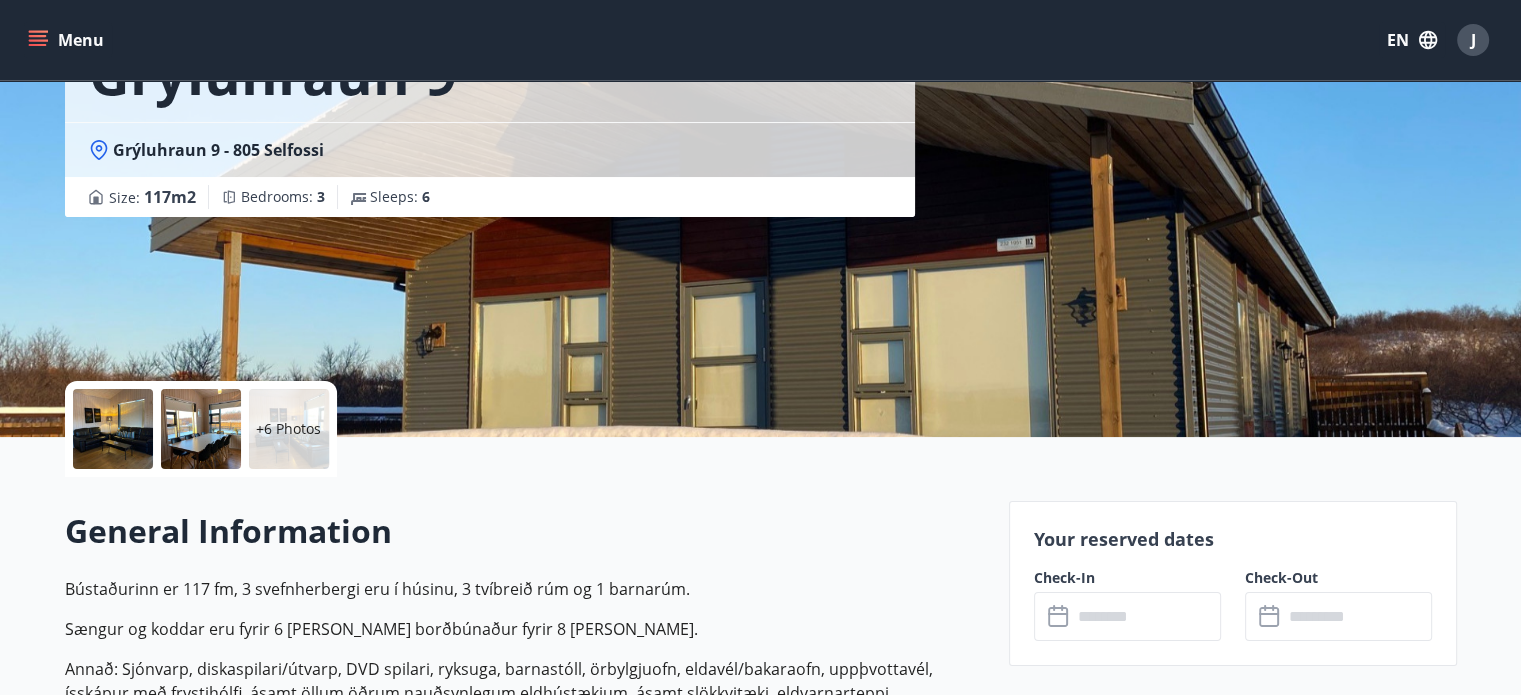 scroll, scrollTop: 400, scrollLeft: 0, axis: vertical 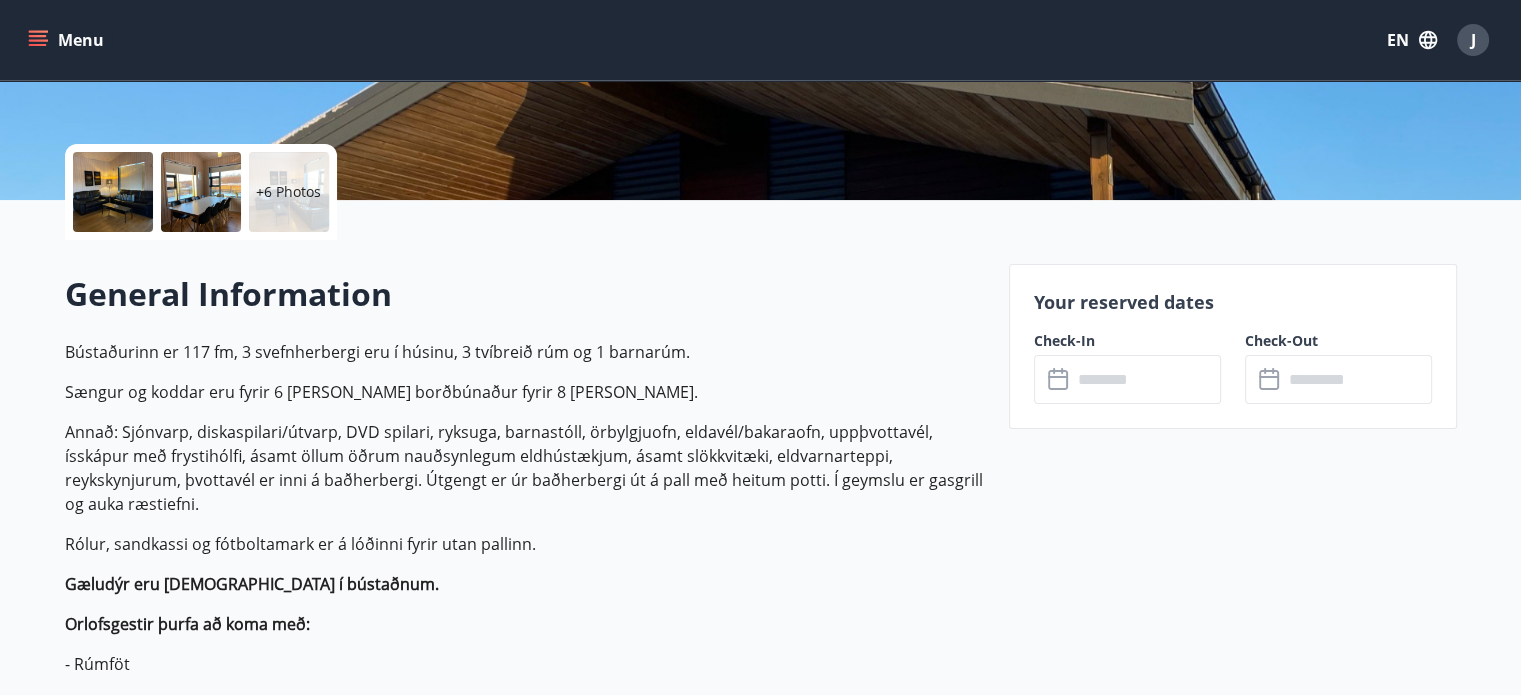 click at bounding box center (1146, 379) 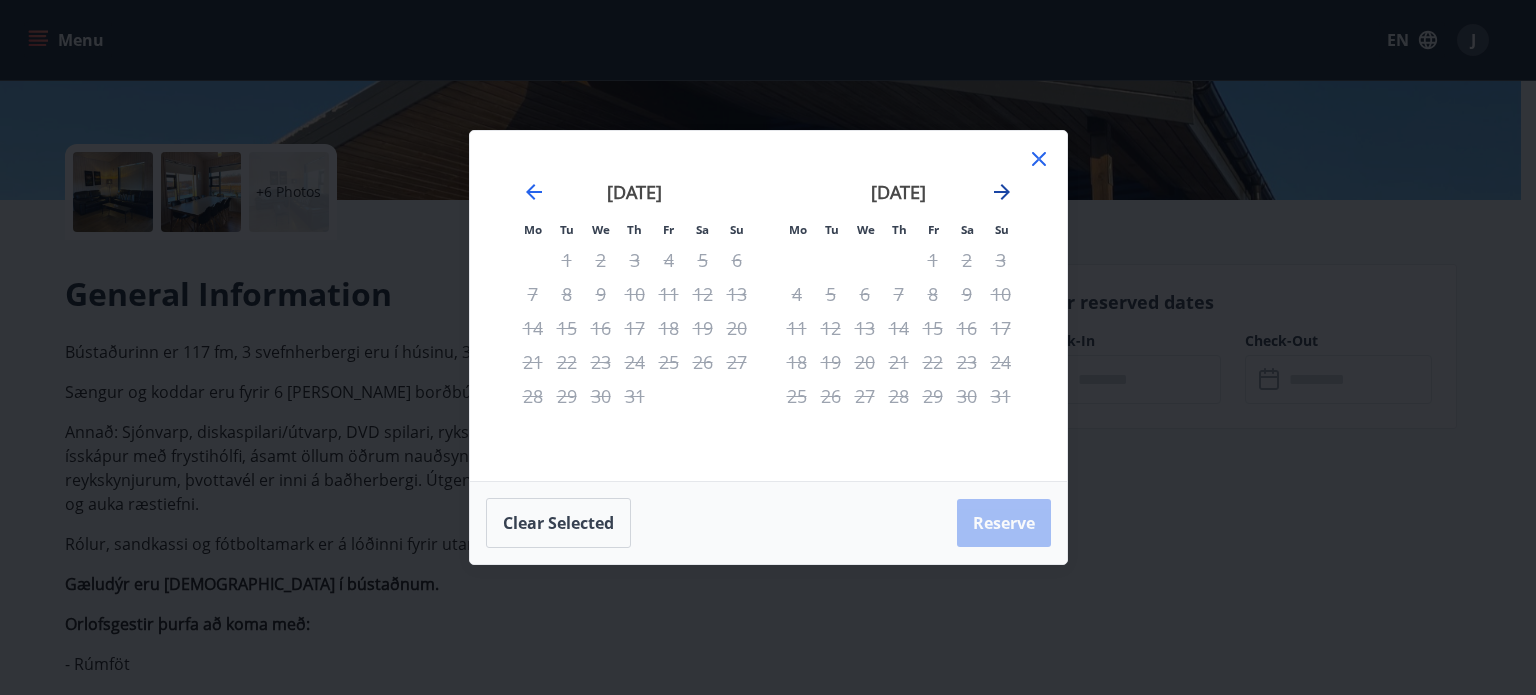 click 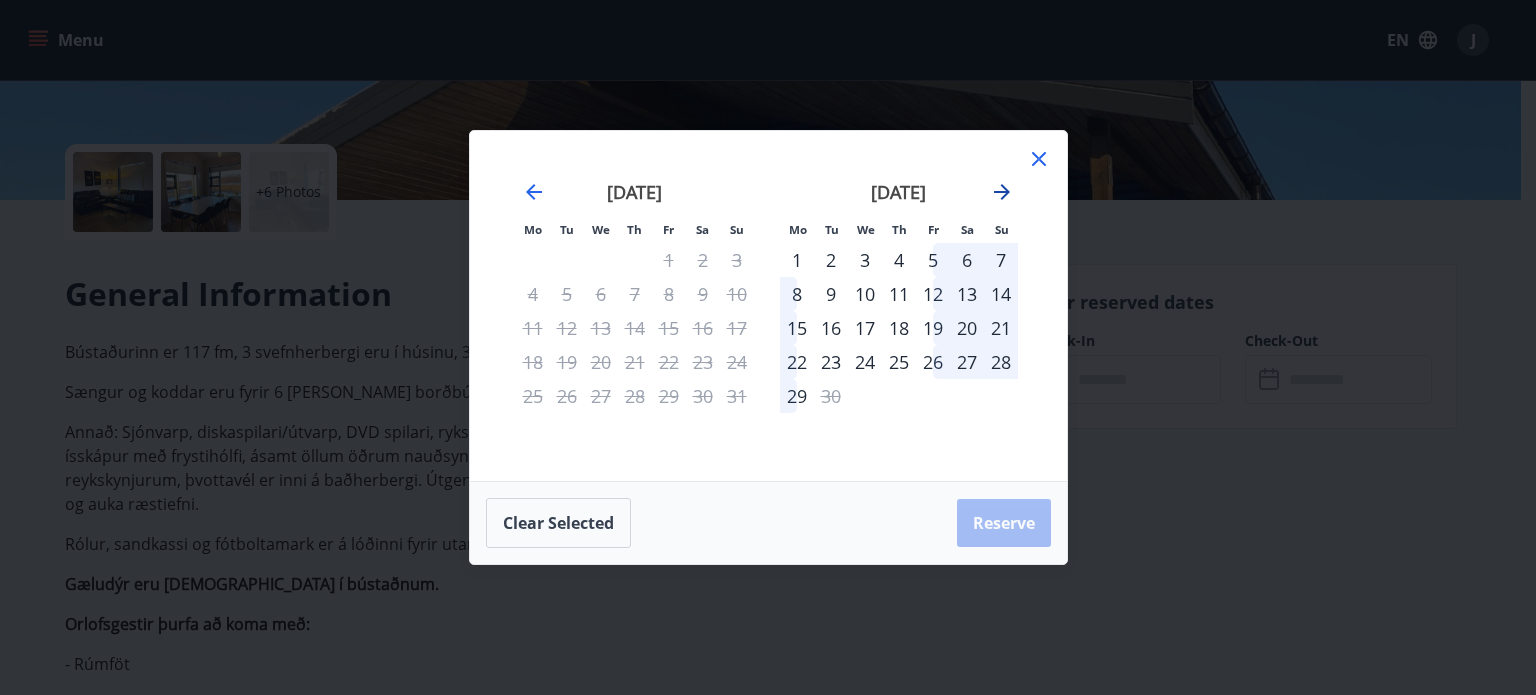 click 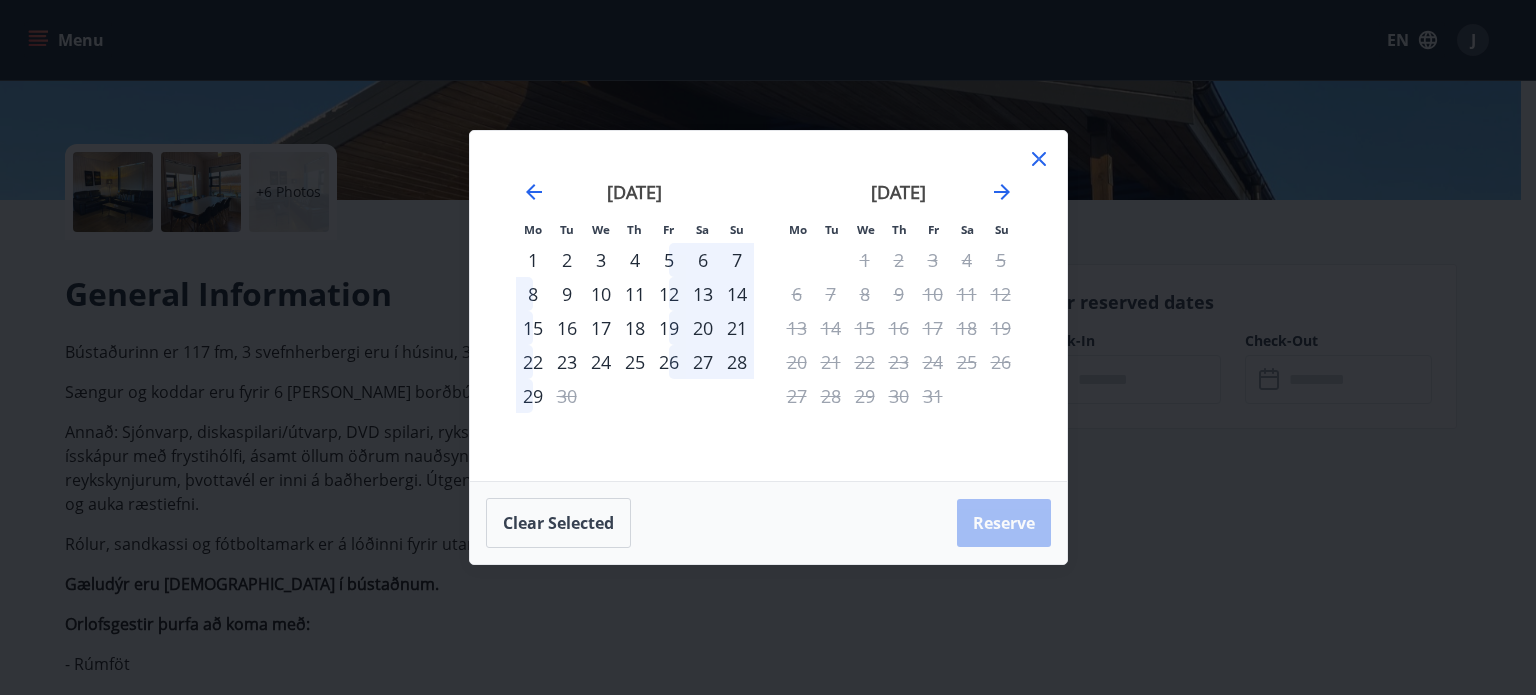 click 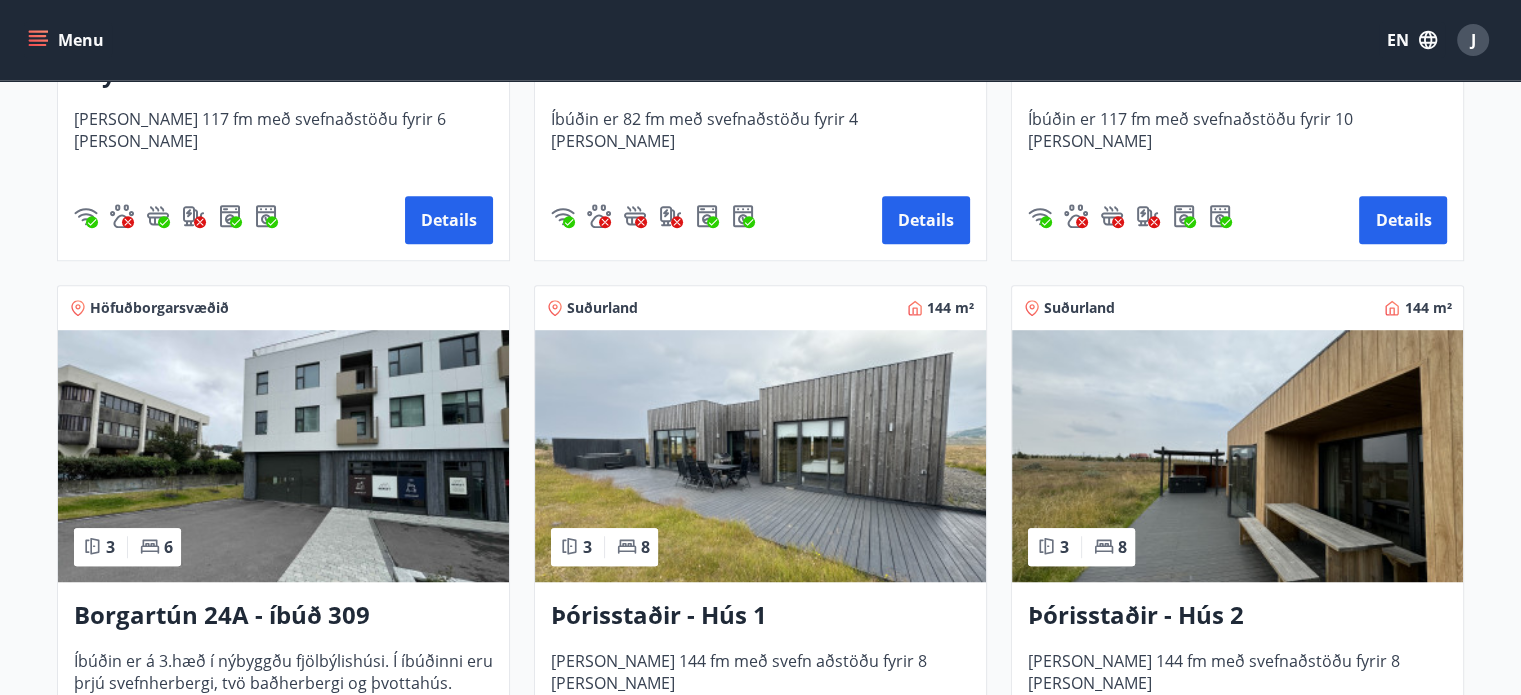 scroll, scrollTop: 1600, scrollLeft: 0, axis: vertical 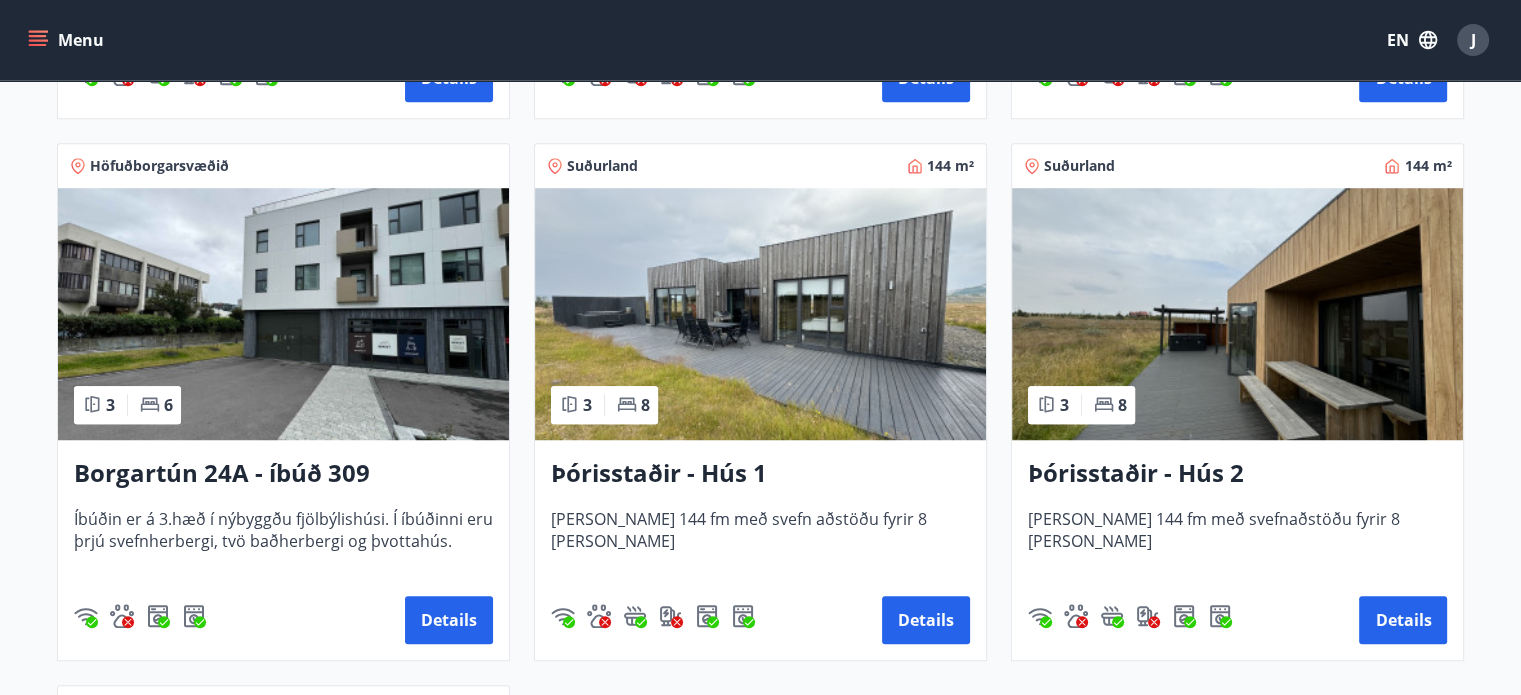 click at bounding box center [1237, 314] 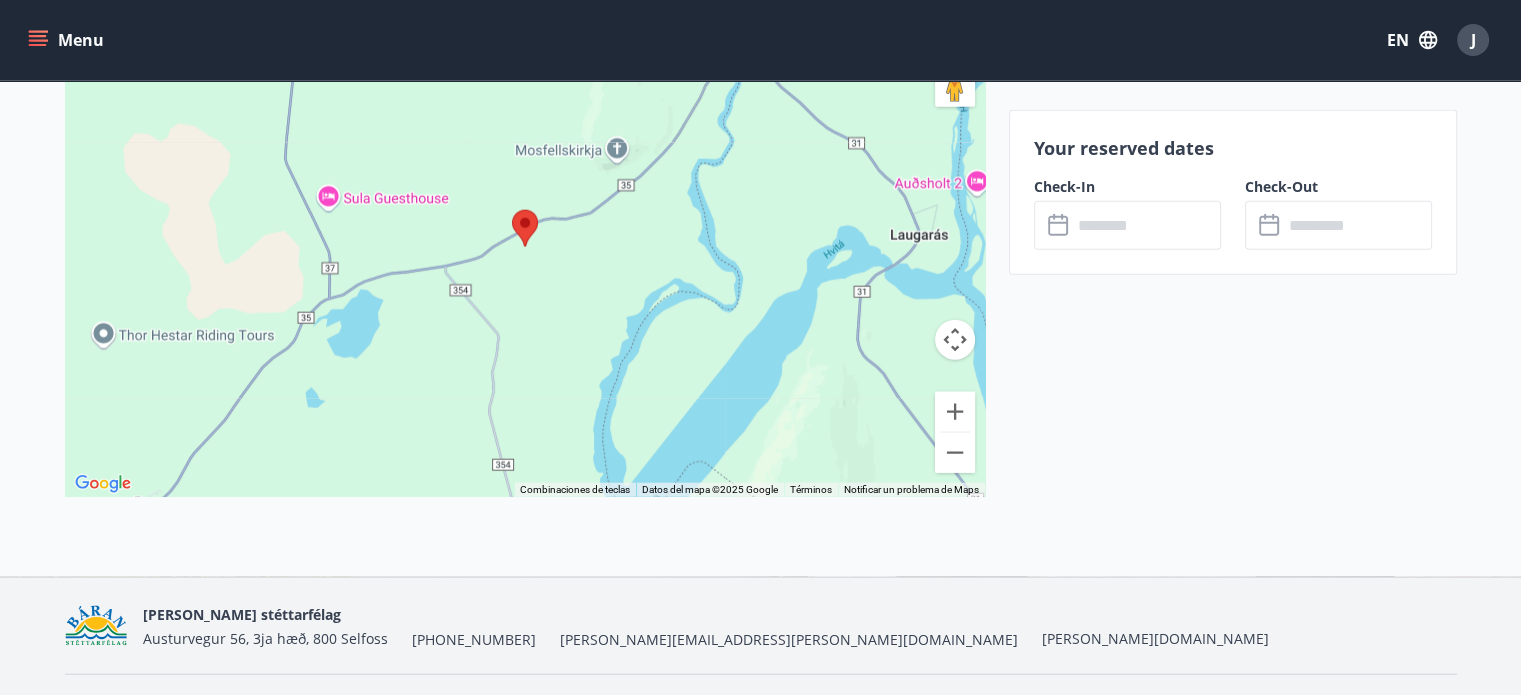 scroll, scrollTop: 4328, scrollLeft: 0, axis: vertical 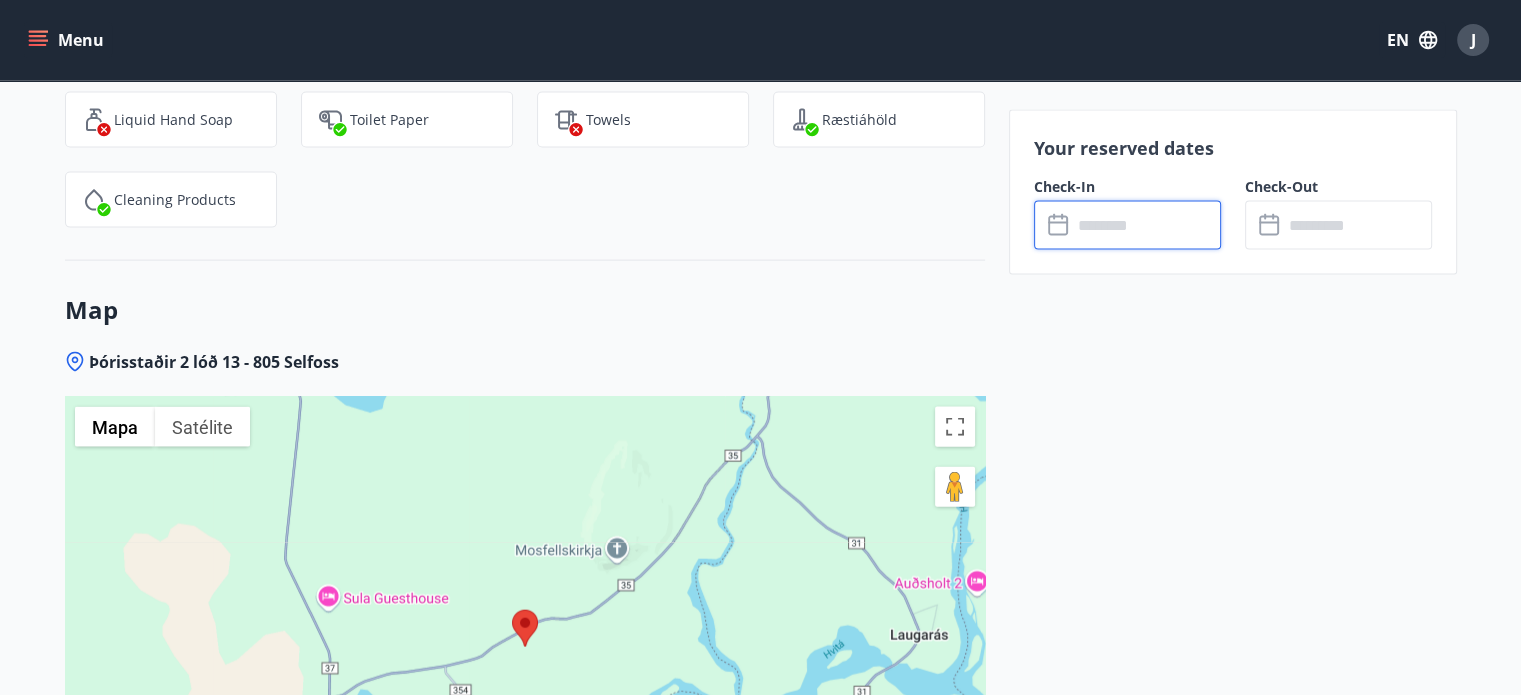 click at bounding box center (1146, 225) 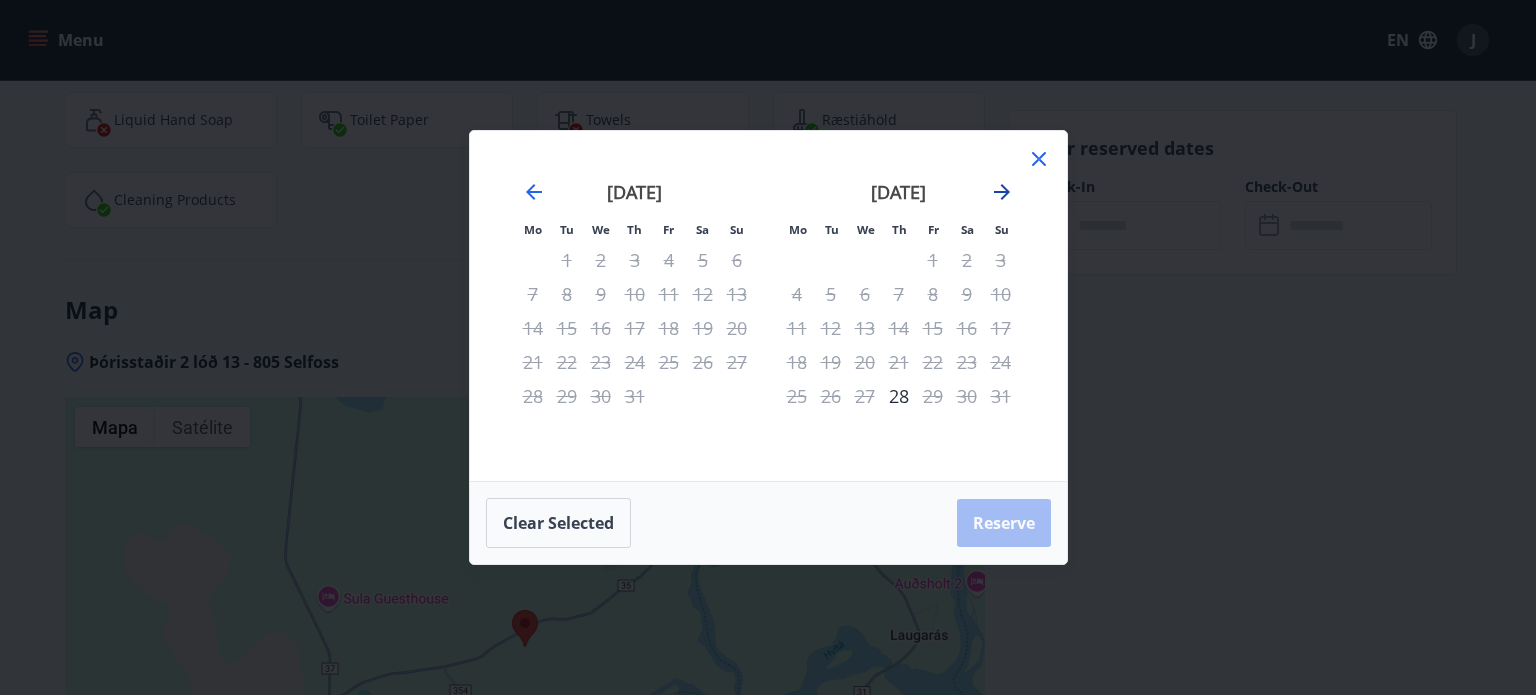 click 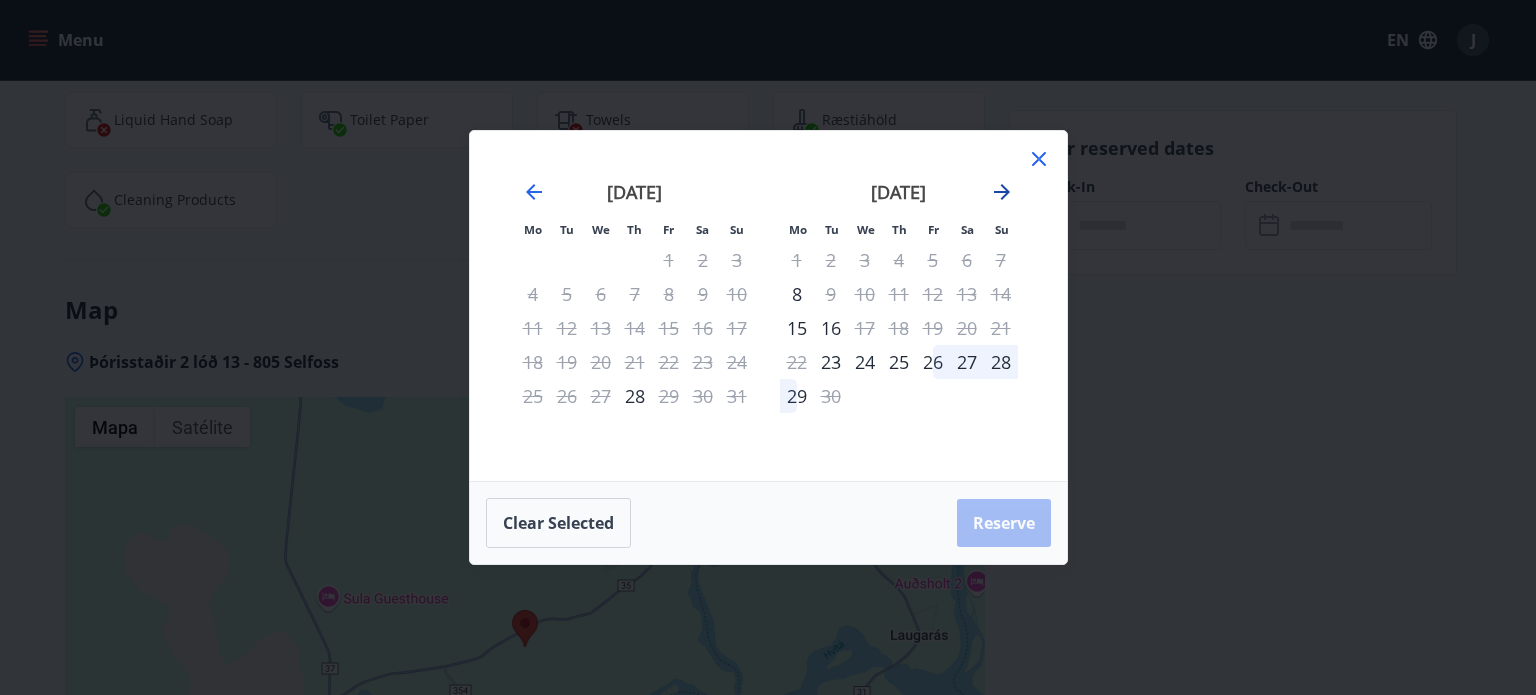click 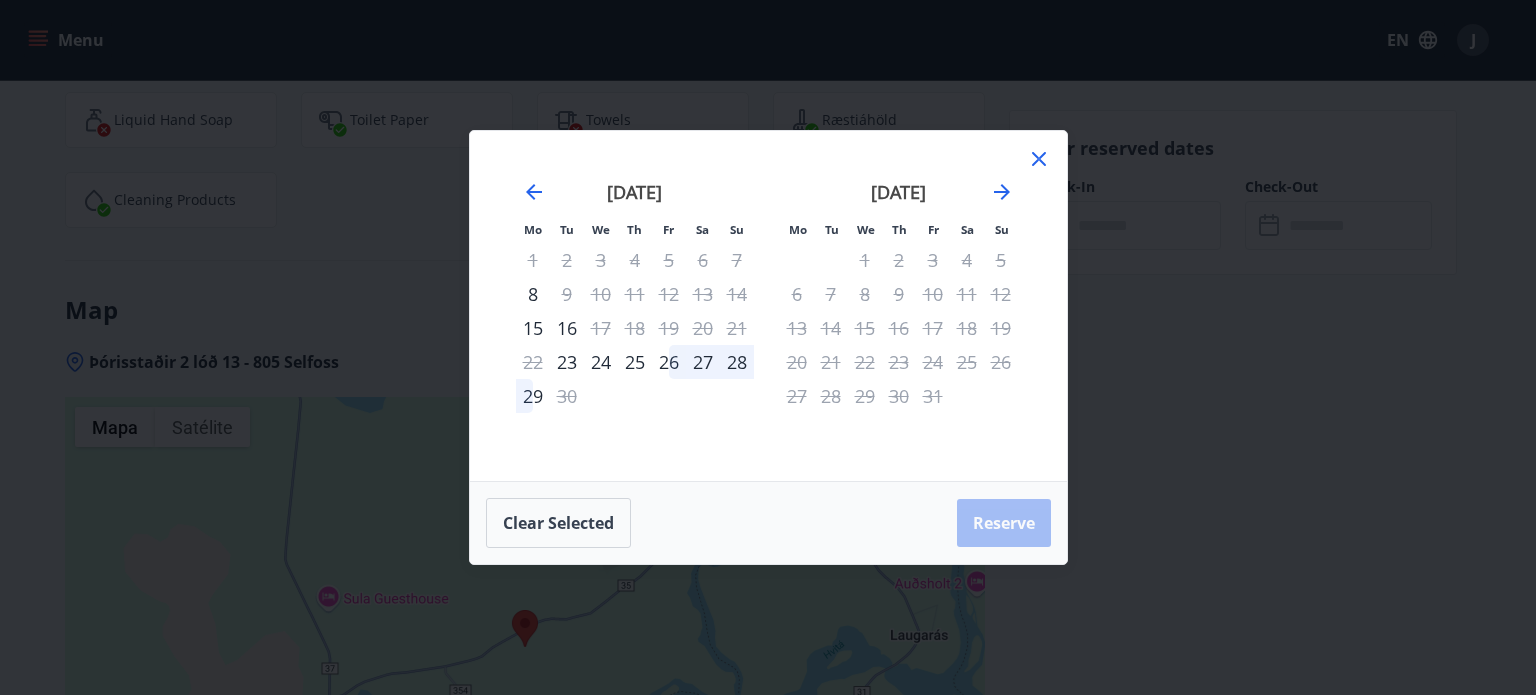 click 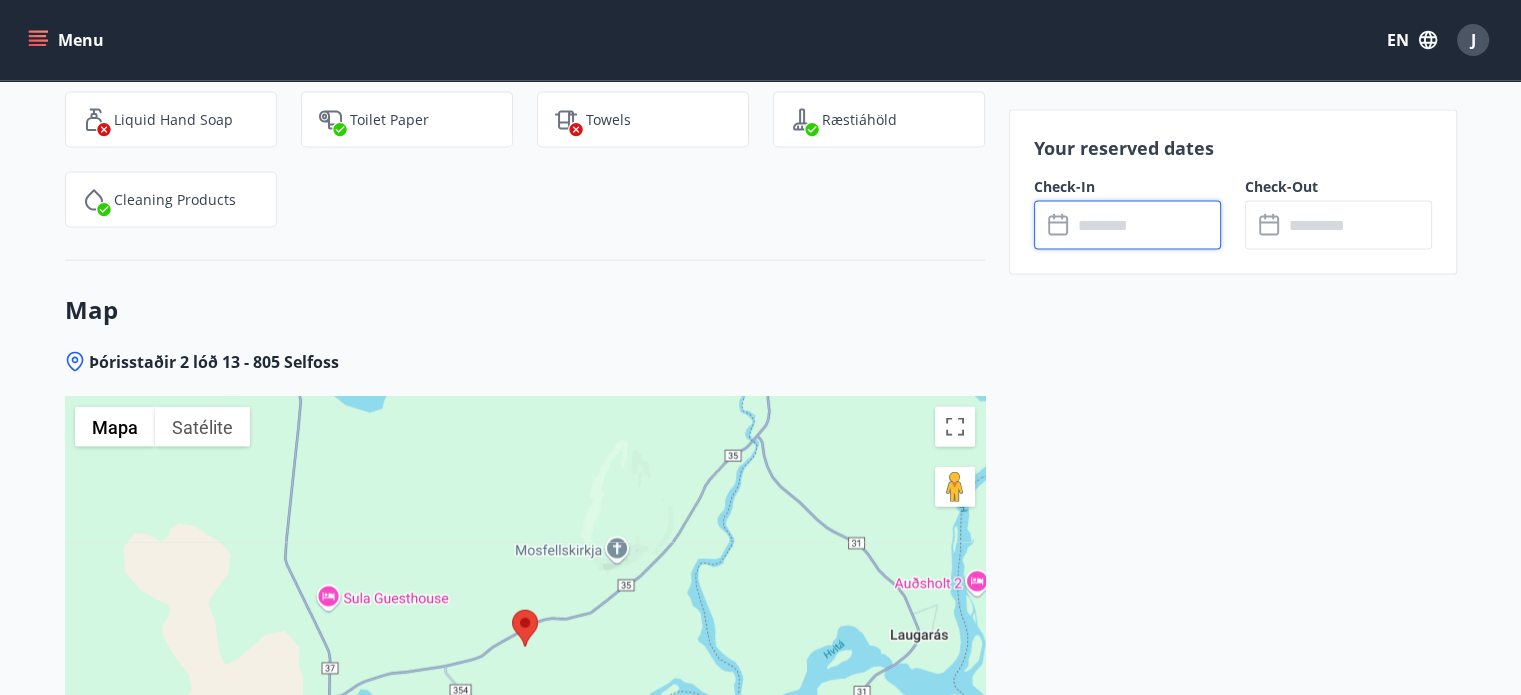 click on "J" at bounding box center [1473, 40] 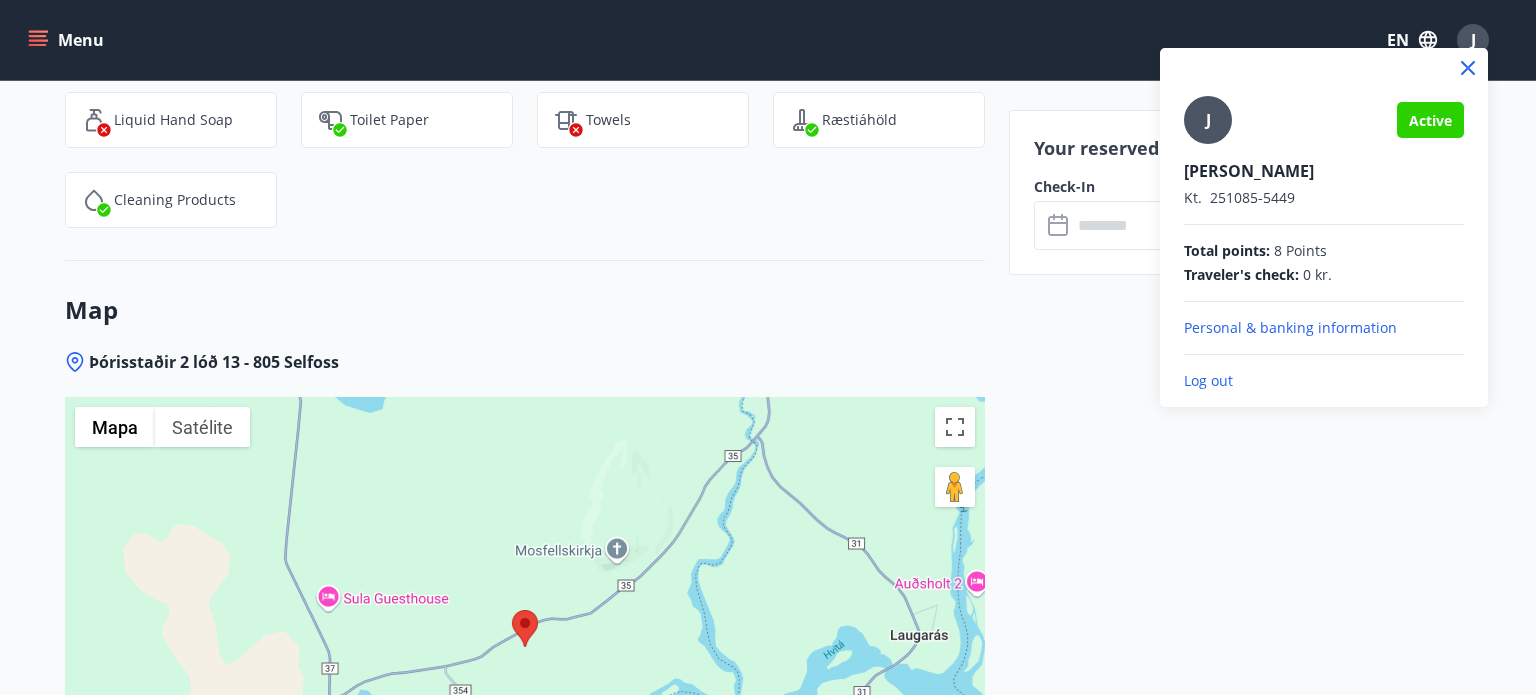 click 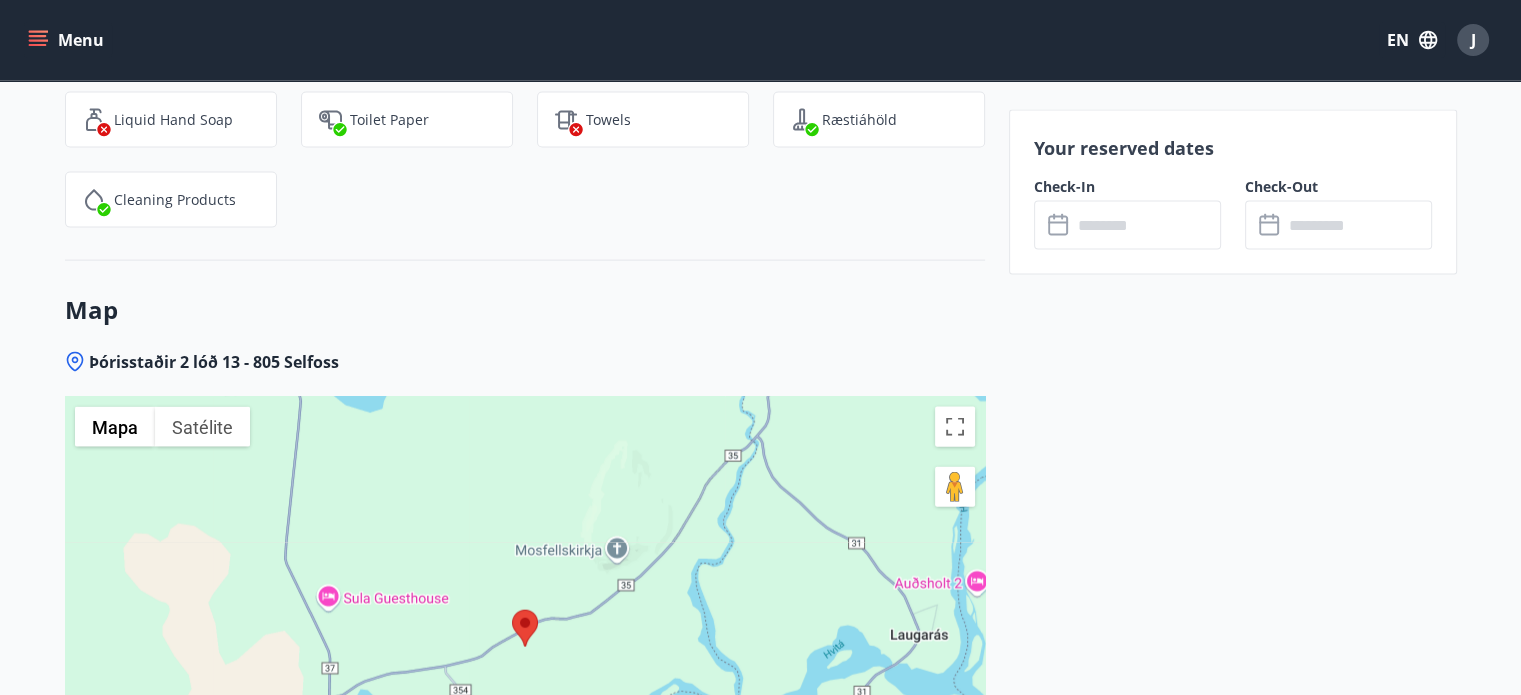 click 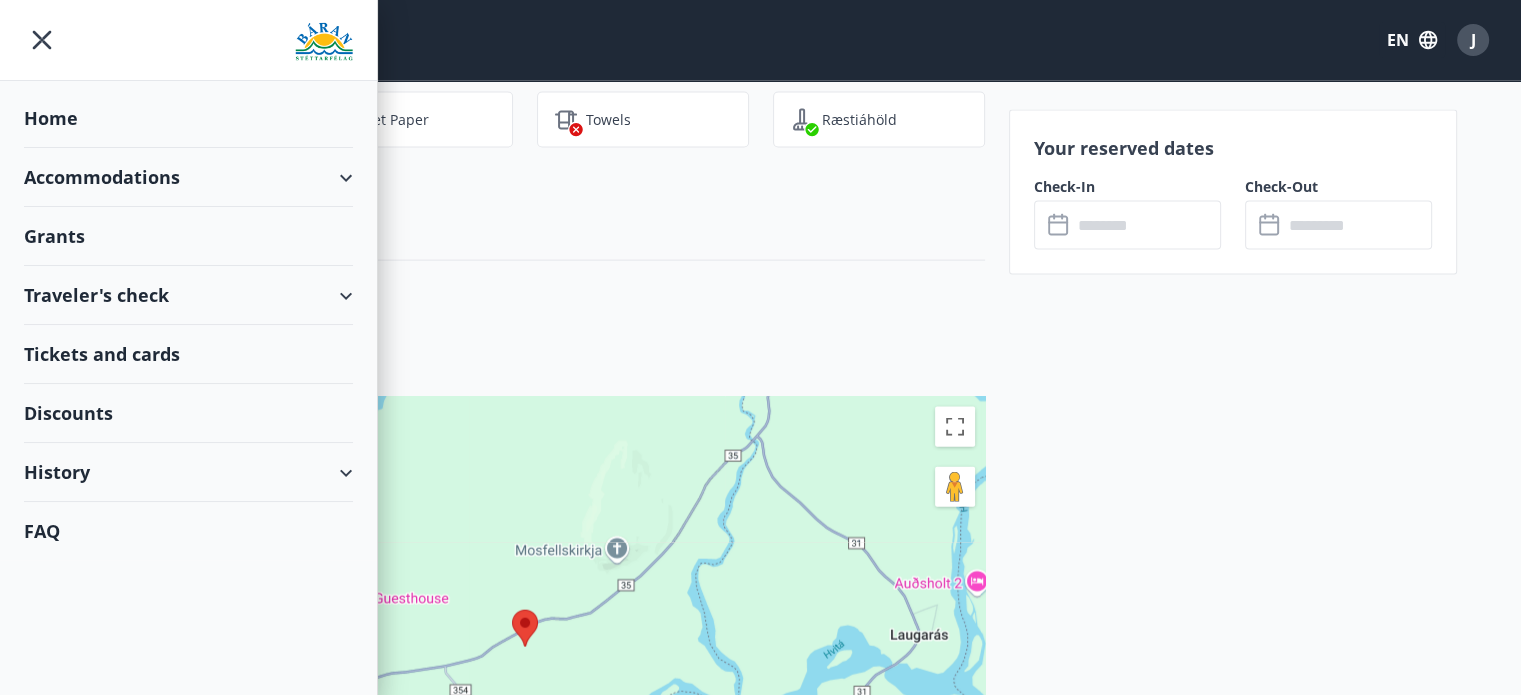 click on "Home" at bounding box center [188, 118] 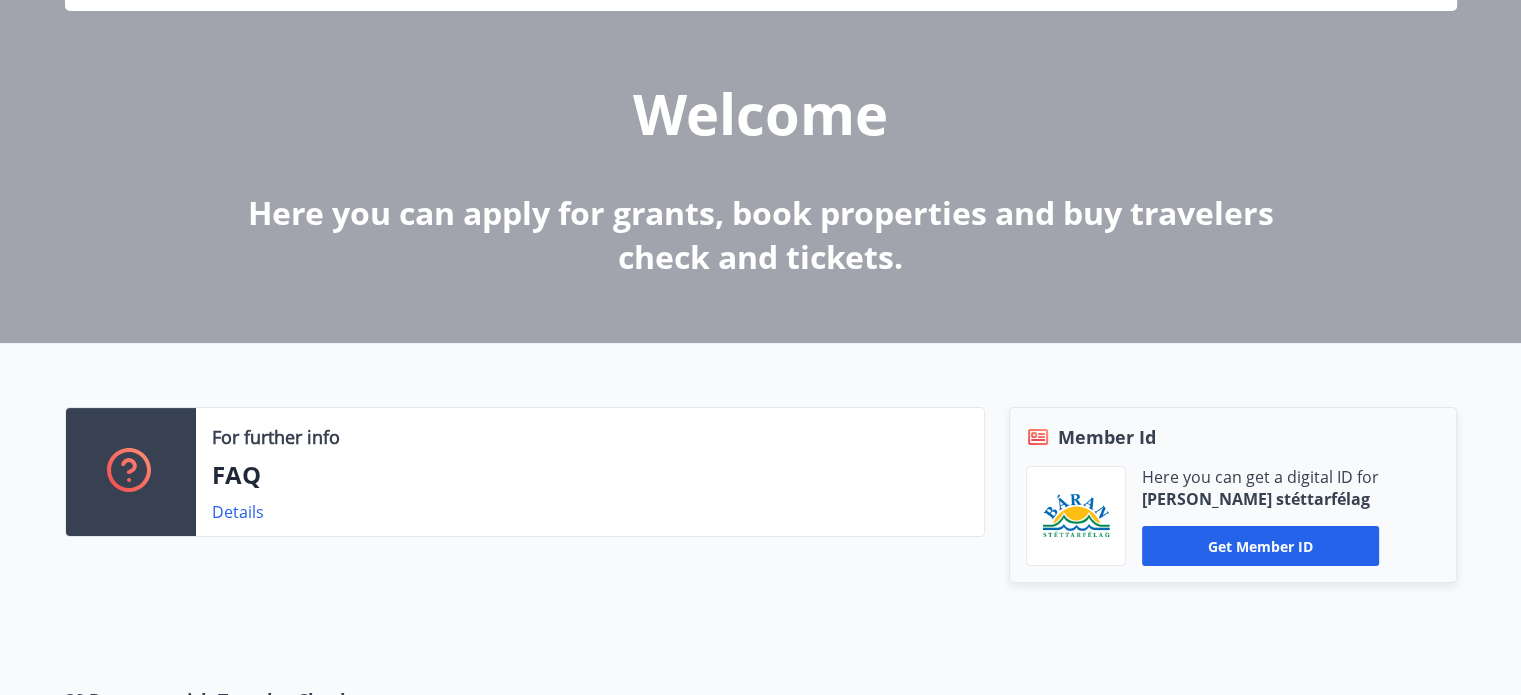 scroll, scrollTop: 0, scrollLeft: 0, axis: both 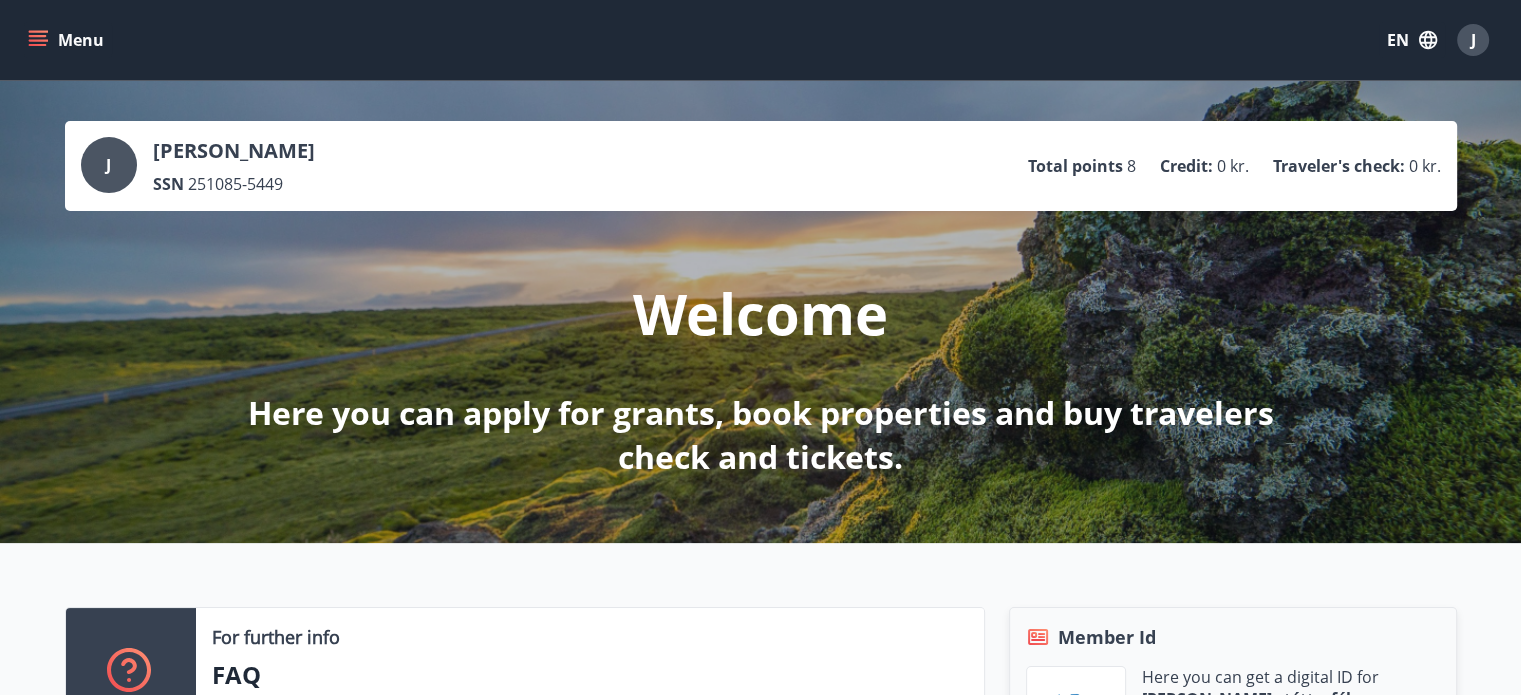 click on "Menu" at bounding box center [68, 40] 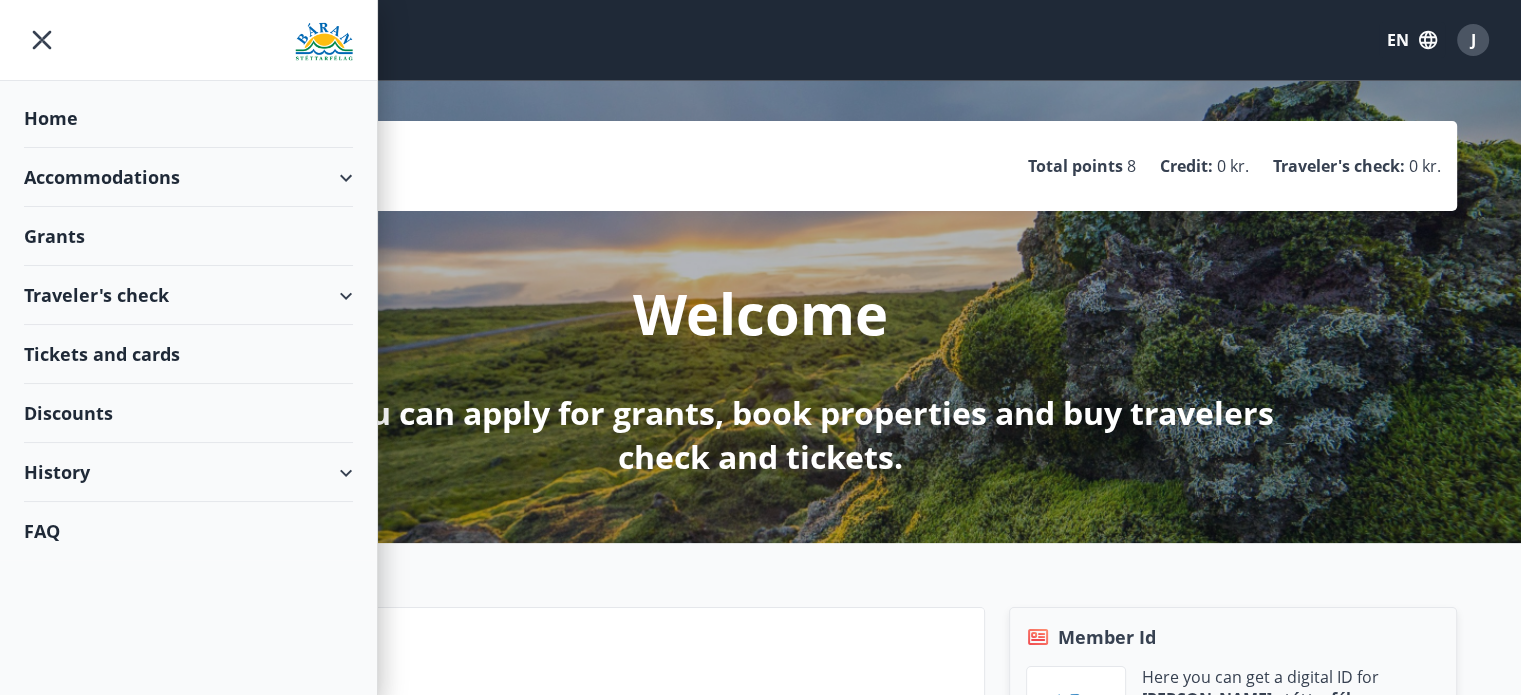 click on "Traveler's check" at bounding box center (188, 295) 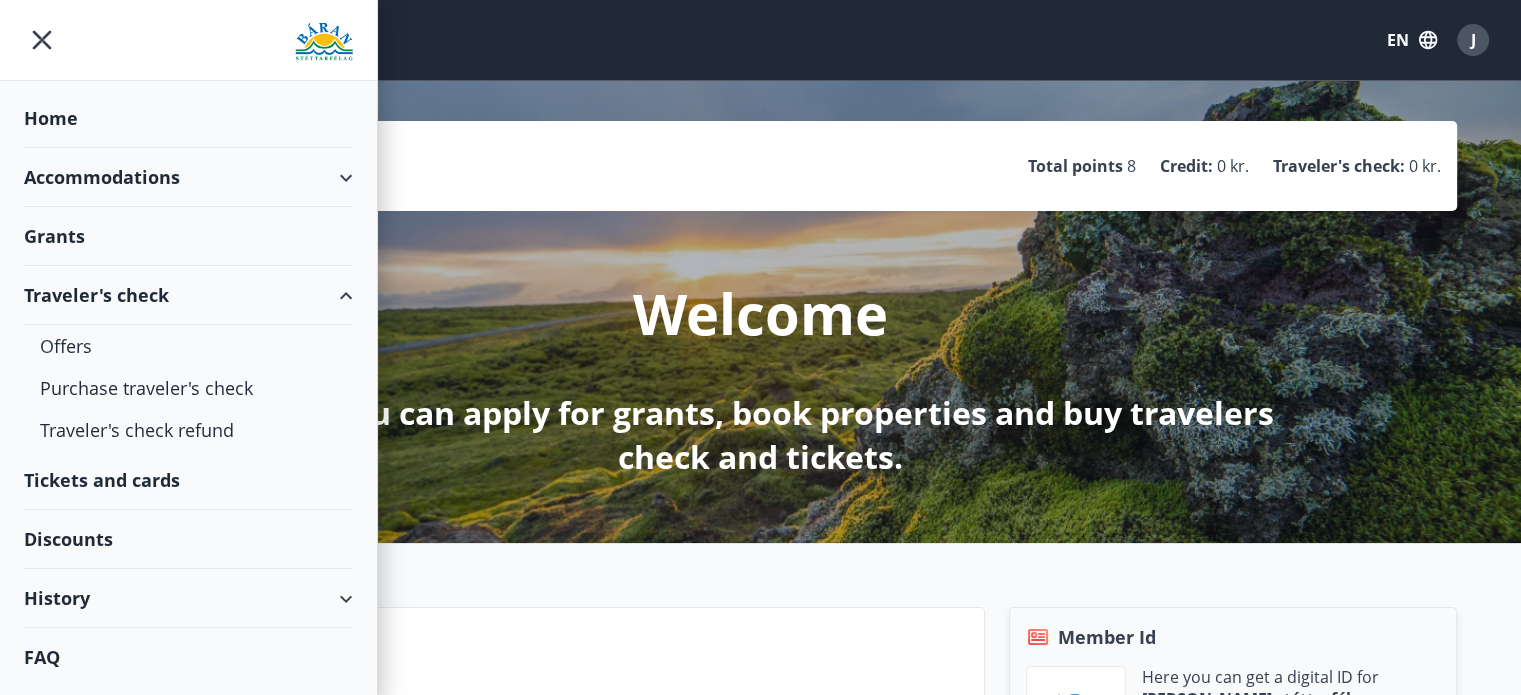 click on "Traveler's check" at bounding box center [188, 295] 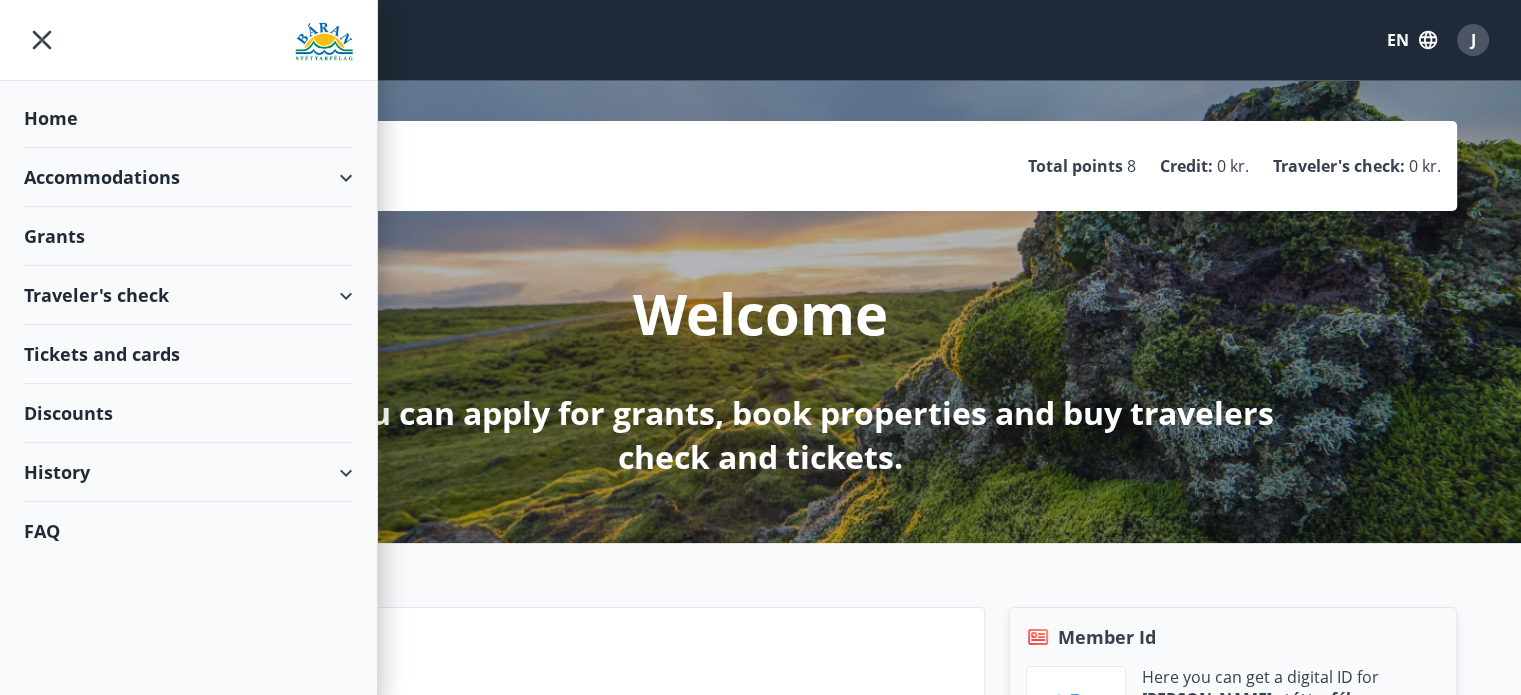 click on "Grants" at bounding box center (188, 118) 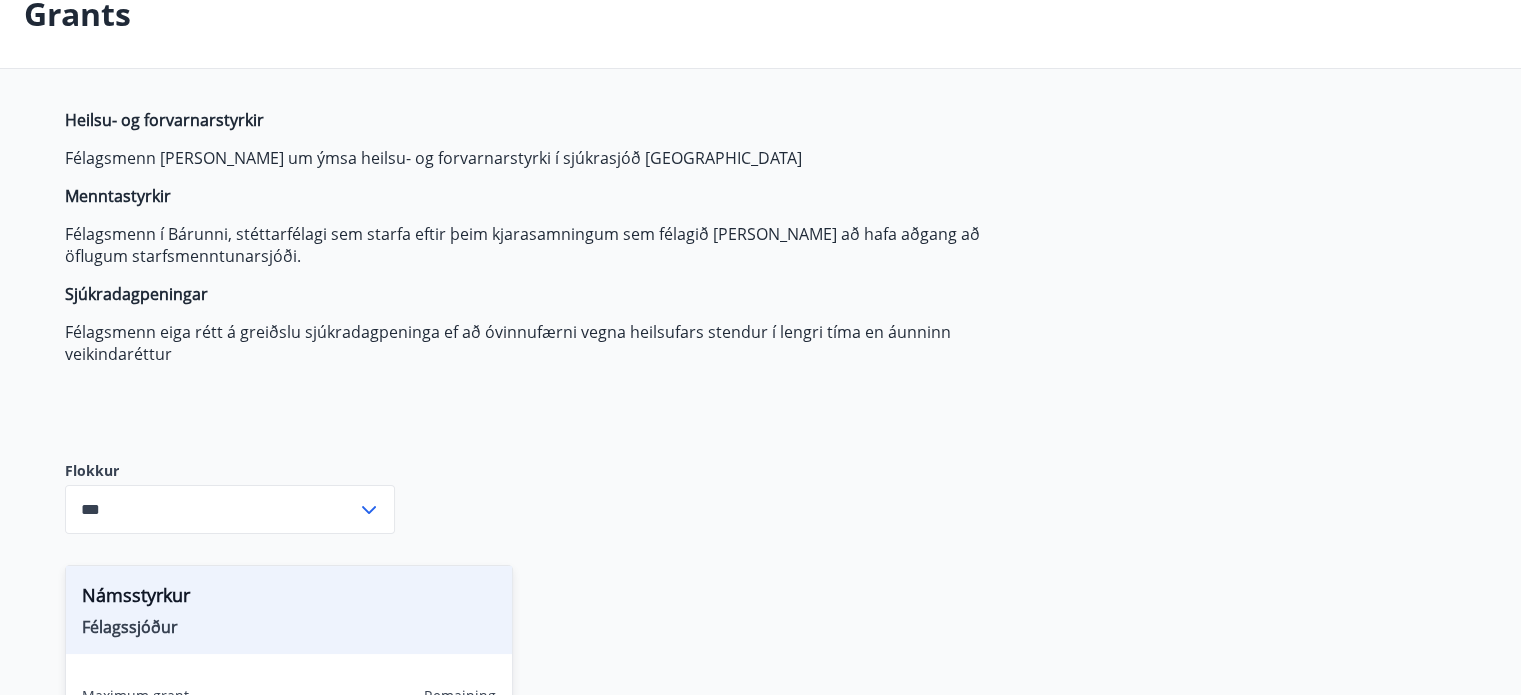 scroll, scrollTop: 0, scrollLeft: 0, axis: both 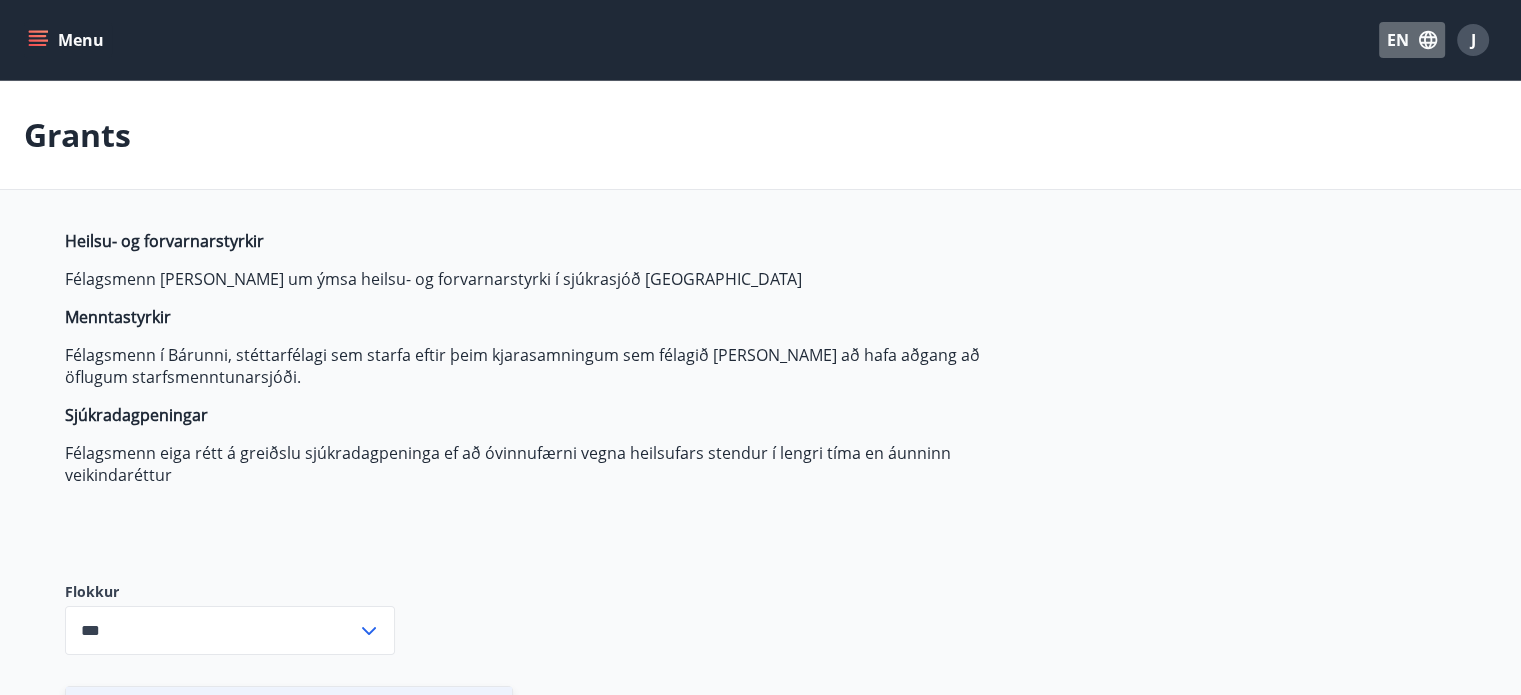 click on "EN" at bounding box center [1412, 40] 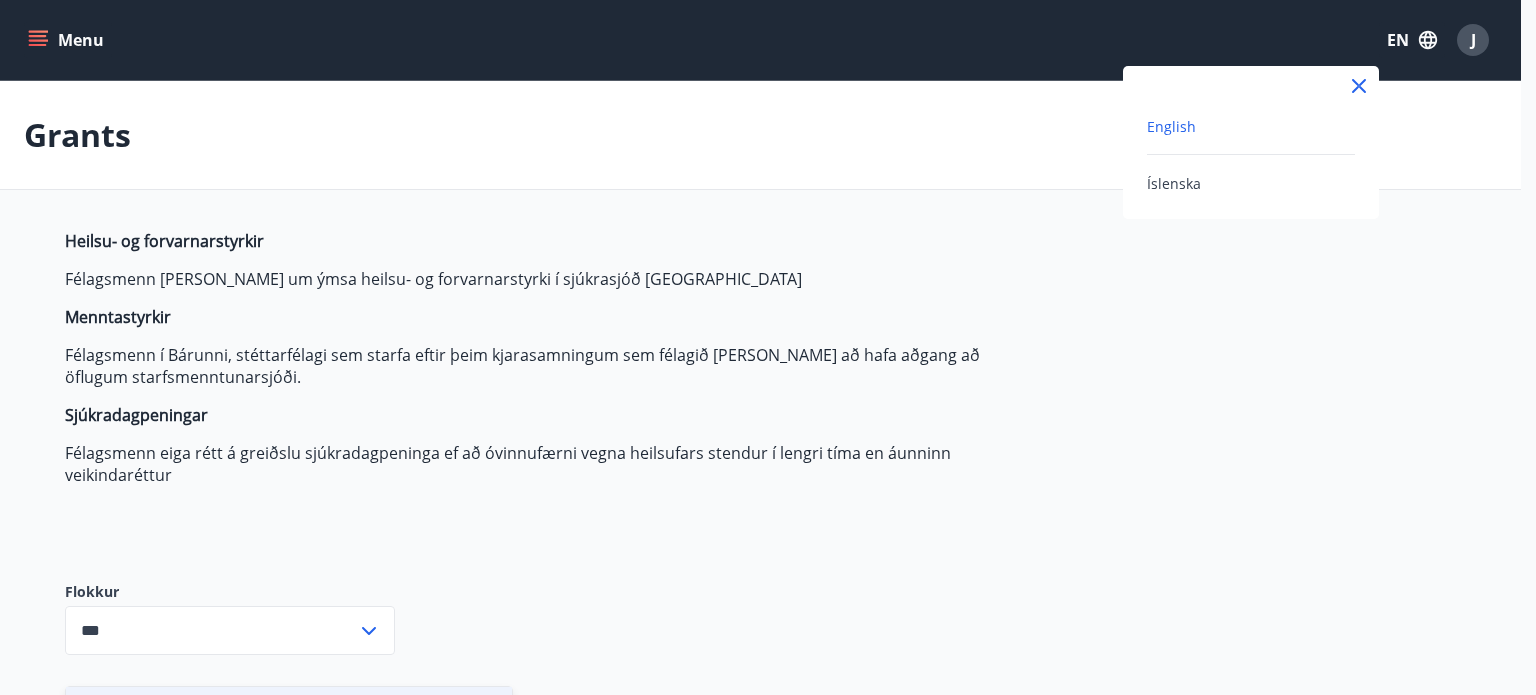 click on "English" at bounding box center [1171, 126] 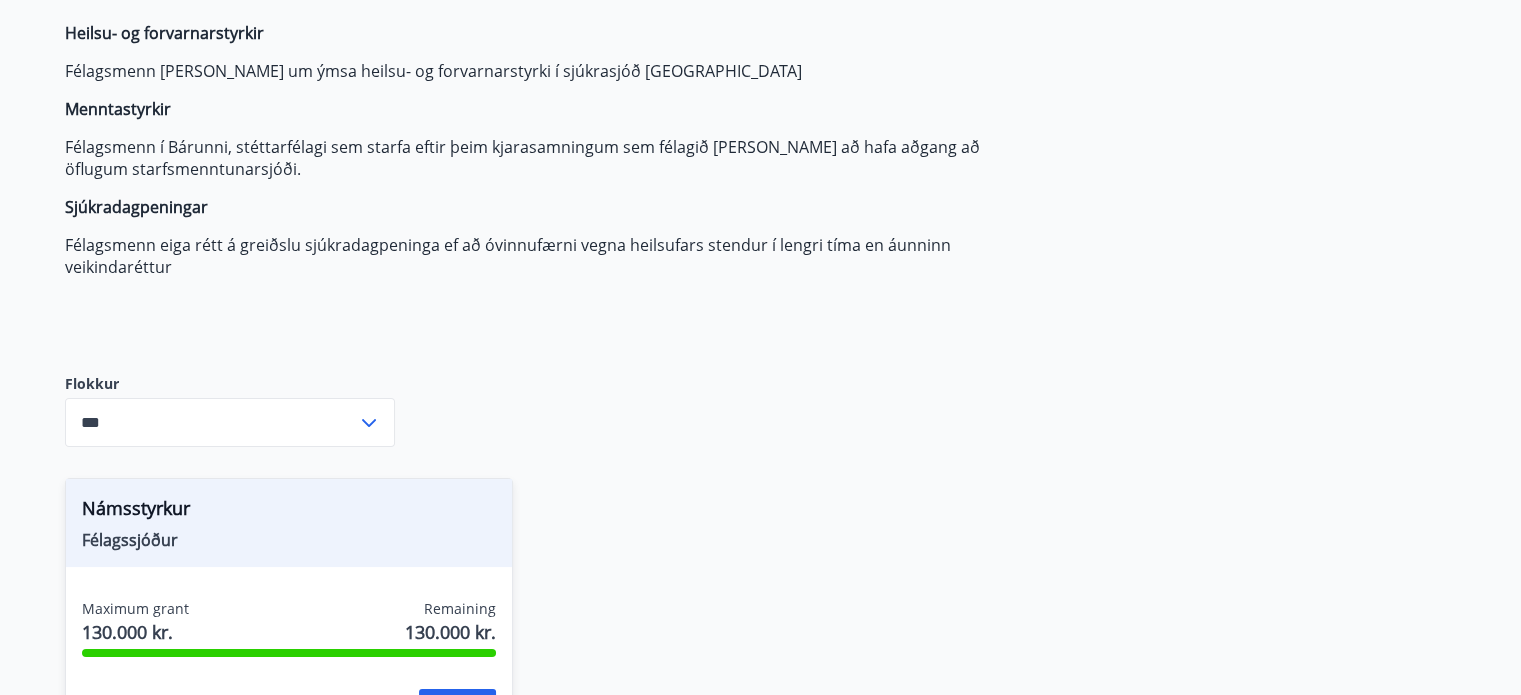 scroll, scrollTop: 400, scrollLeft: 0, axis: vertical 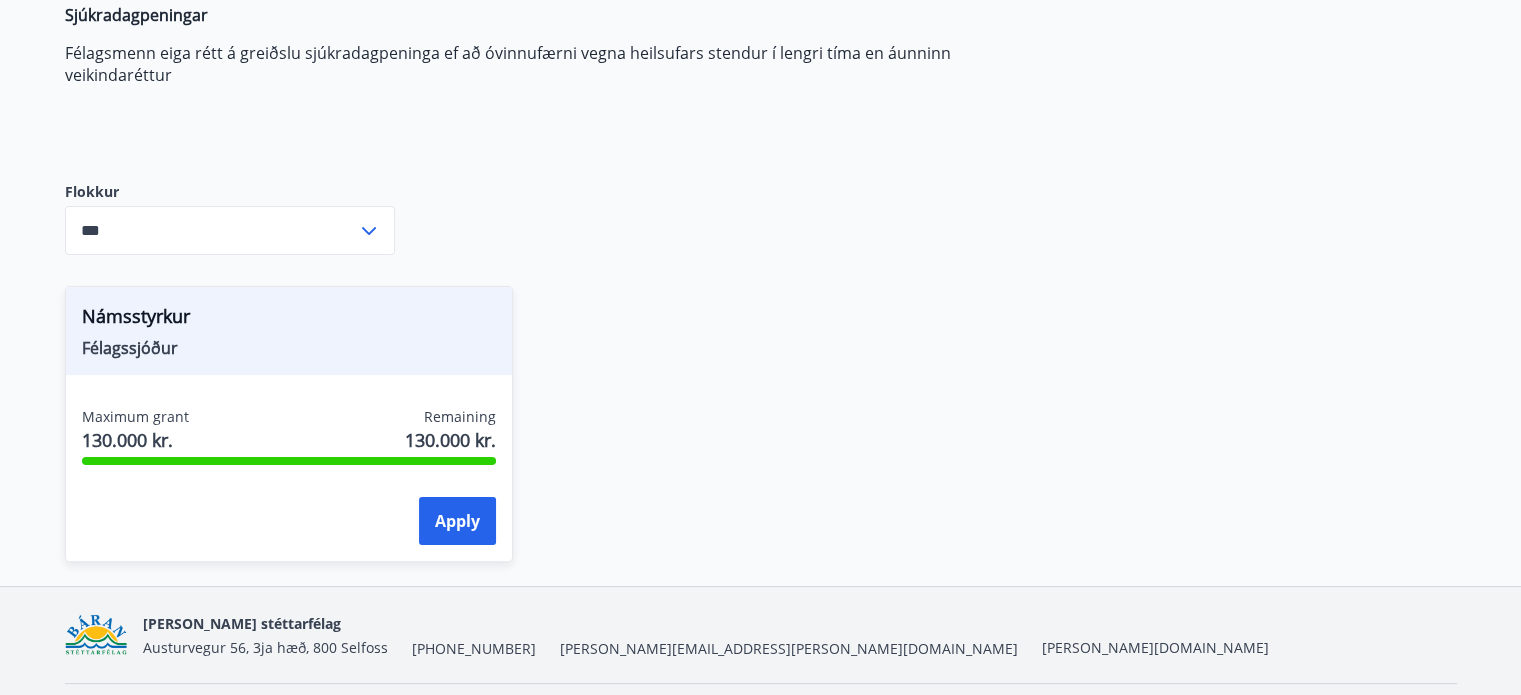 click on "***" at bounding box center [211, 230] 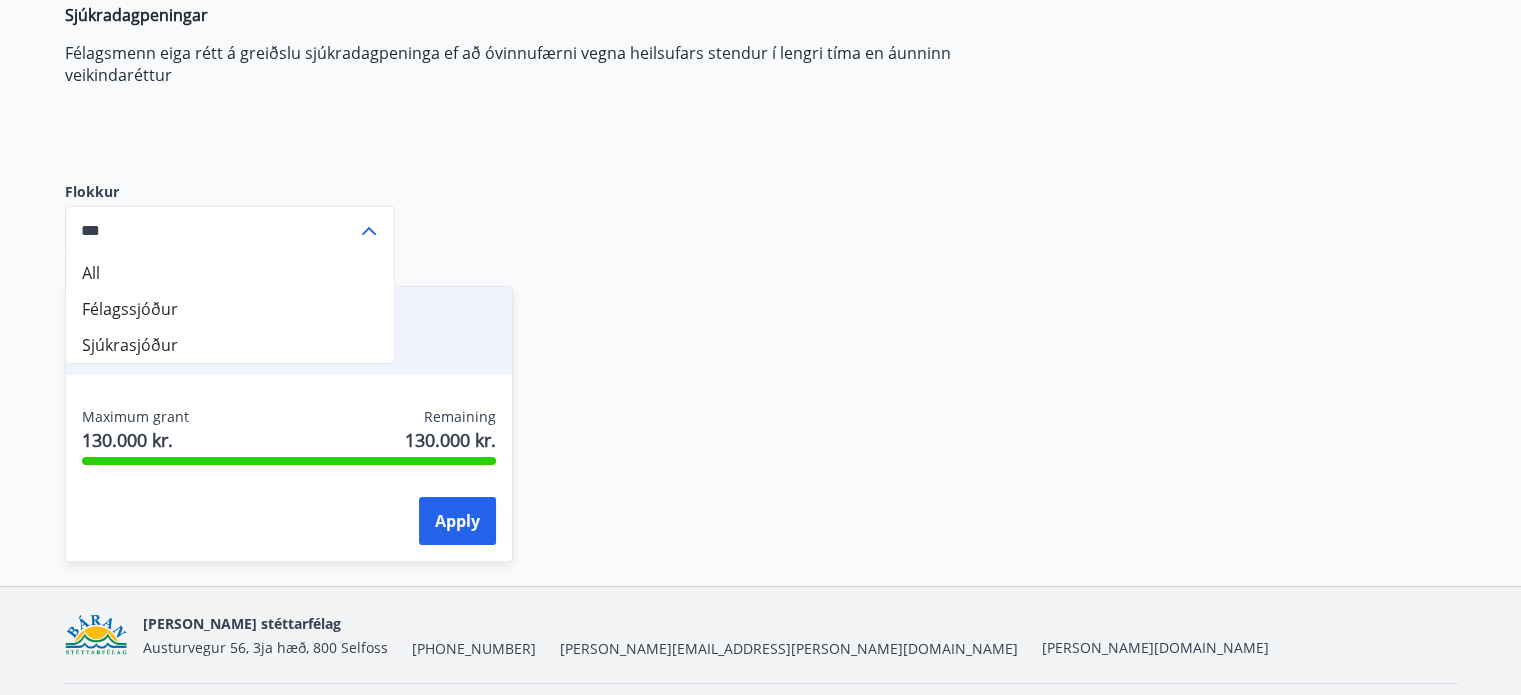 click on "Félagssjóður" at bounding box center [230, 309] 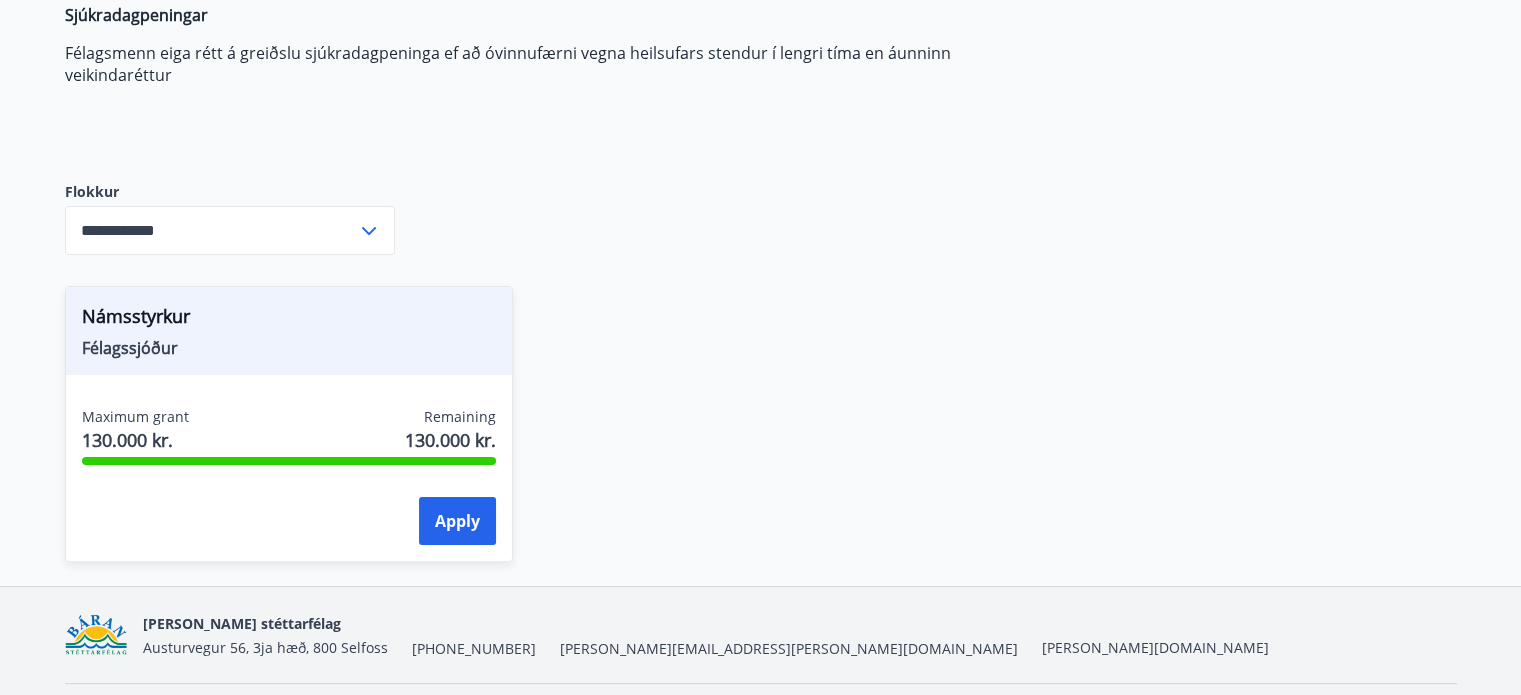click on "**********" at bounding box center (211, 230) 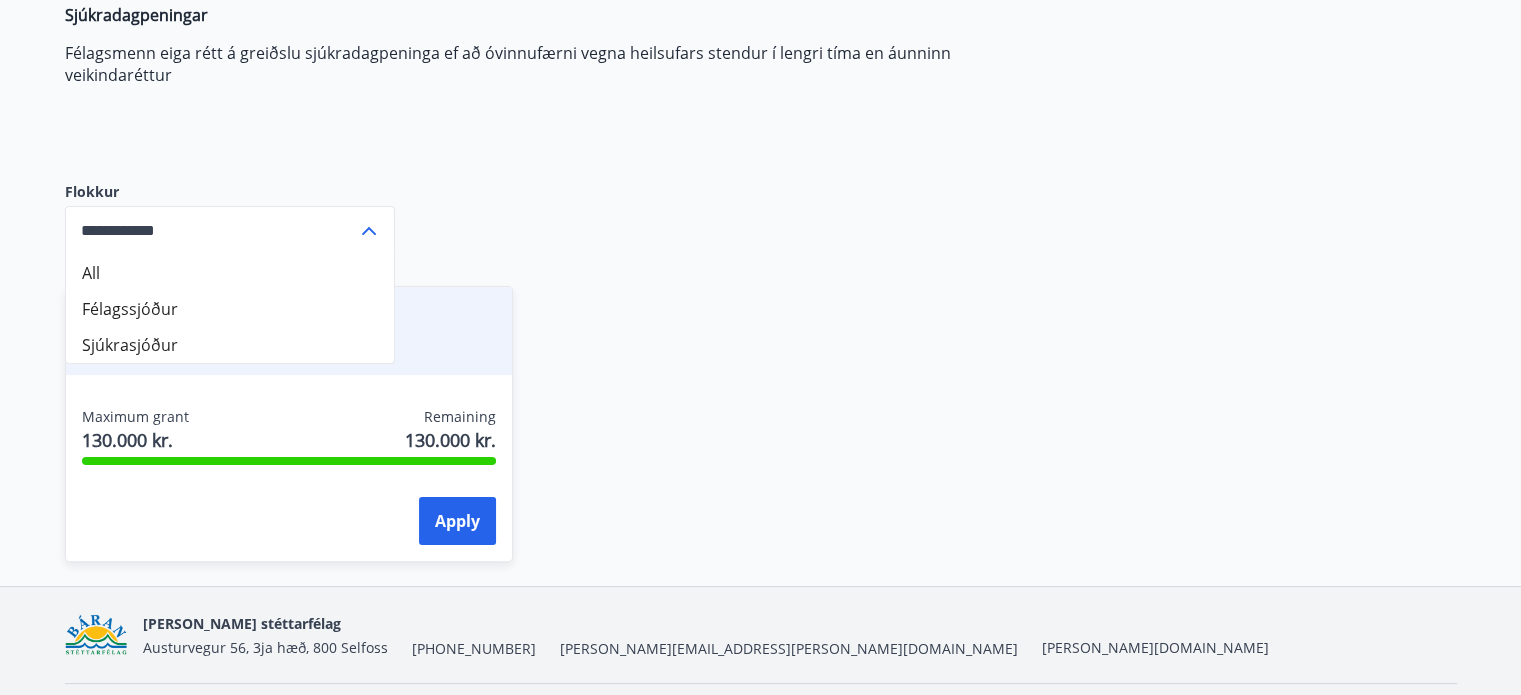 click on "Sjúkrasjóður" at bounding box center (230, 345) 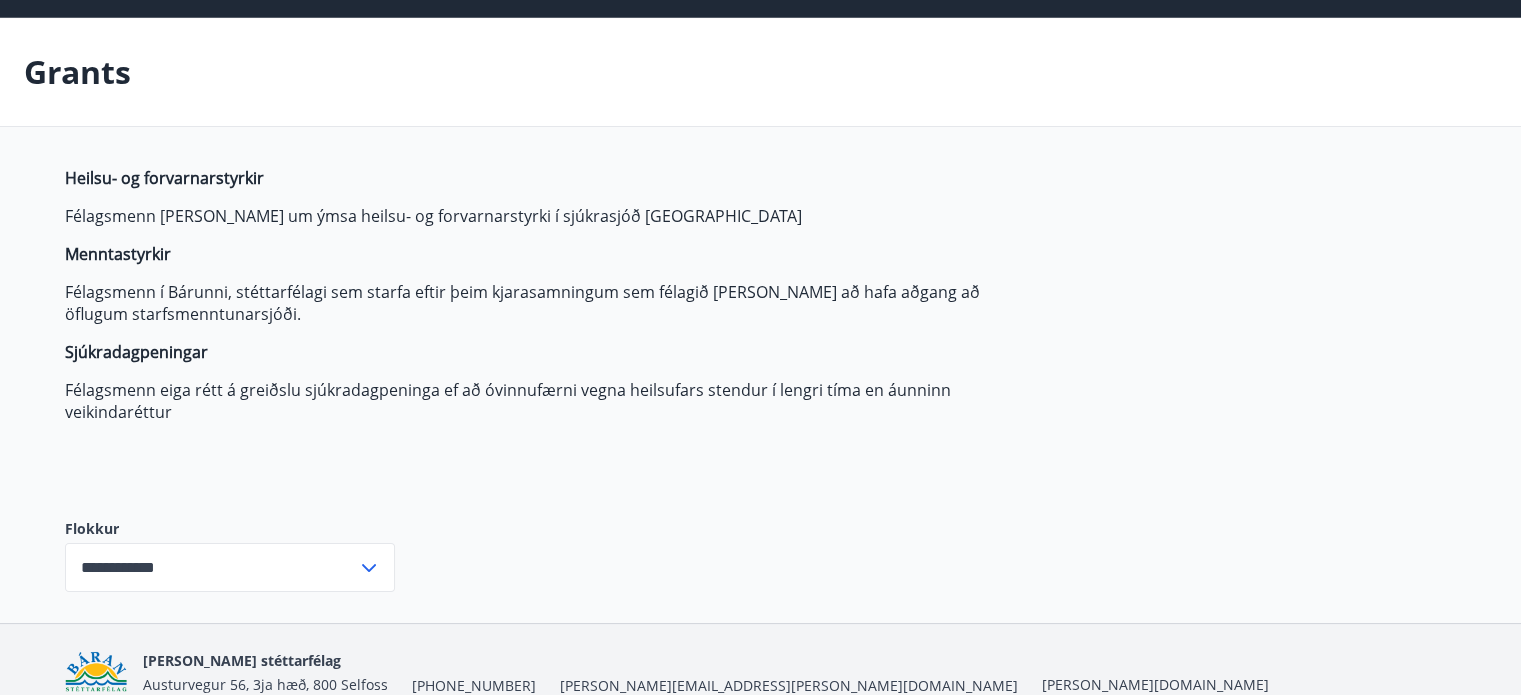 scroll, scrollTop: 0, scrollLeft: 0, axis: both 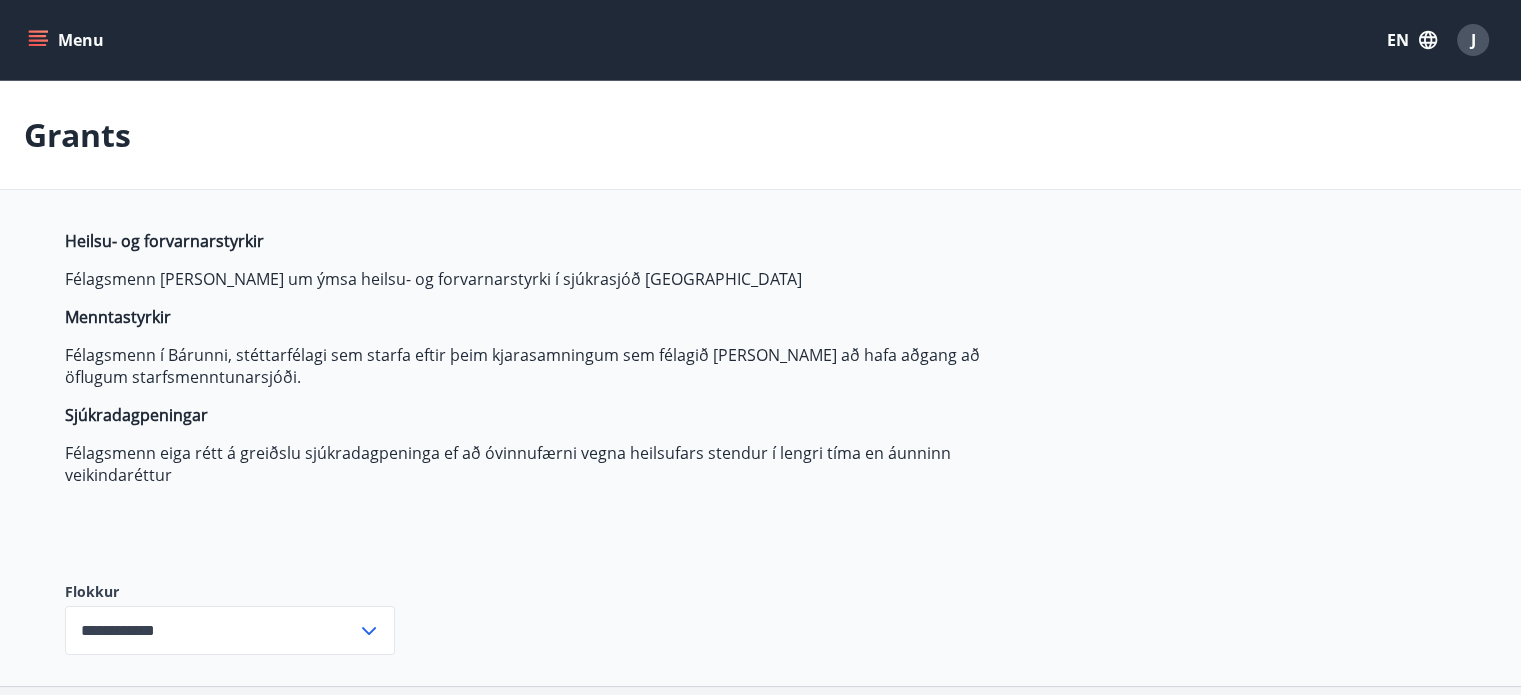 click 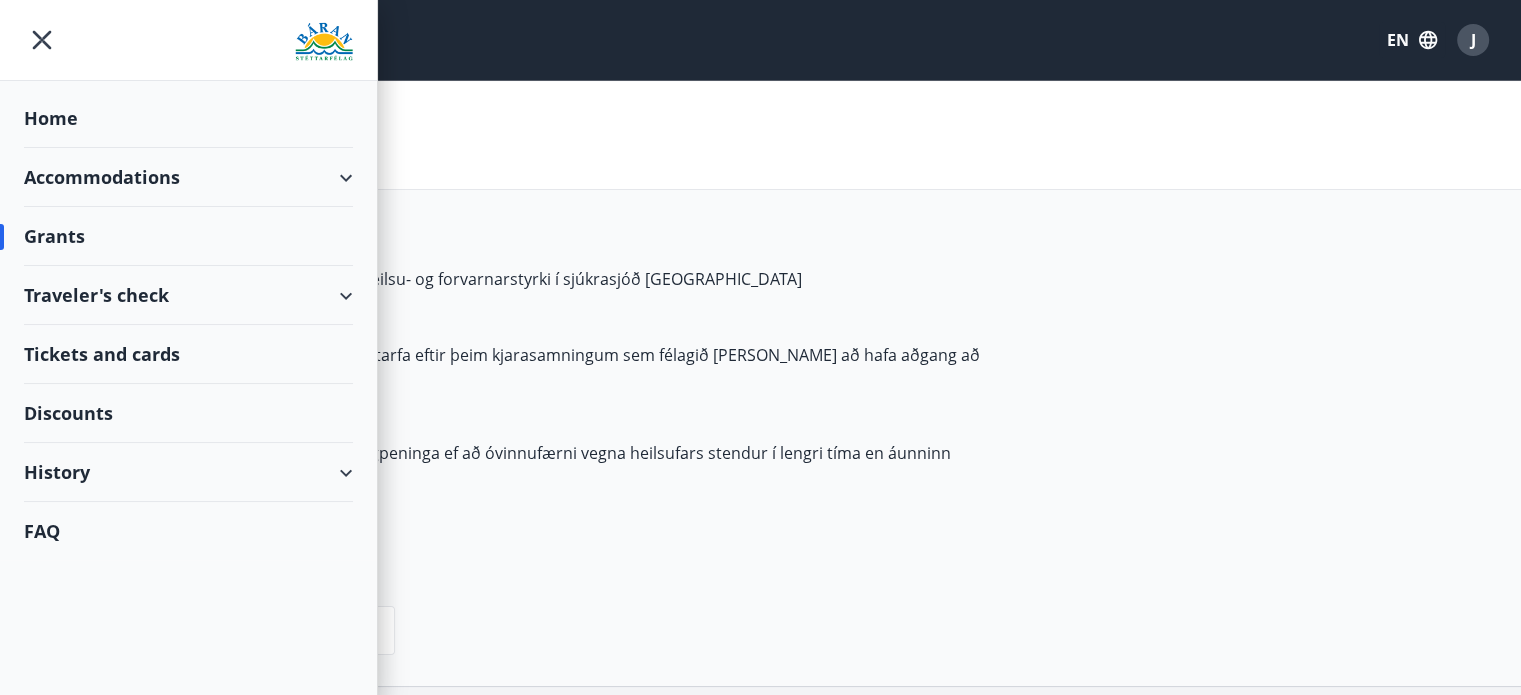 click on "Discounts" at bounding box center (188, 413) 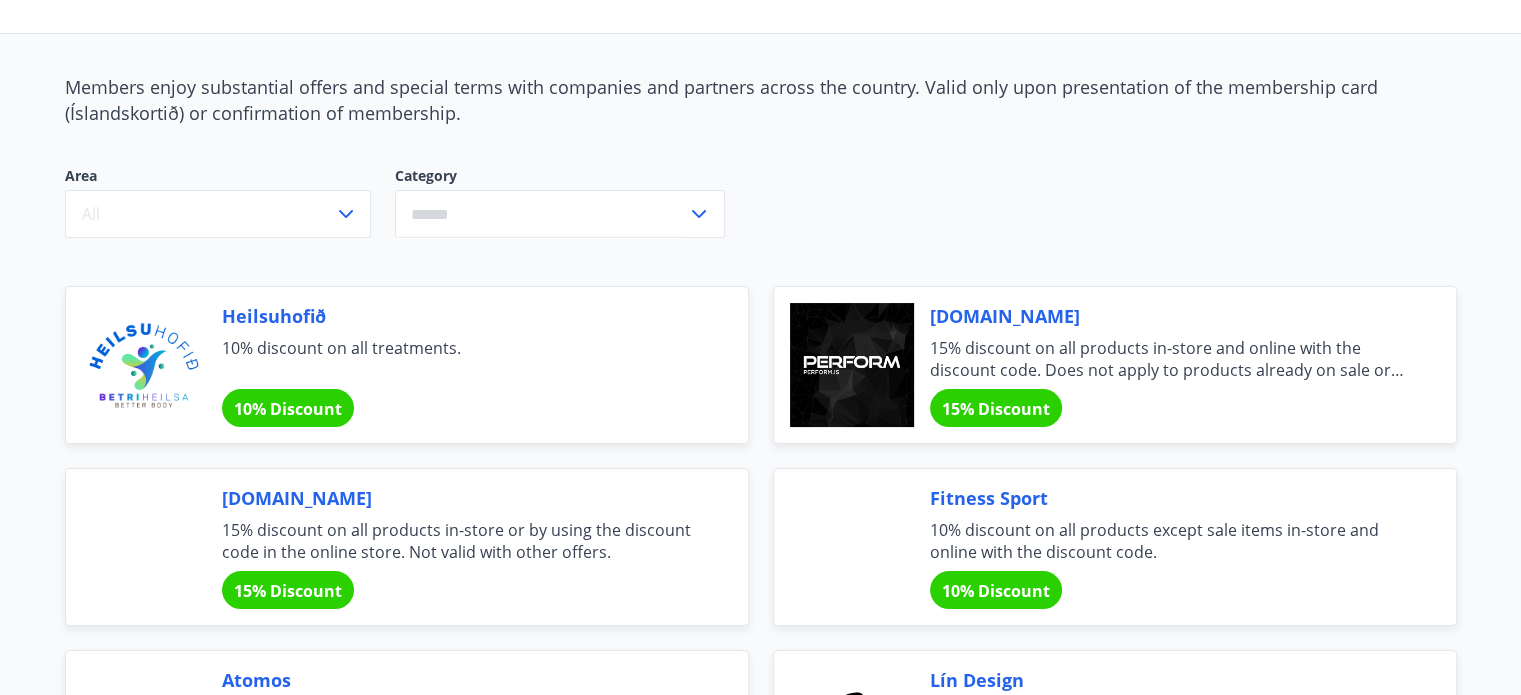 scroll, scrollTop: 0, scrollLeft: 0, axis: both 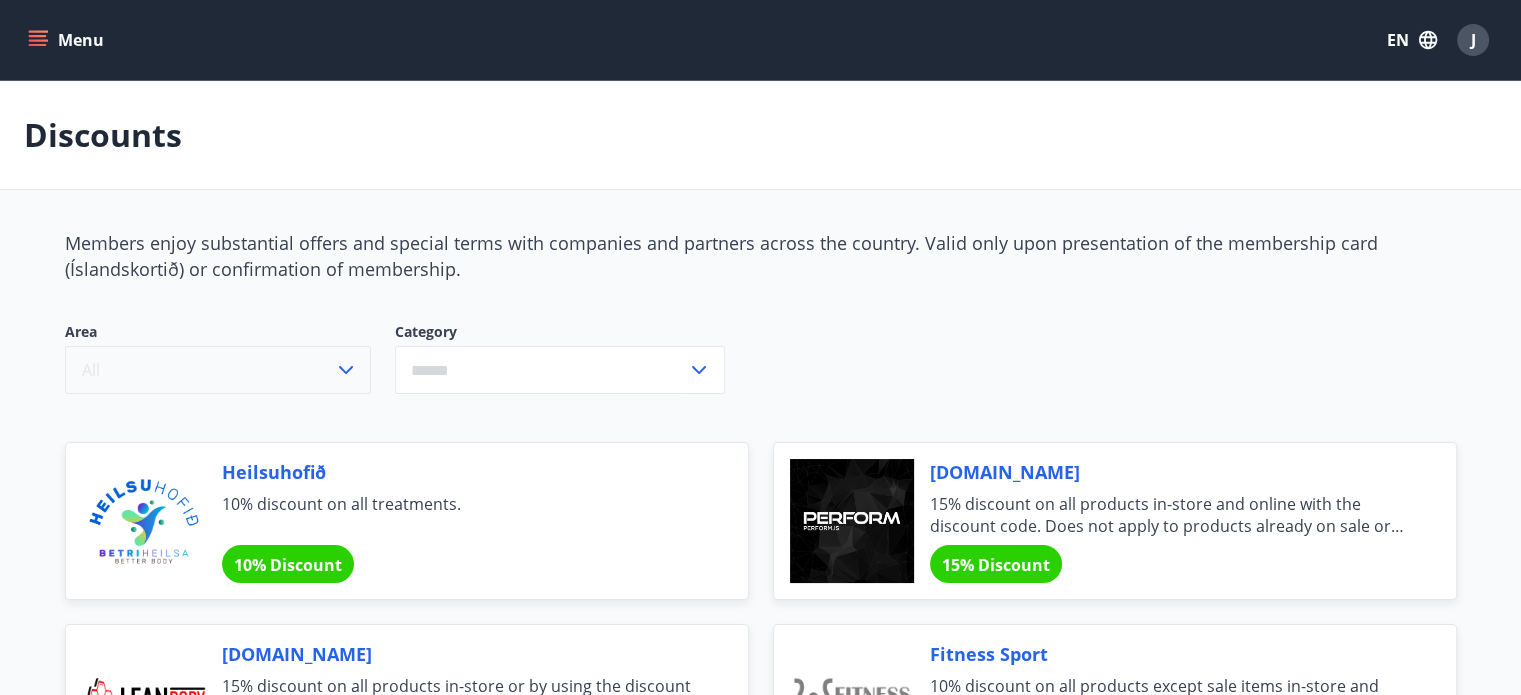 click on "All" at bounding box center [218, 370] 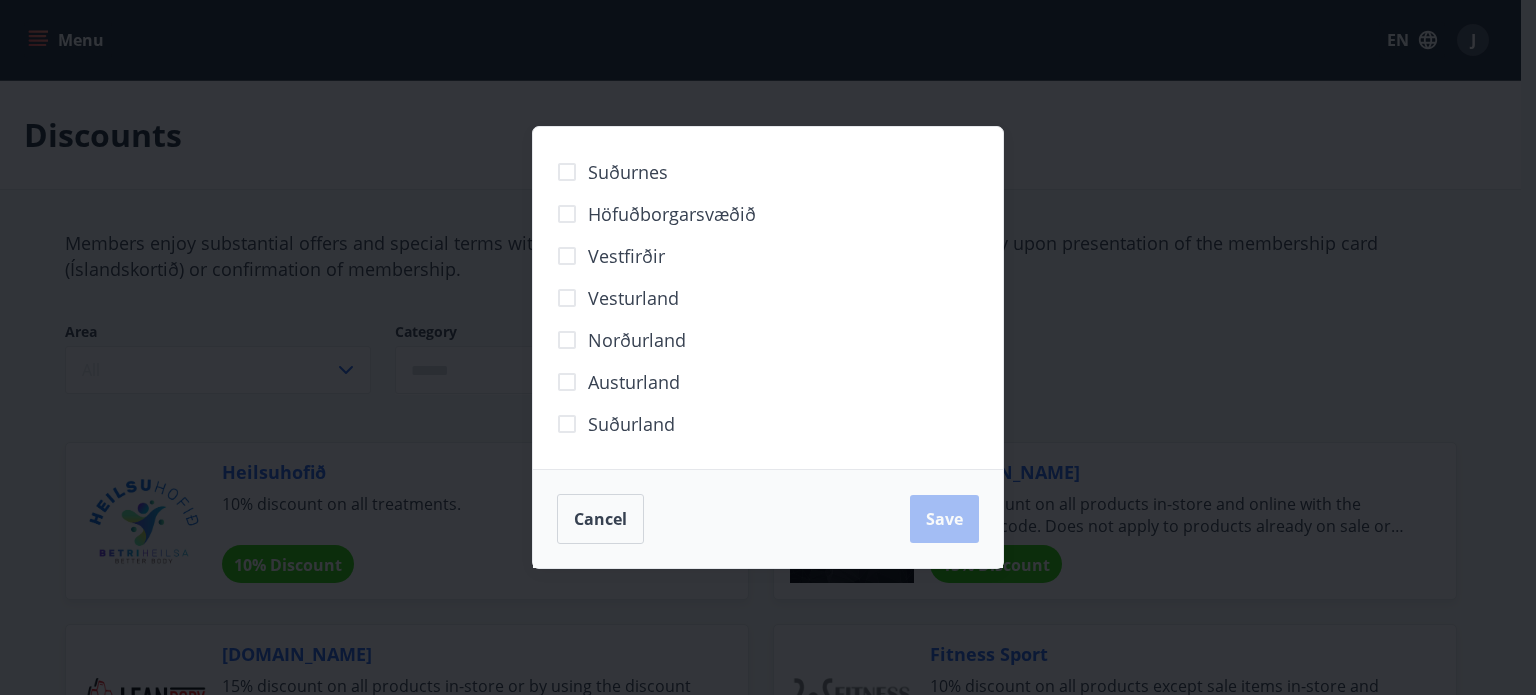 click on "Suðurland" at bounding box center (631, 424) 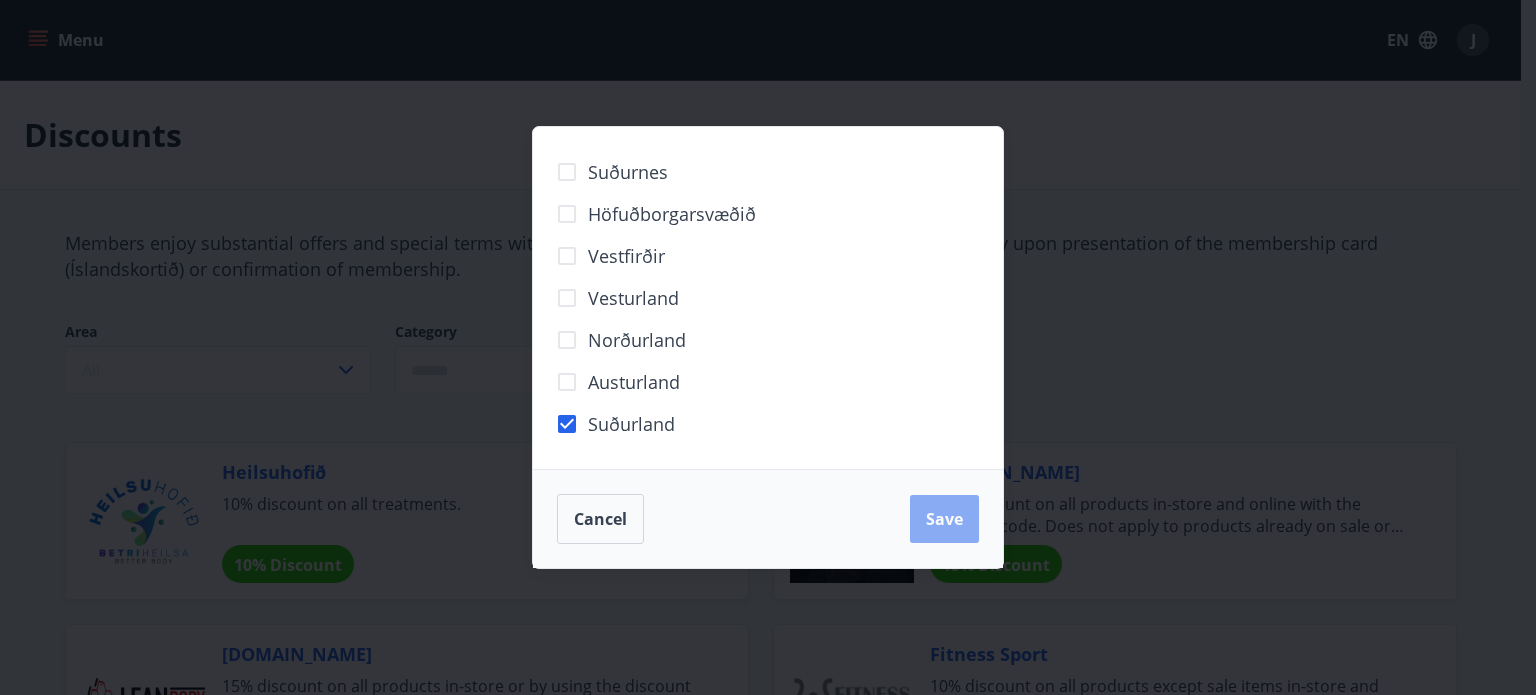 click on "Save" at bounding box center (944, 519) 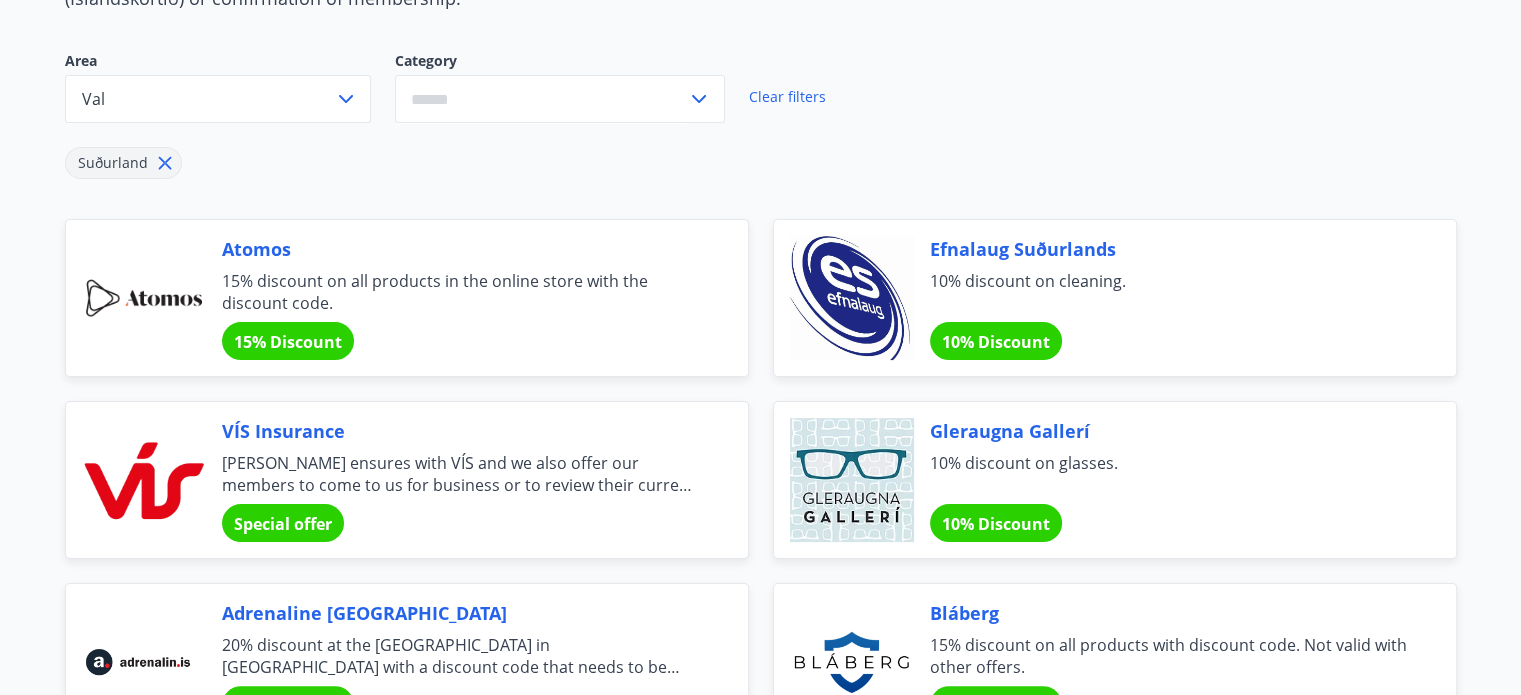 scroll, scrollTop: 0, scrollLeft: 0, axis: both 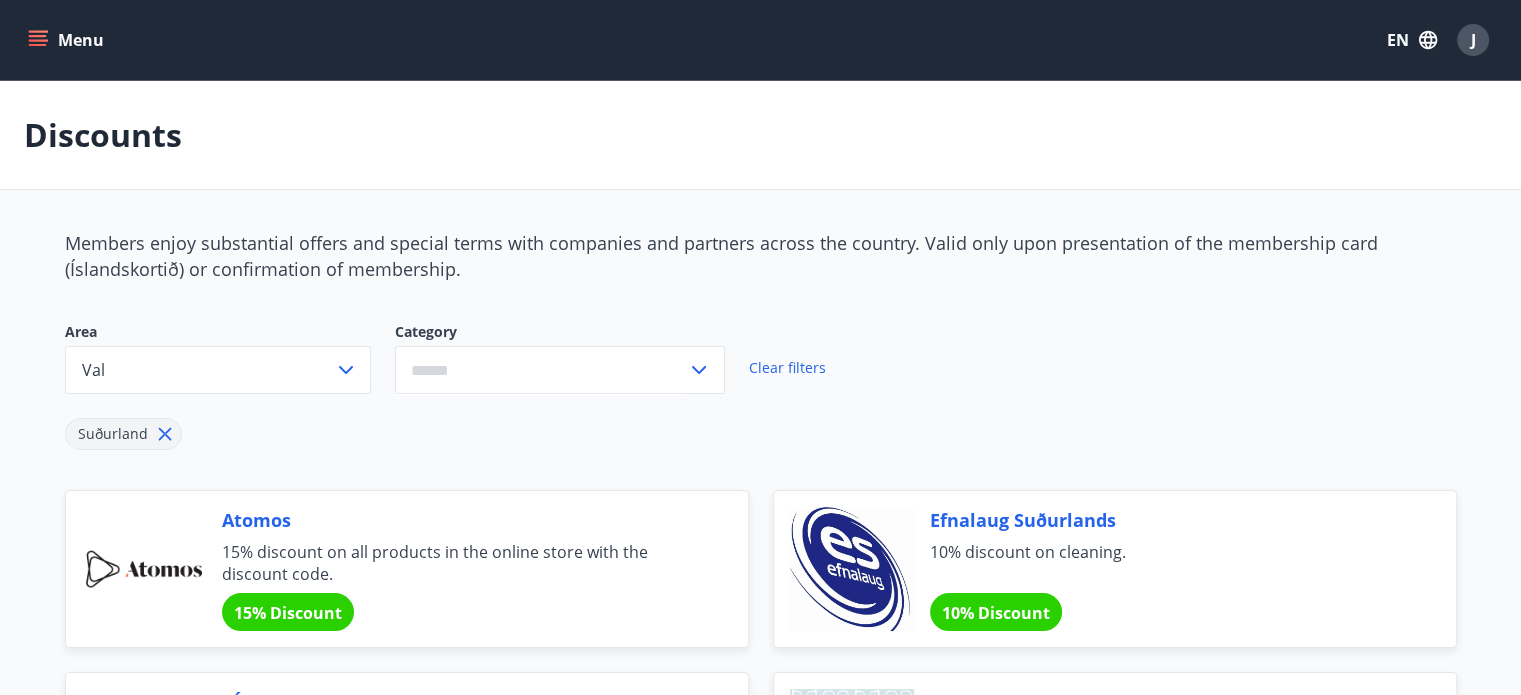 click on "Menu" at bounding box center (68, 40) 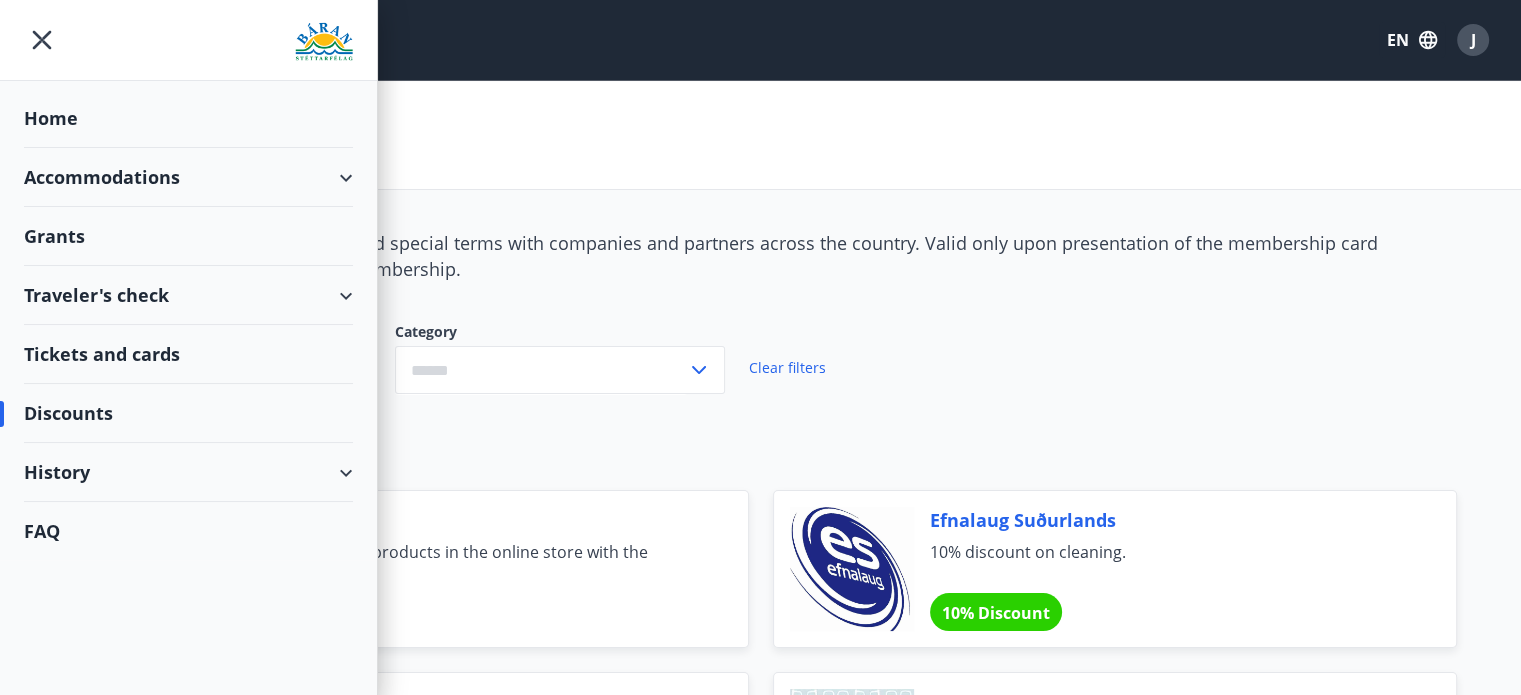 click on "Home" at bounding box center [188, 118] 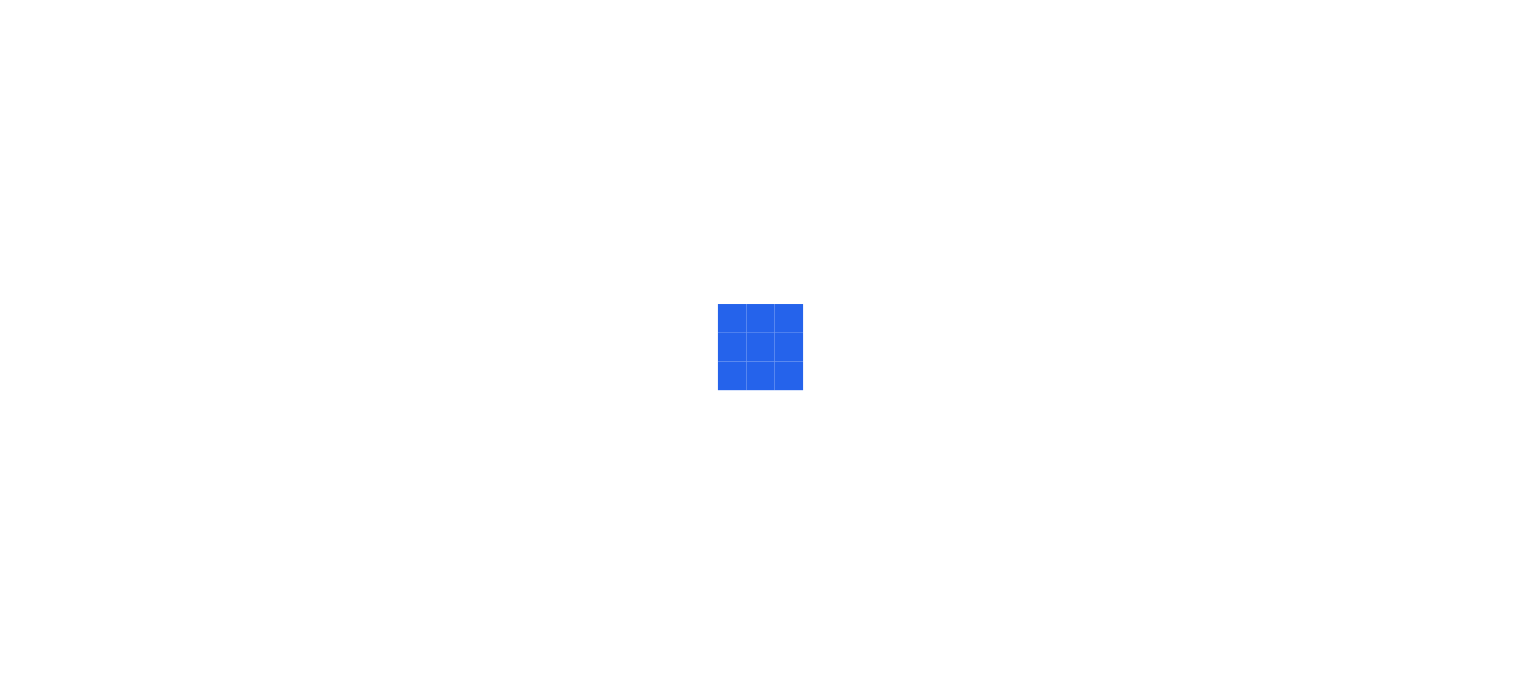 scroll, scrollTop: 0, scrollLeft: 0, axis: both 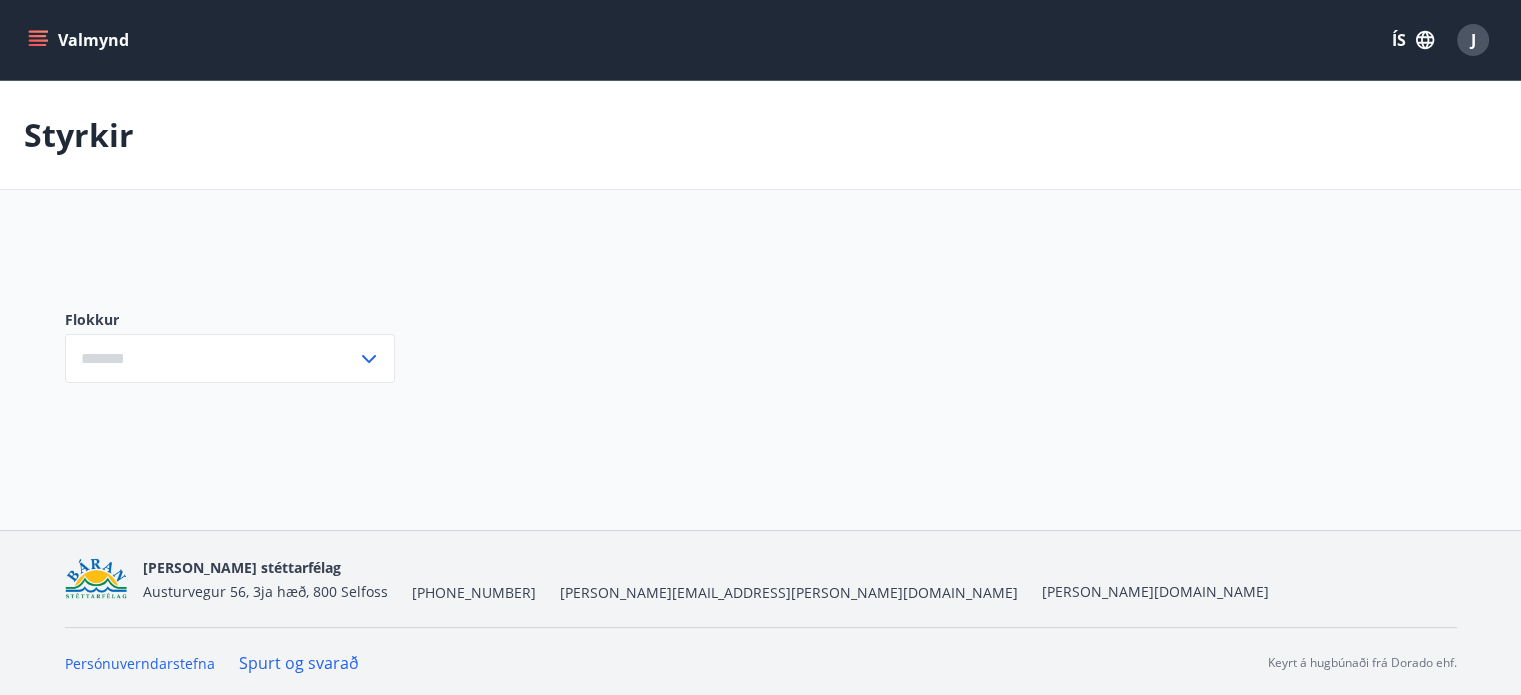 type on "***" 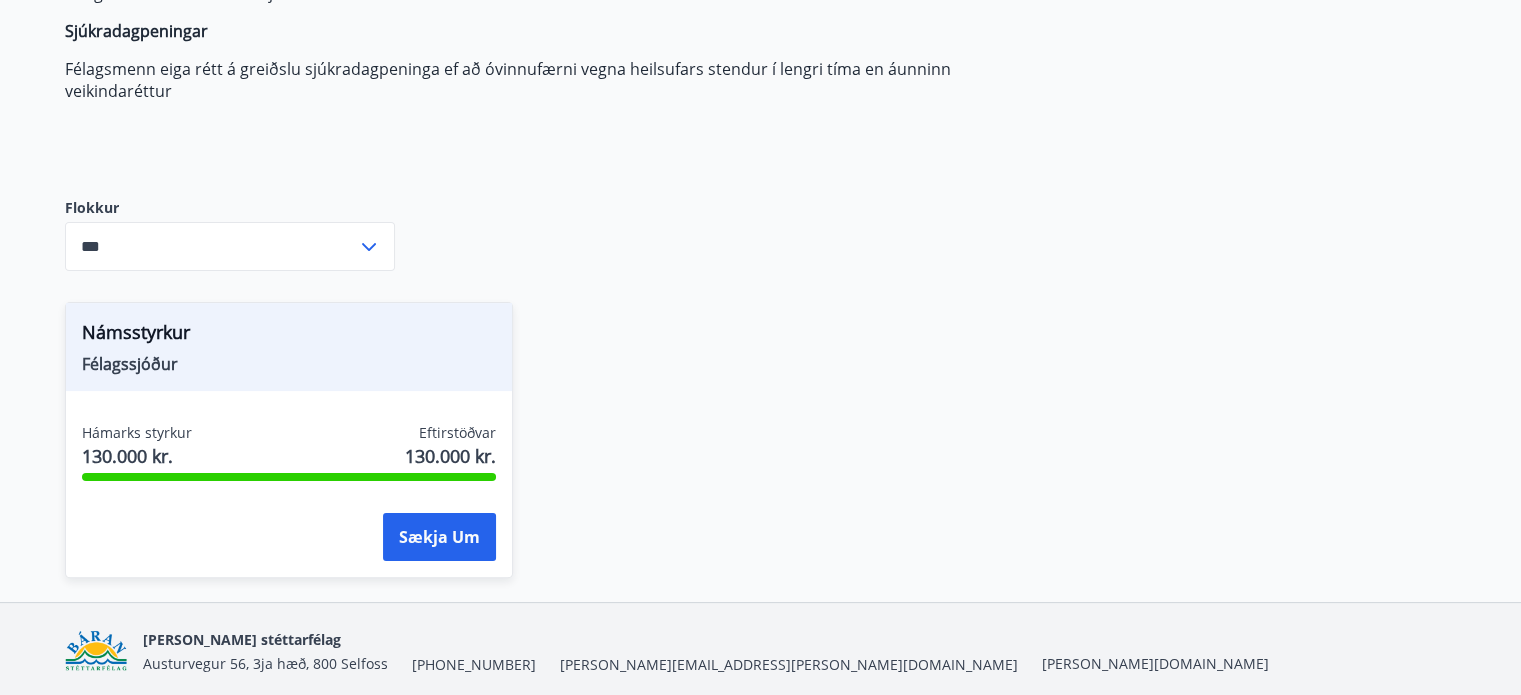scroll, scrollTop: 400, scrollLeft: 0, axis: vertical 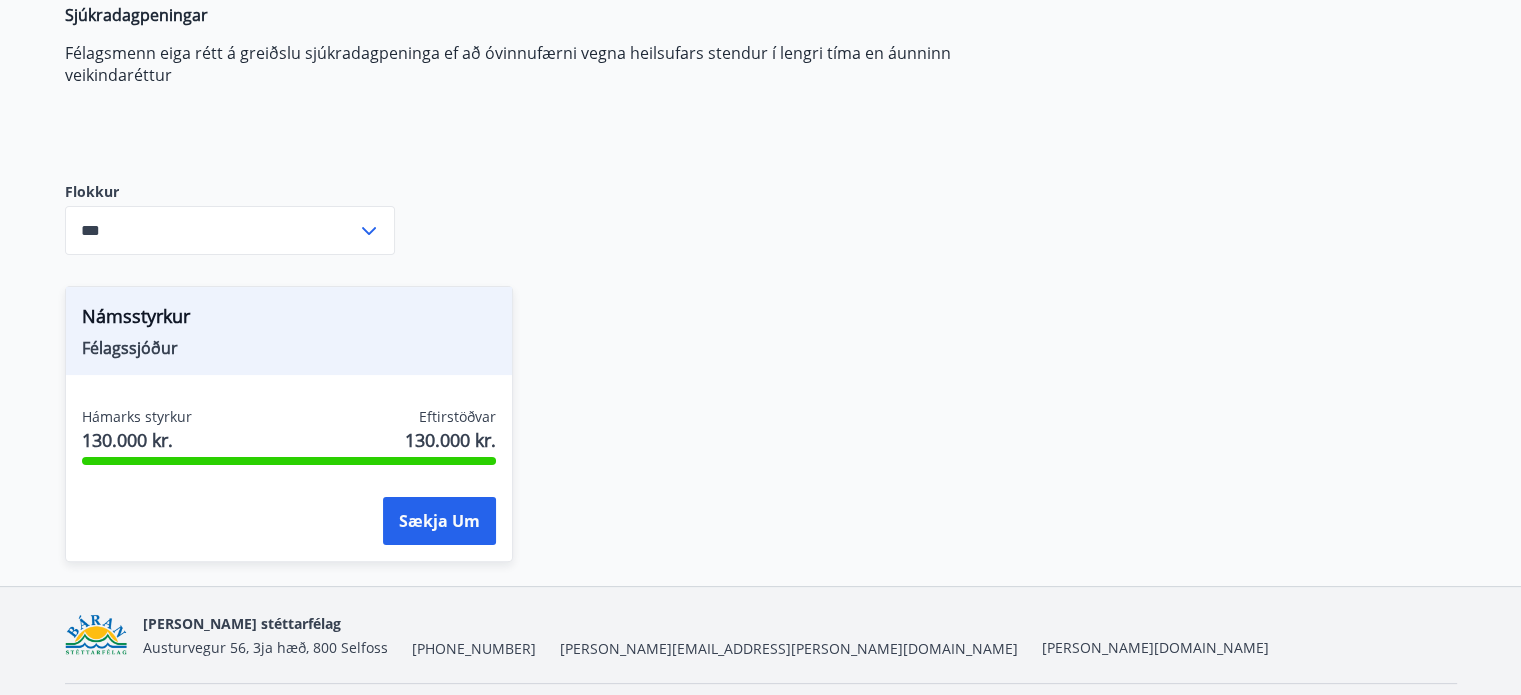 click on "Námsstyrkur Félagssjóður" at bounding box center [289, 331] 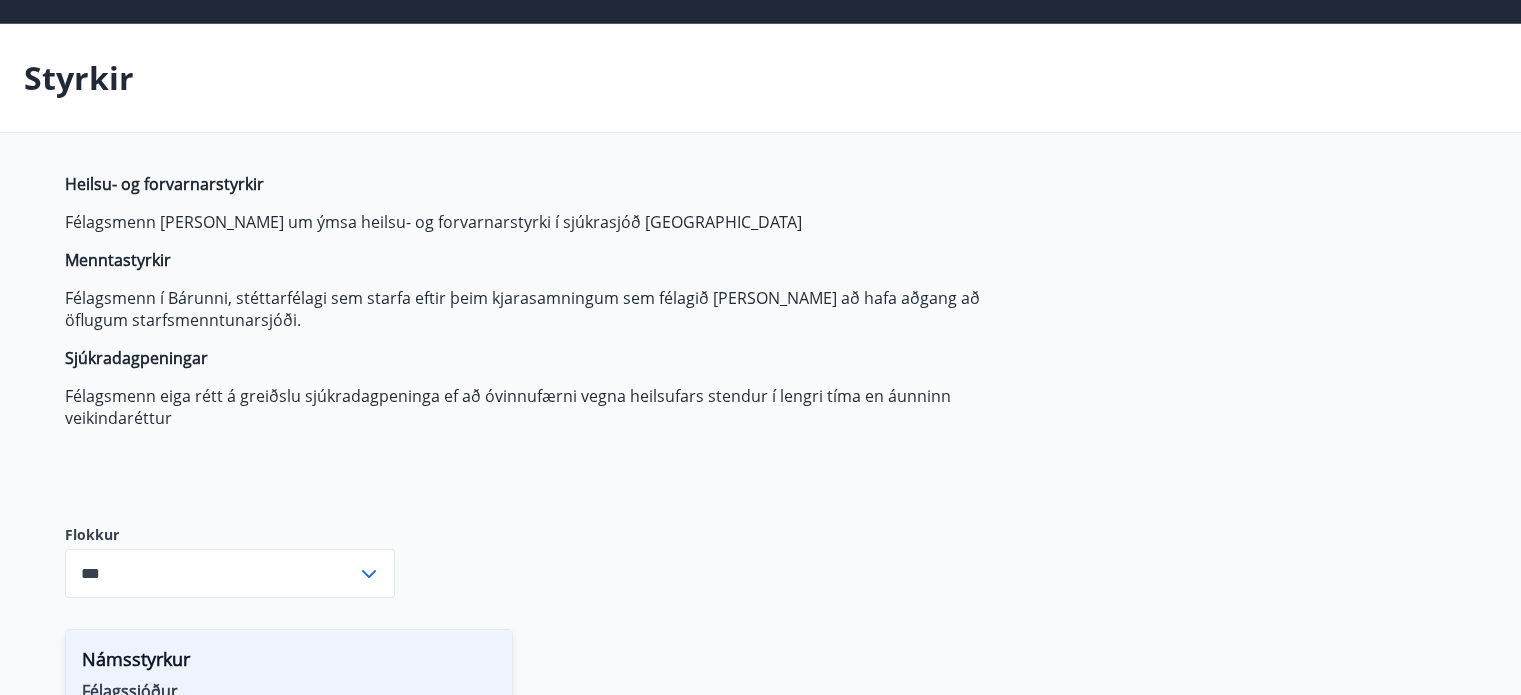 scroll, scrollTop: 0, scrollLeft: 0, axis: both 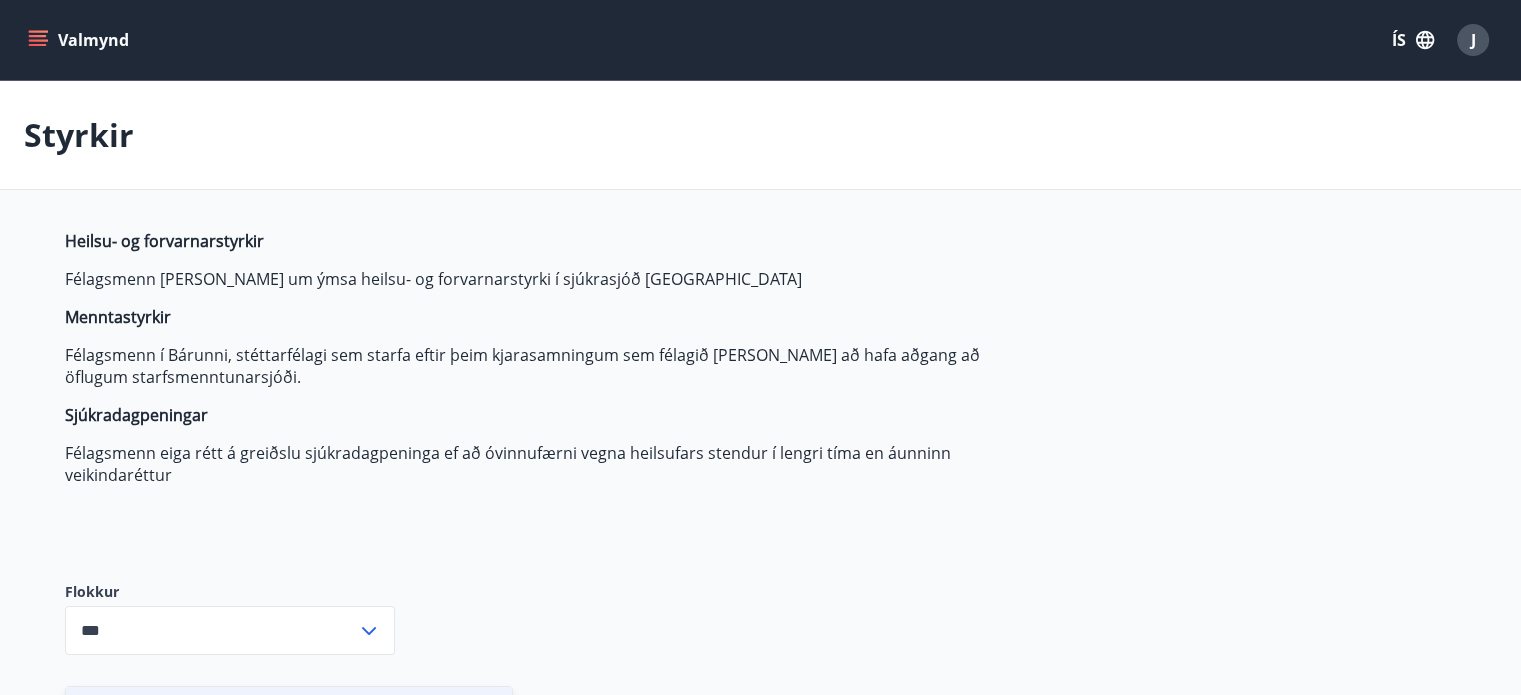 click on "ÍS" at bounding box center [1413, 40] 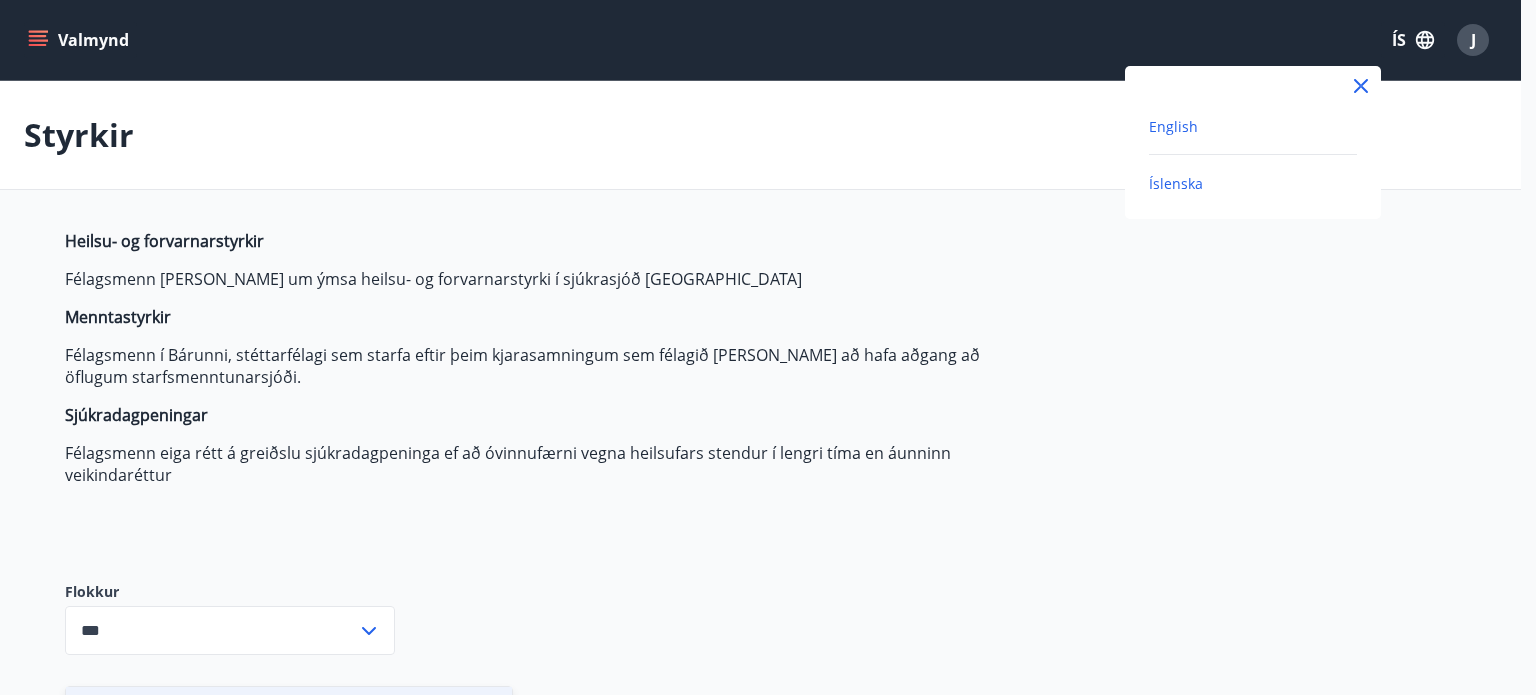 click on "English" at bounding box center (1173, 126) 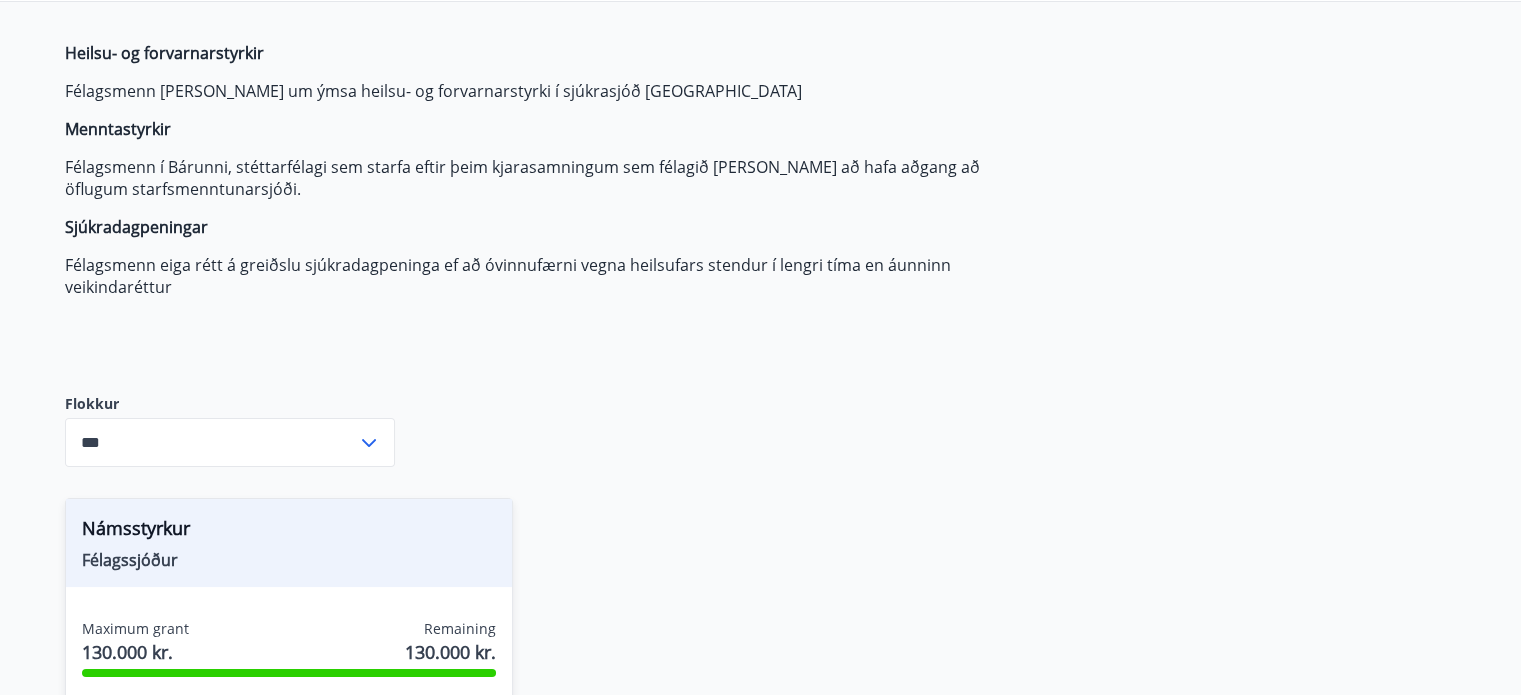 scroll, scrollTop: 457, scrollLeft: 0, axis: vertical 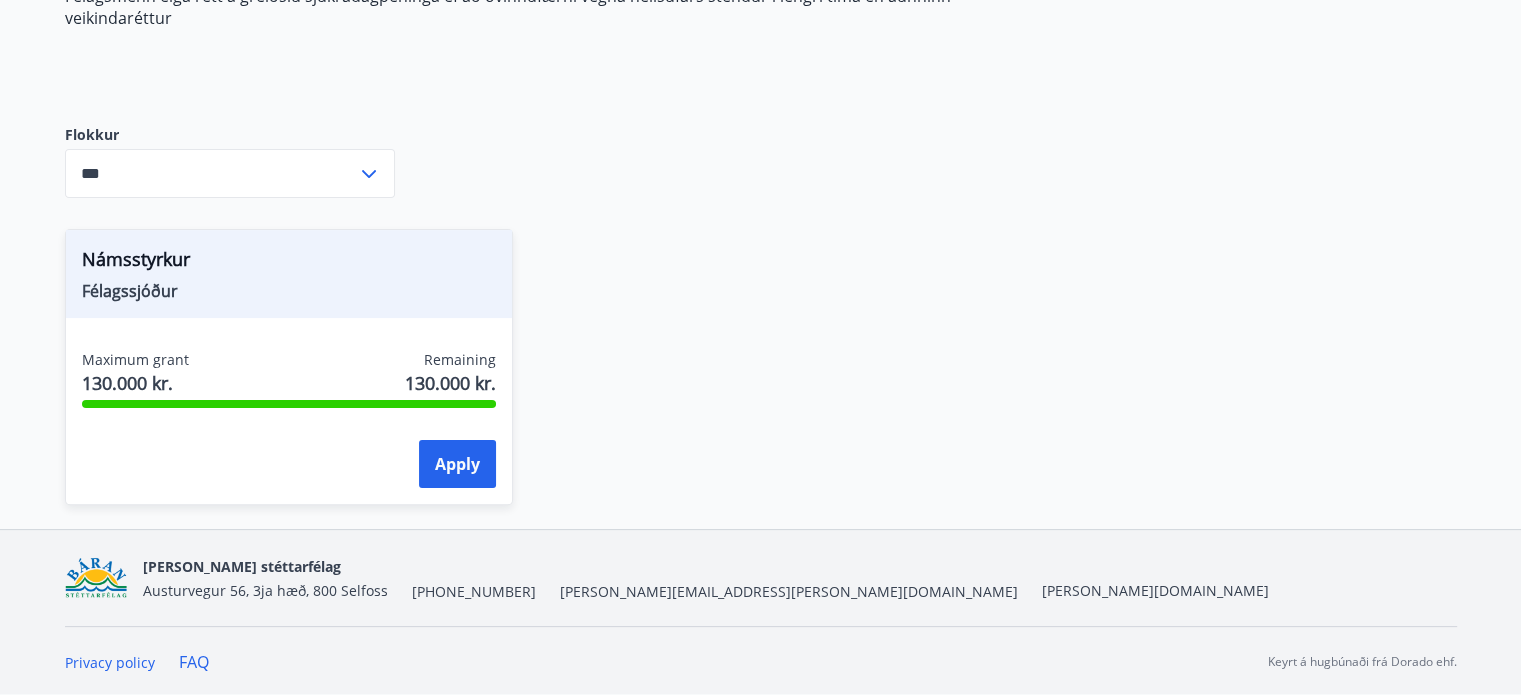 click on "Maximum grant 130.000 kr. Remaining 130.000 kr." at bounding box center (289, 375) 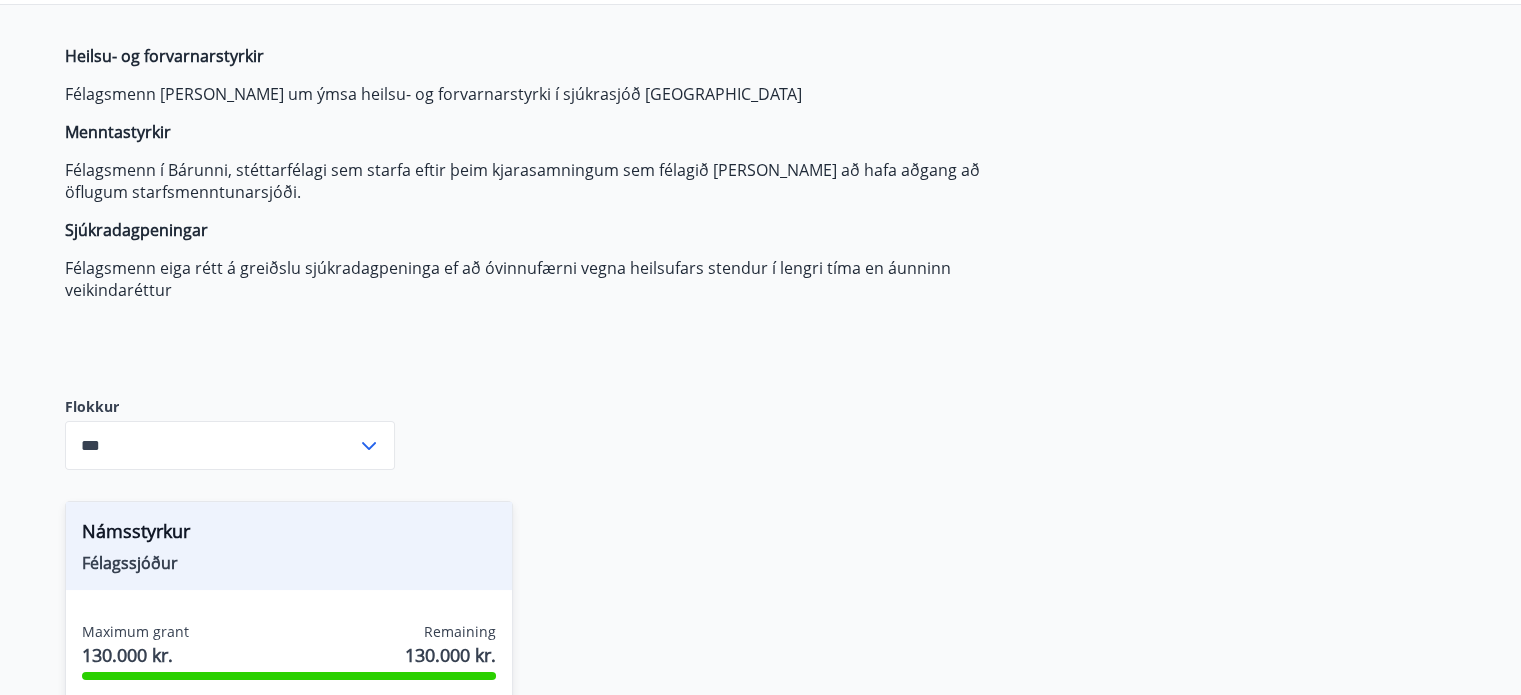 scroll, scrollTop: 0, scrollLeft: 0, axis: both 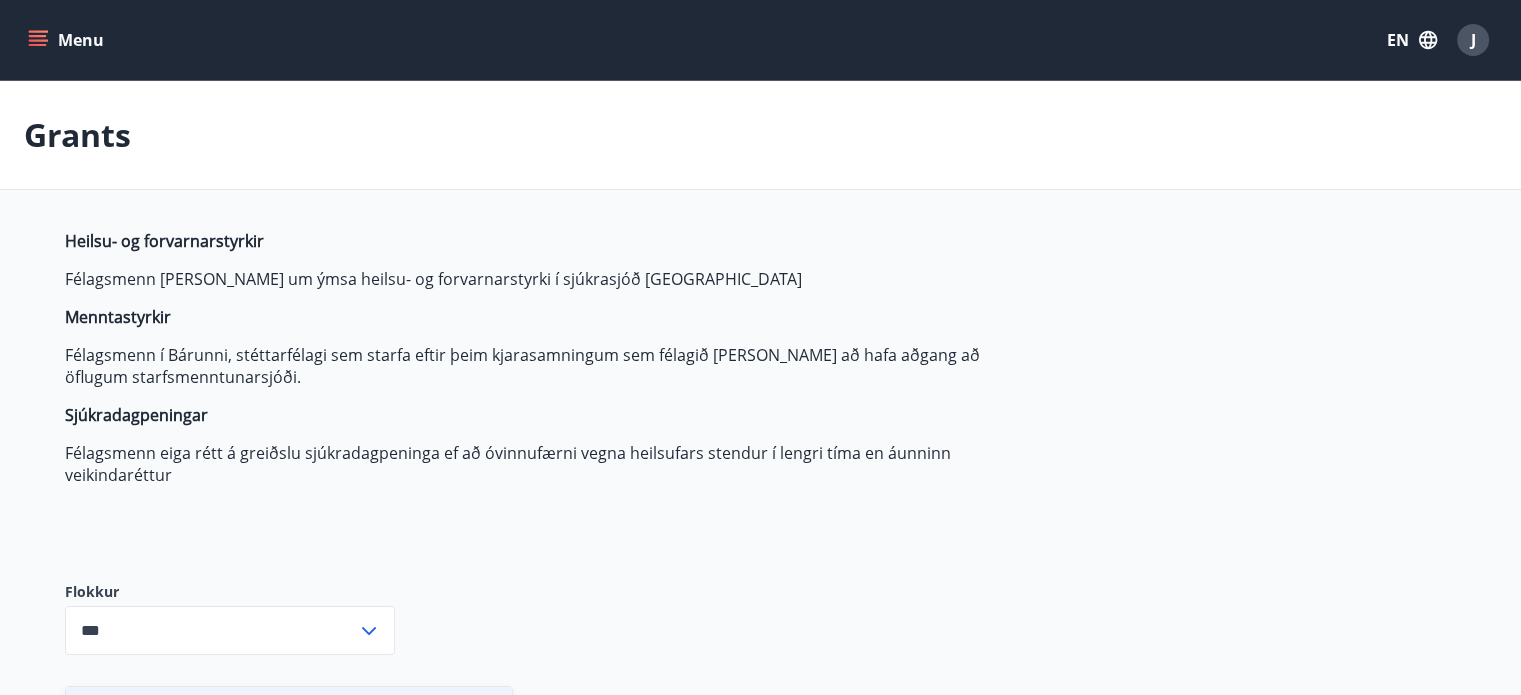 click 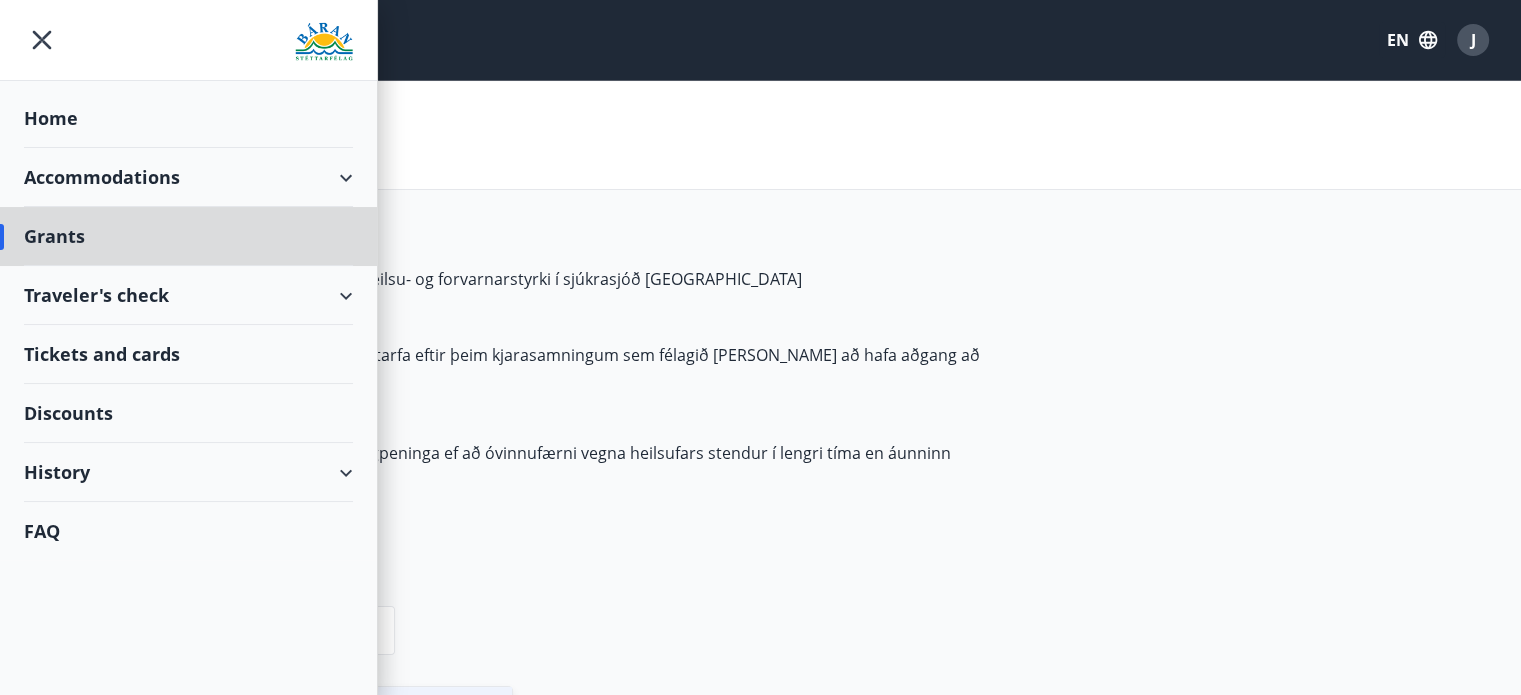 click on "Home" at bounding box center [188, 118] 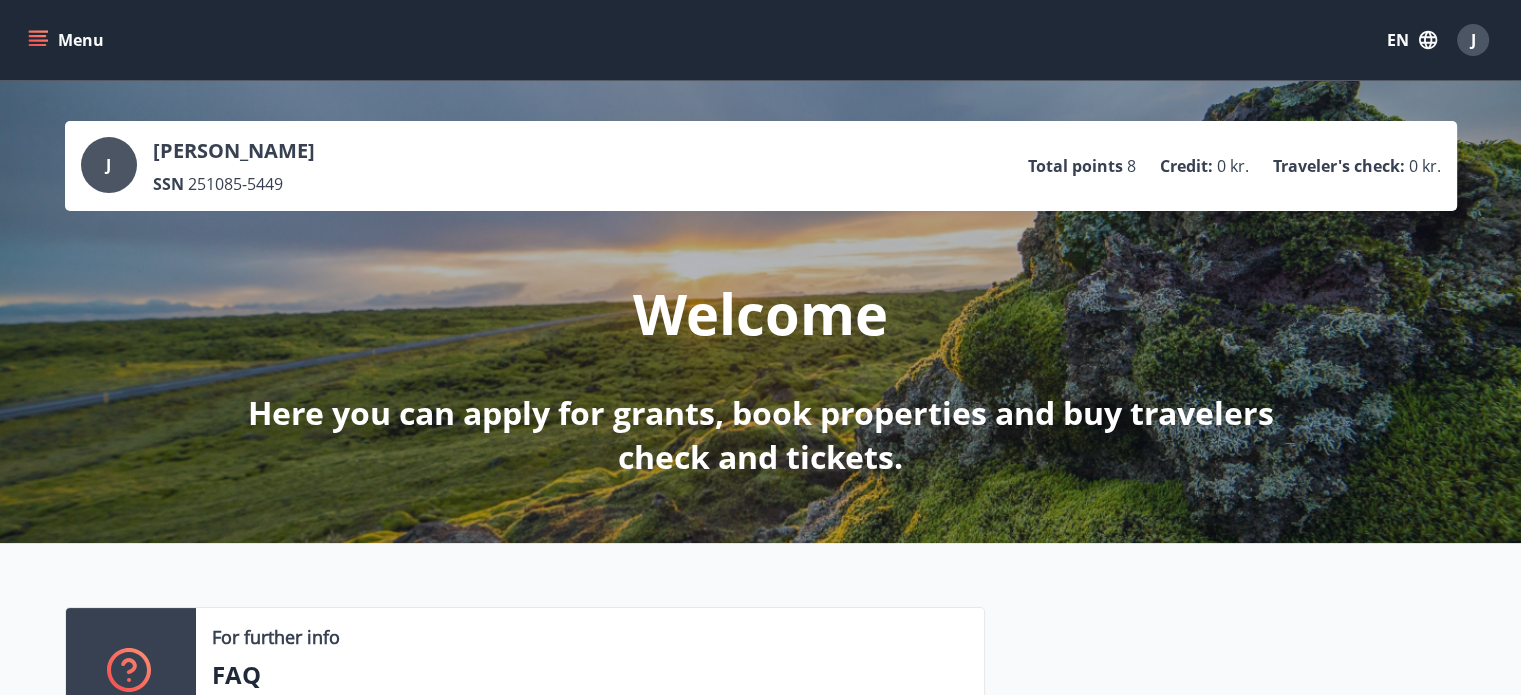 click on "J" at bounding box center (1473, 40) 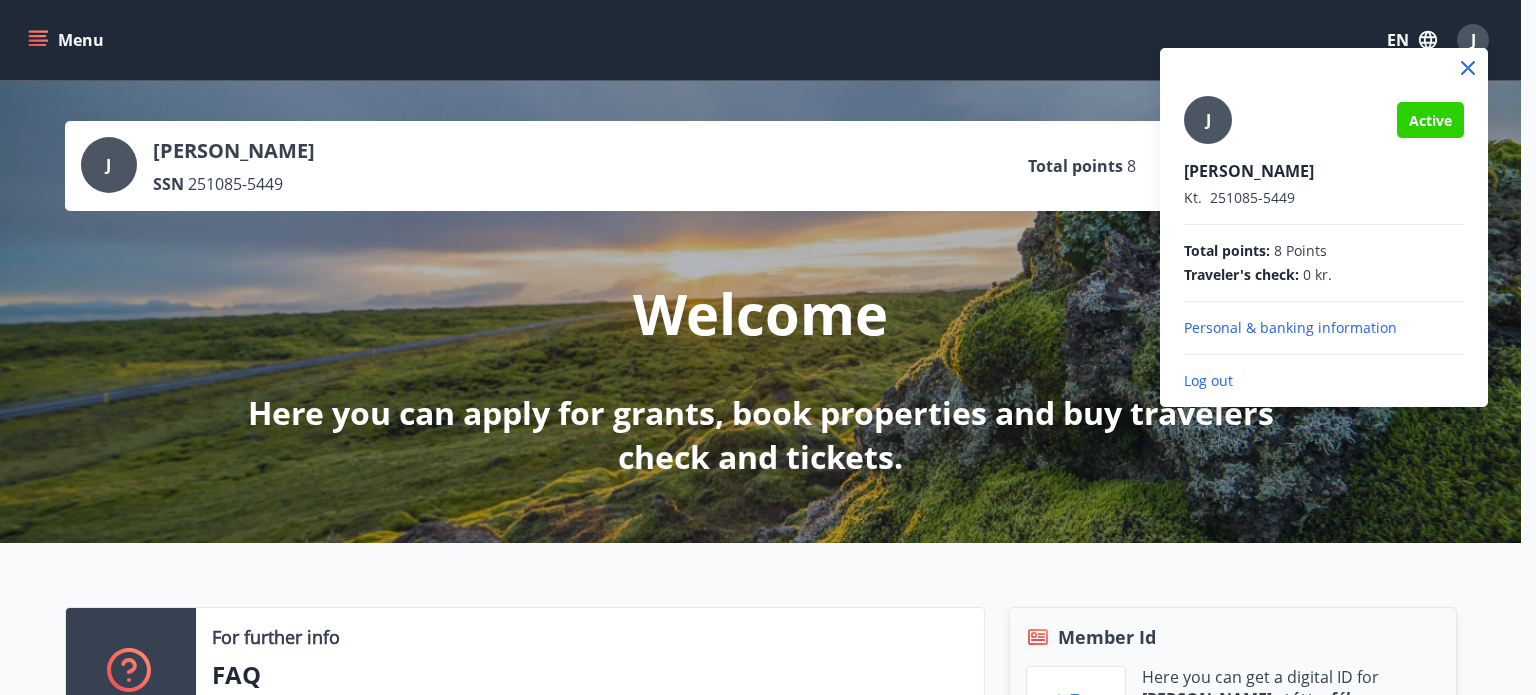click at bounding box center [768, 347] 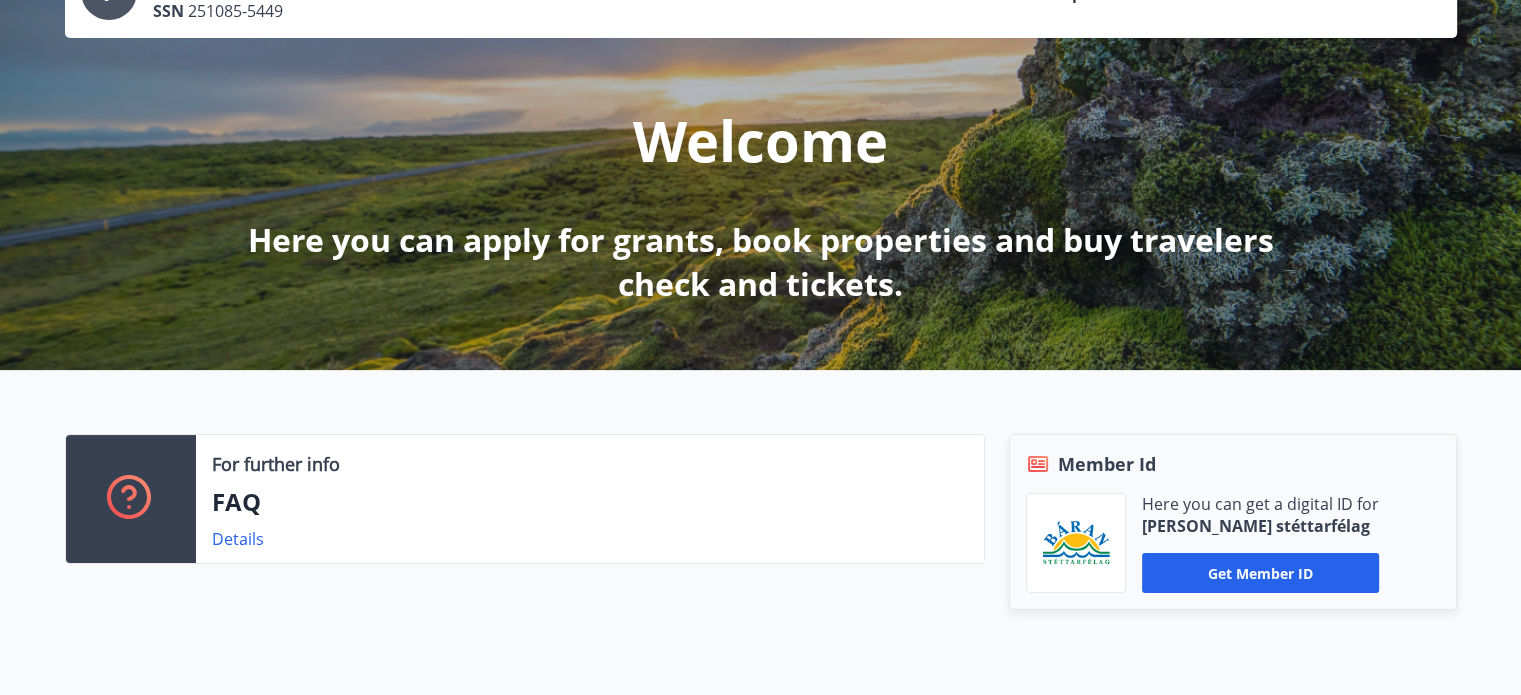 scroll, scrollTop: 0, scrollLeft: 0, axis: both 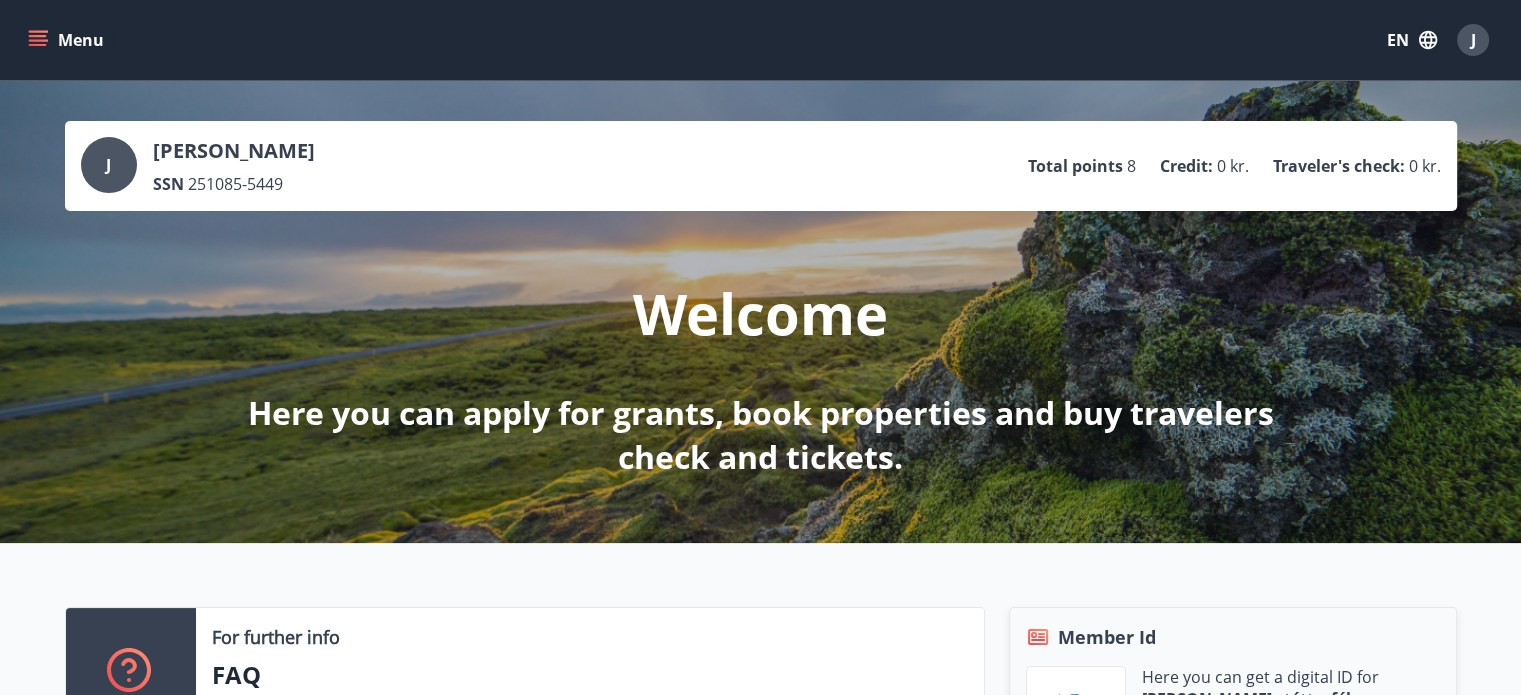 click on "[PERSON_NAME]" at bounding box center (234, 151) 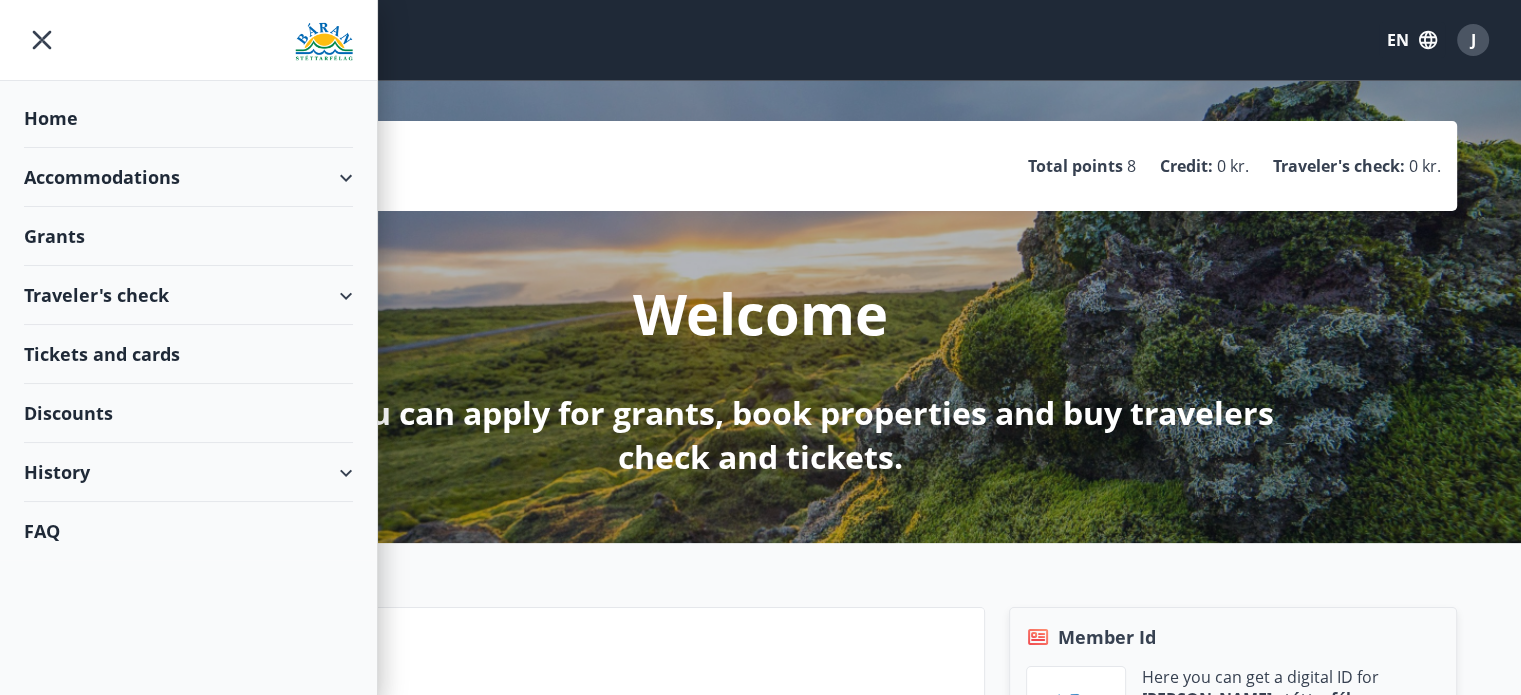 click on "Accommodations" at bounding box center [188, 177] 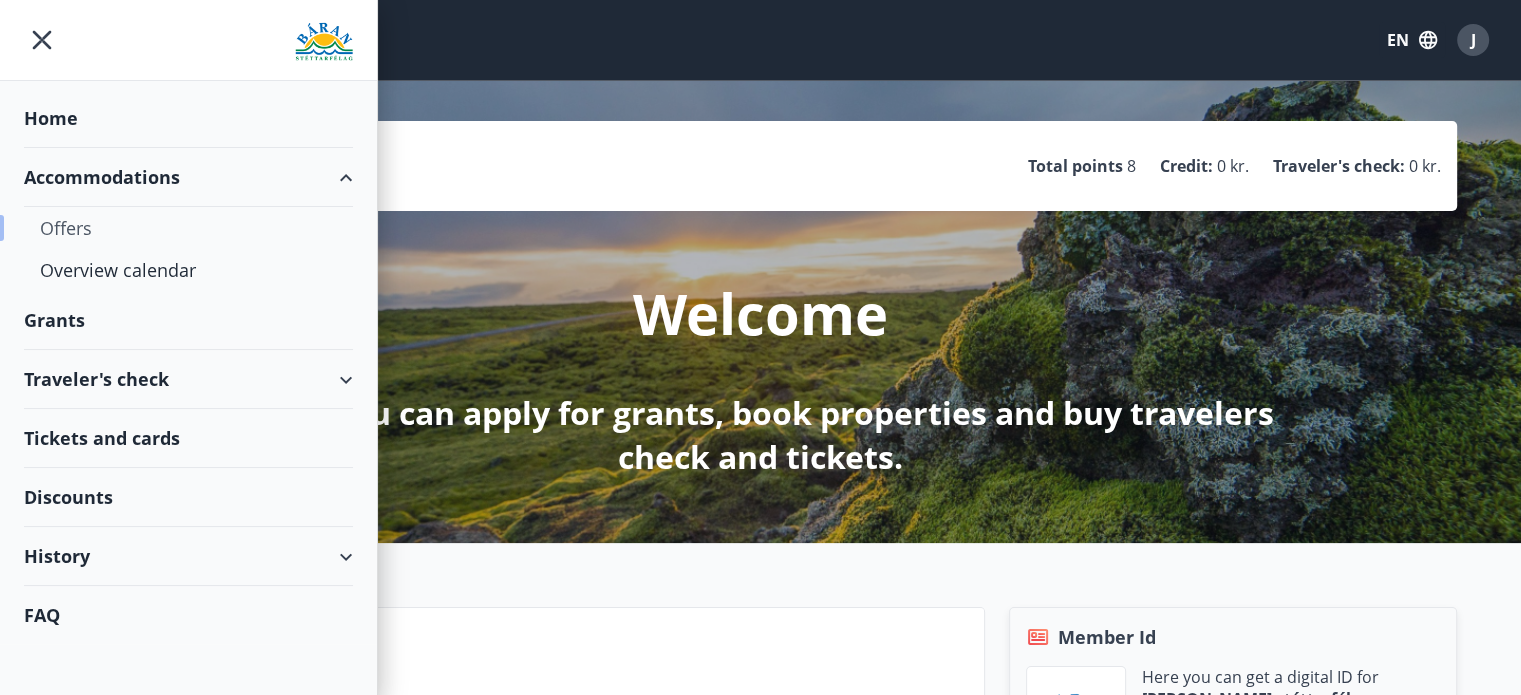 click on "Offers" at bounding box center (188, 228) 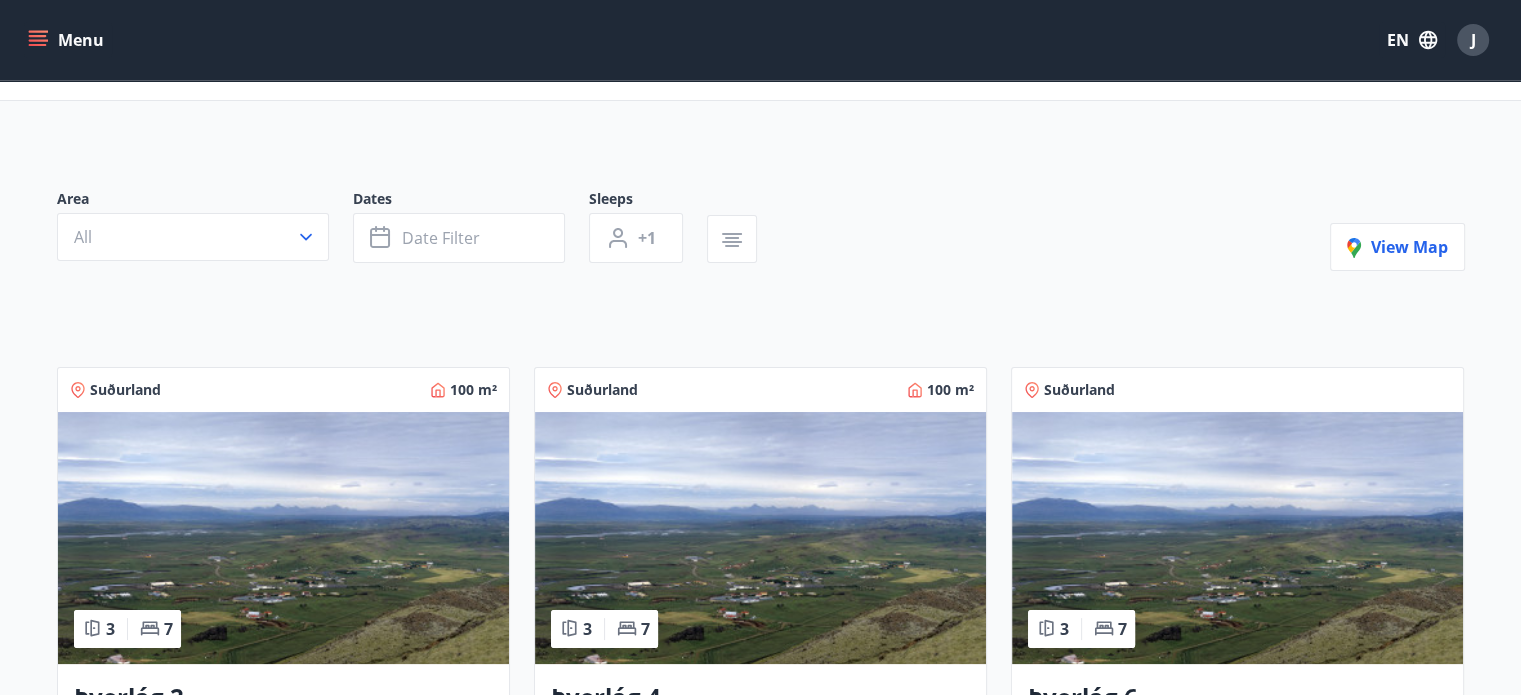 scroll, scrollTop: 0, scrollLeft: 0, axis: both 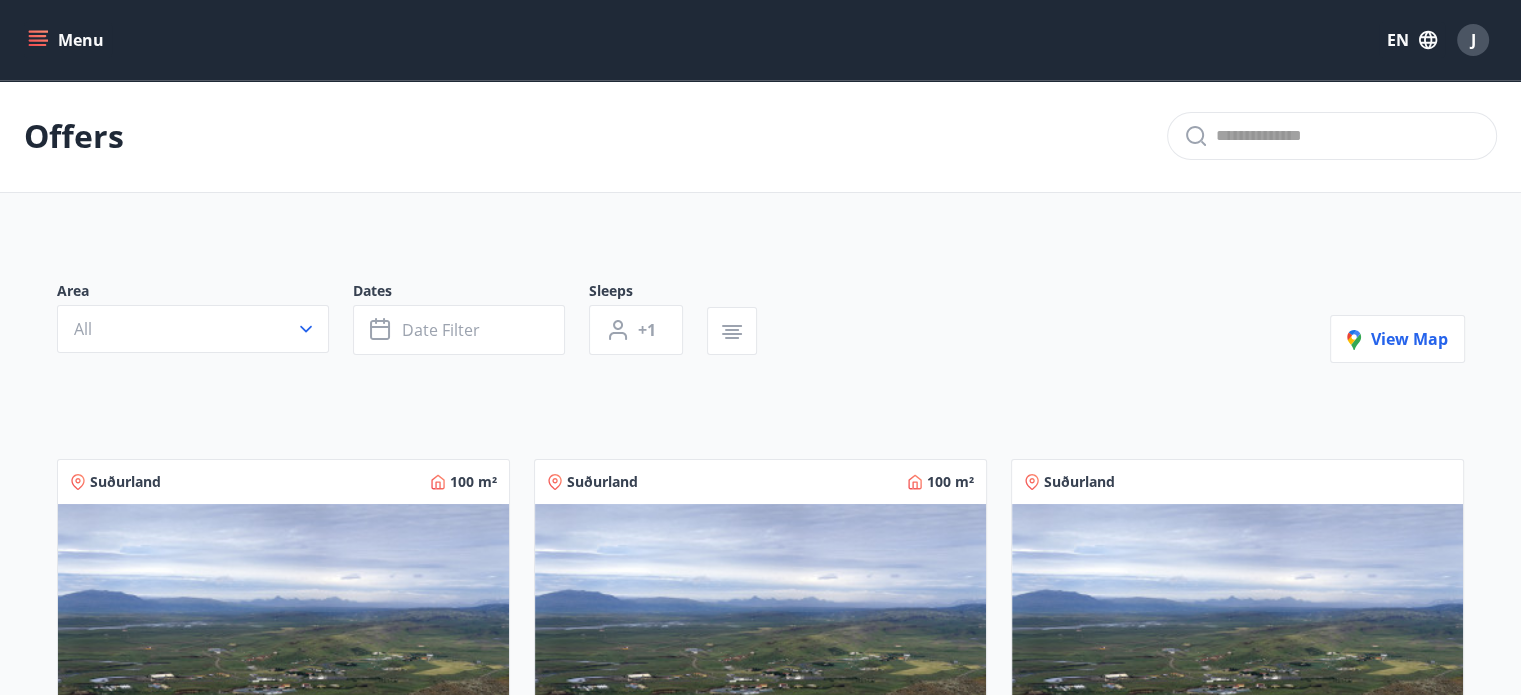 click 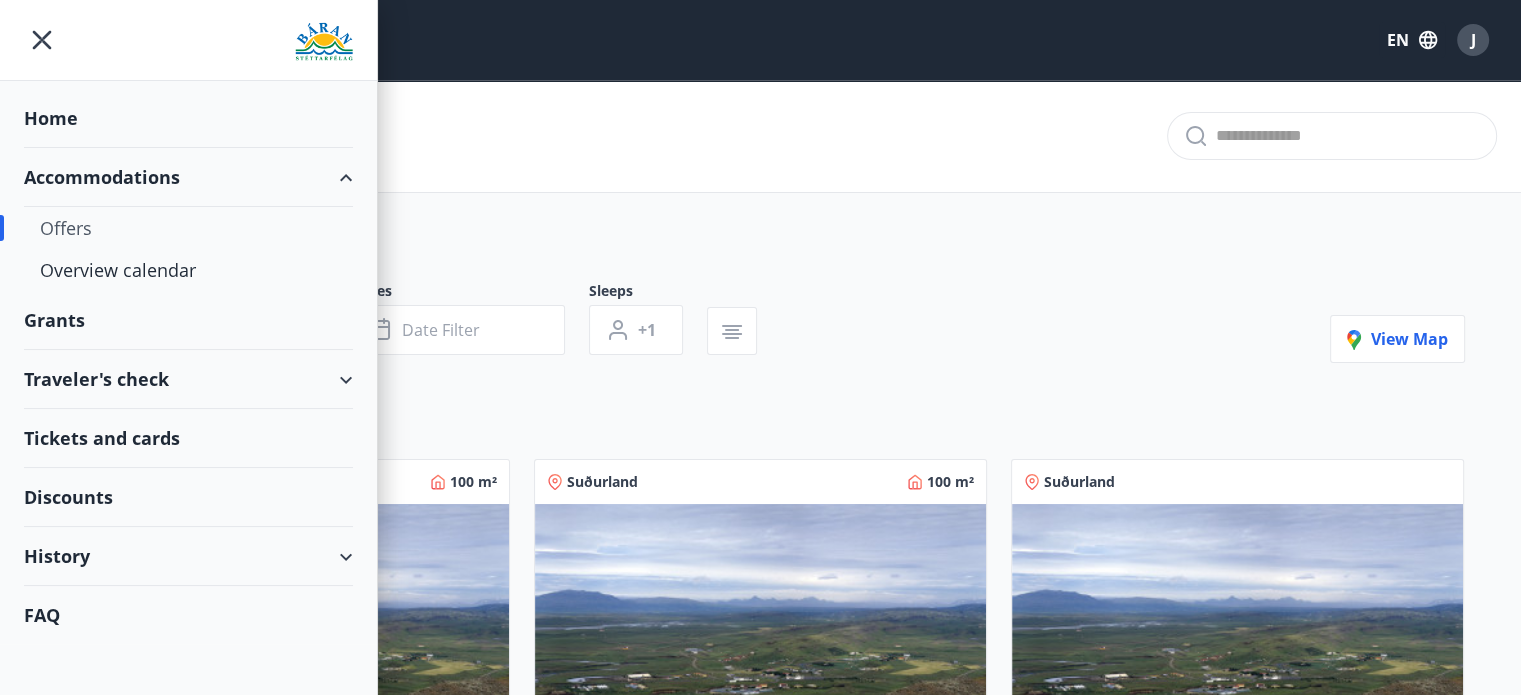 click on "Traveler's check" at bounding box center (188, 379) 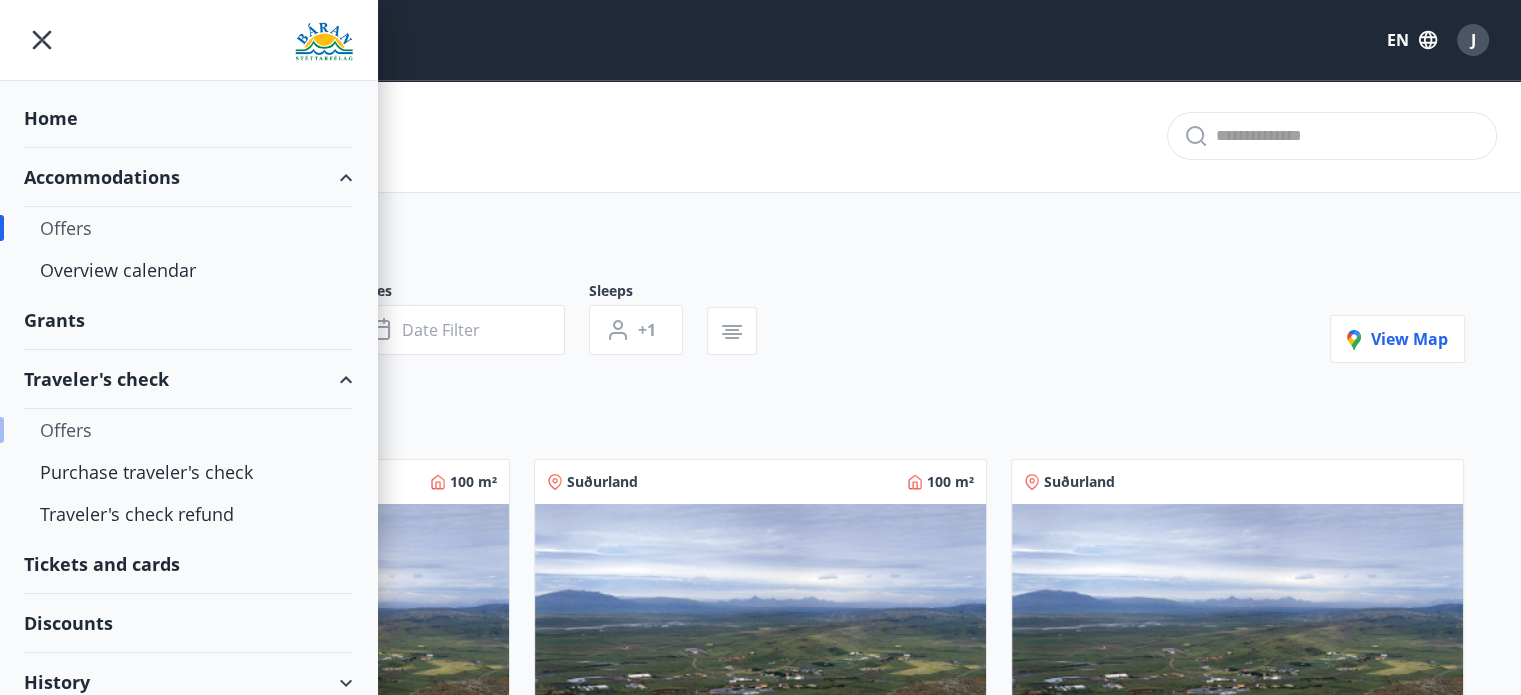 click on "Offers" at bounding box center (188, 430) 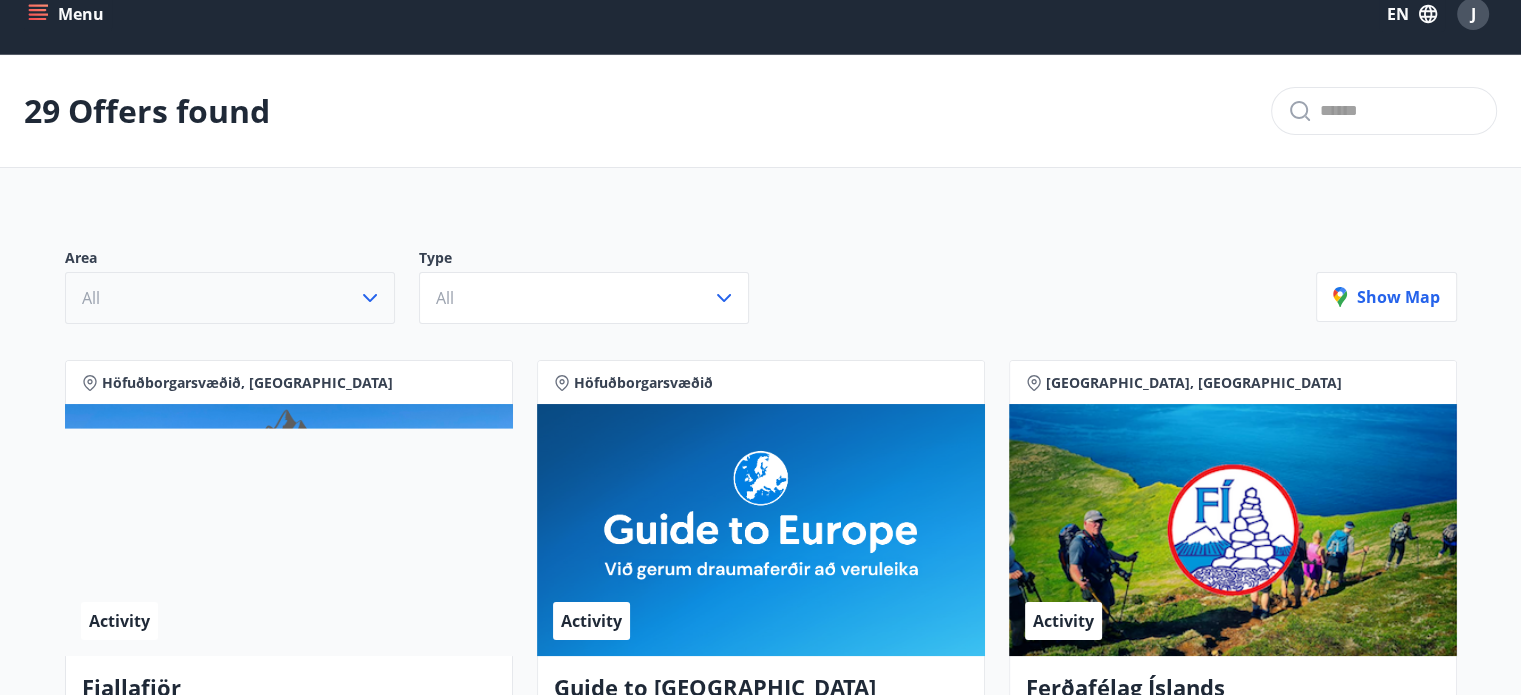 scroll, scrollTop: 0, scrollLeft: 0, axis: both 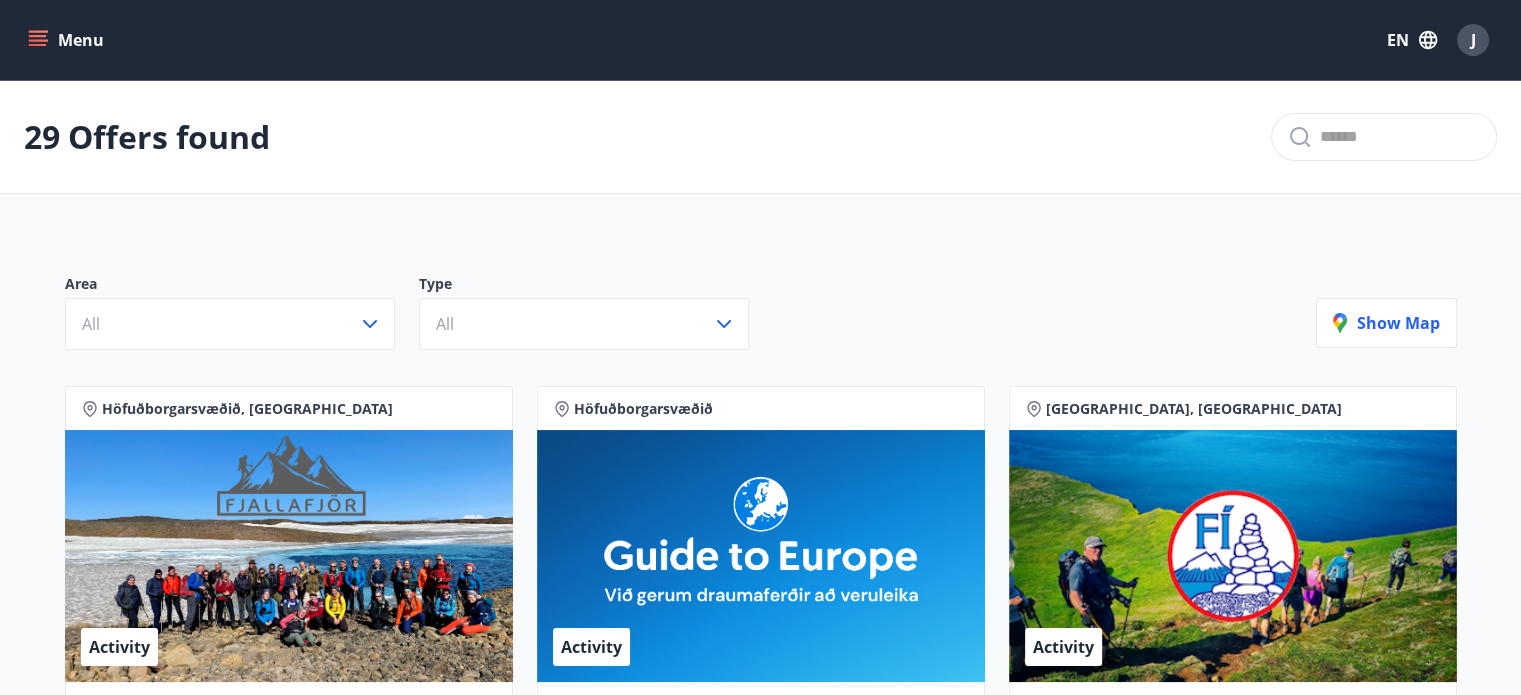 click on "Menu" at bounding box center [68, 40] 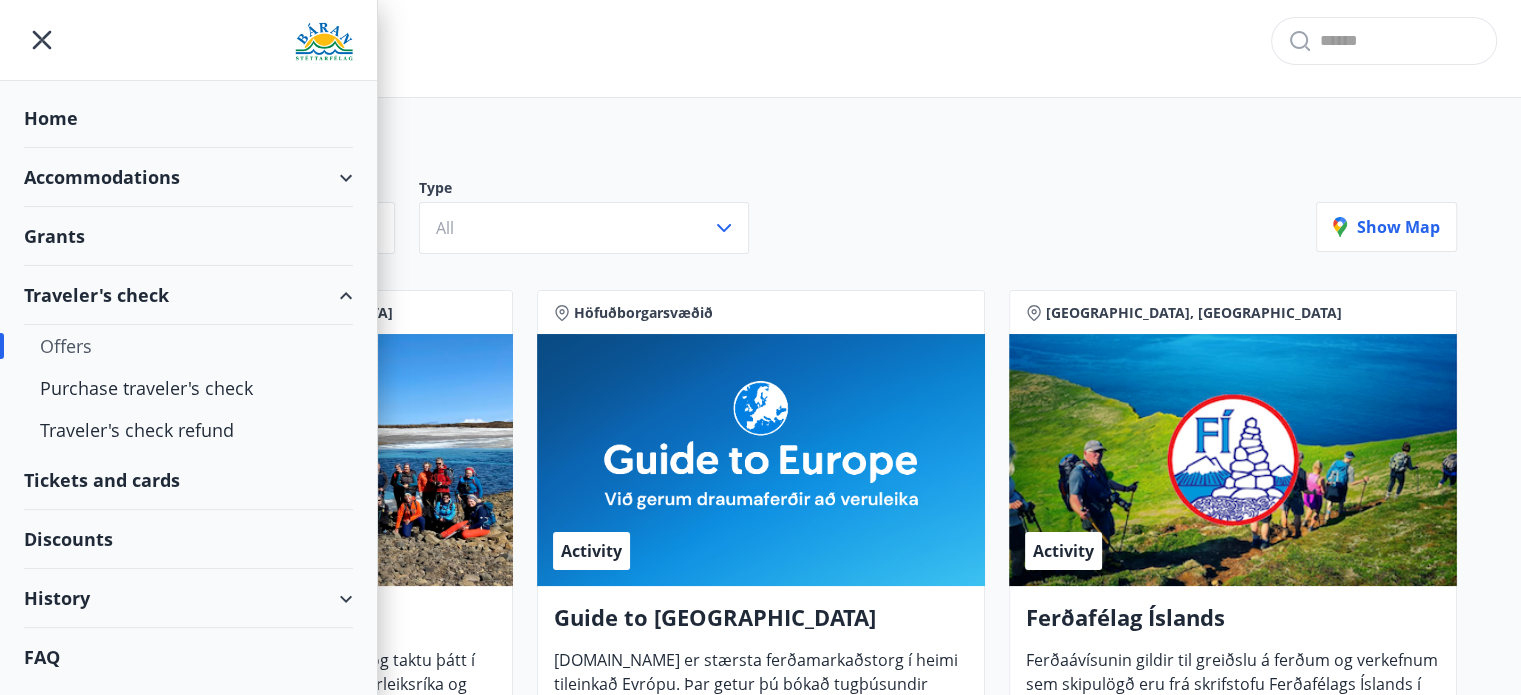 scroll, scrollTop: 200, scrollLeft: 0, axis: vertical 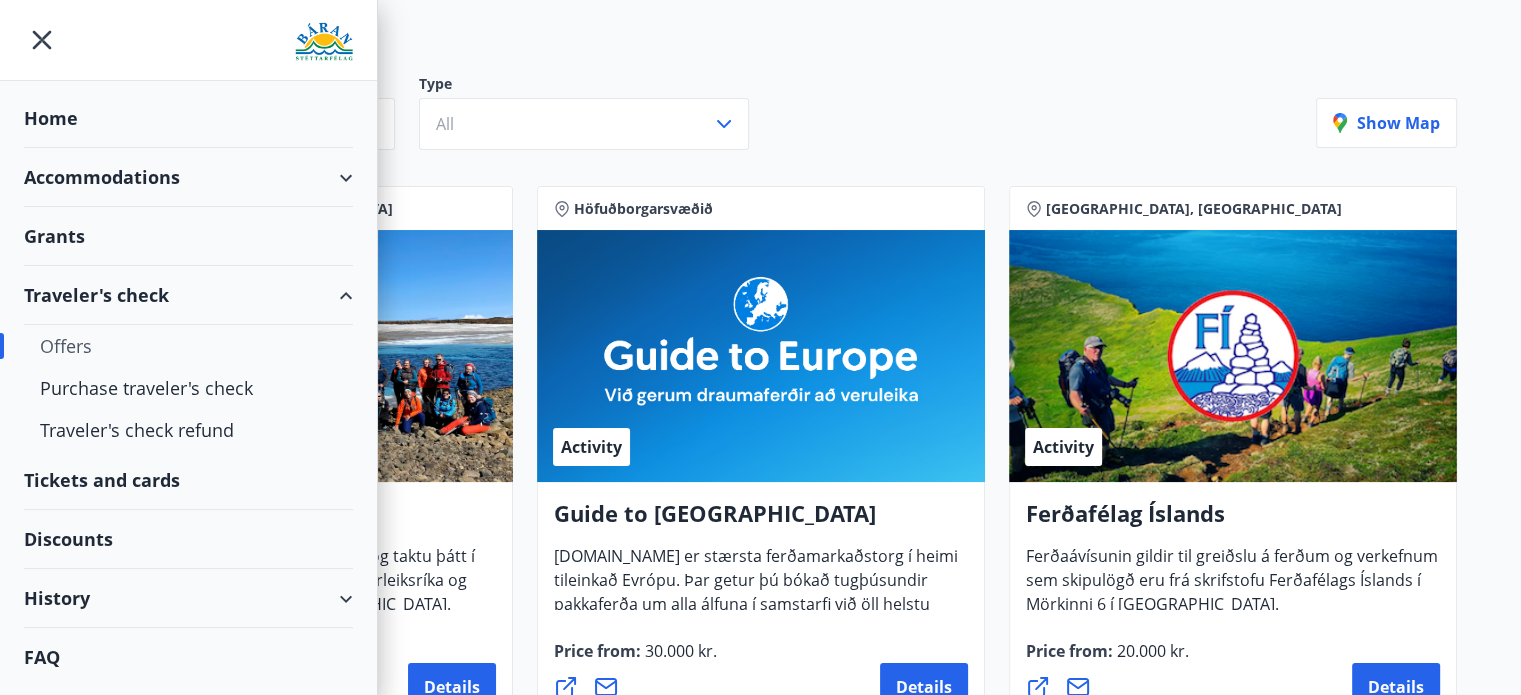click on "History" at bounding box center [188, 598] 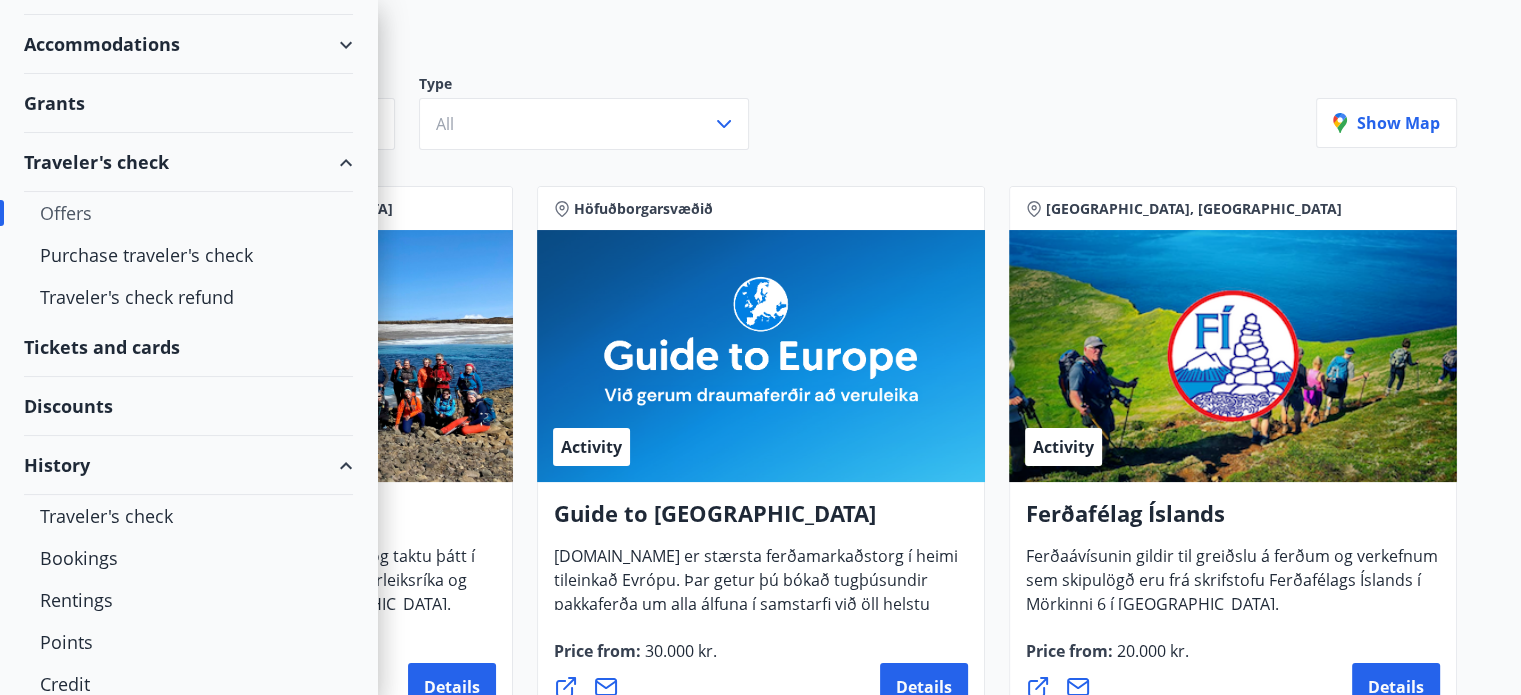 scroll, scrollTop: 283, scrollLeft: 0, axis: vertical 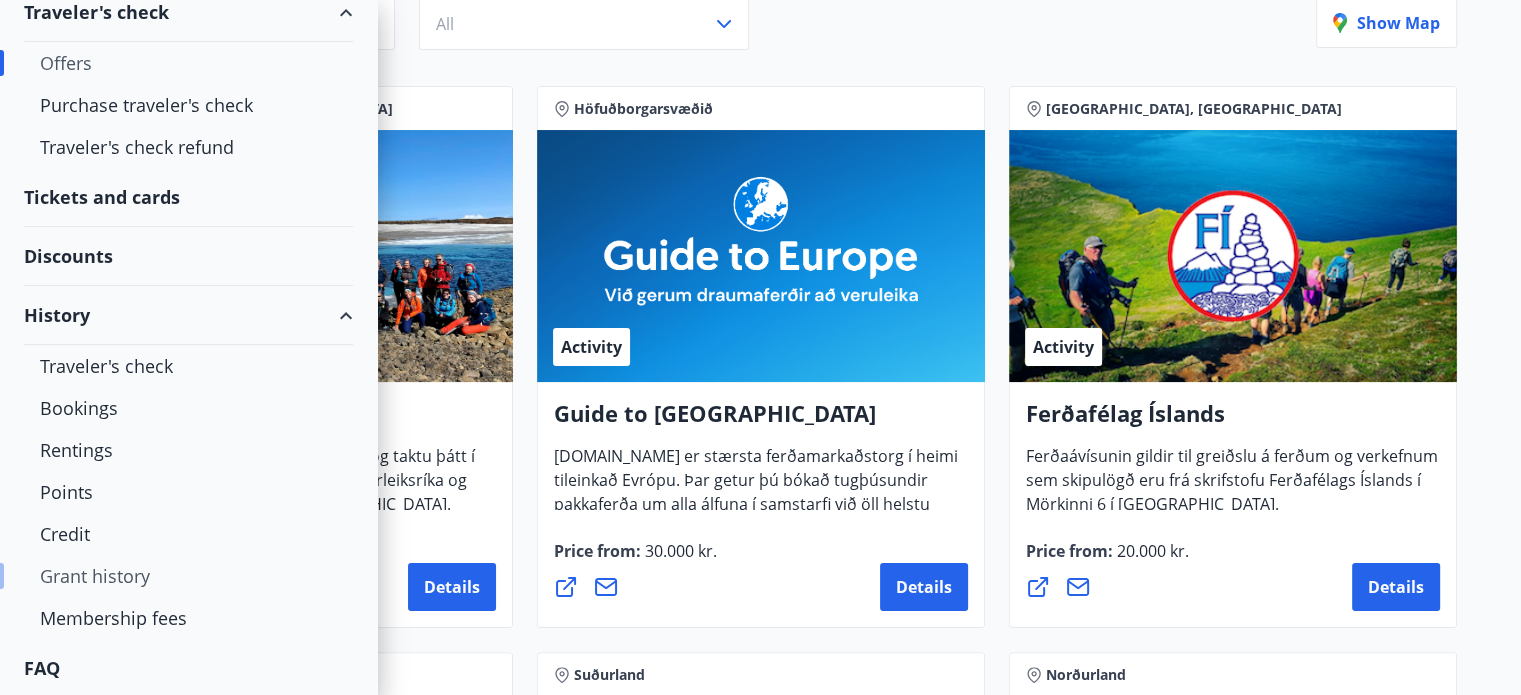 click on "Grant history" at bounding box center (188, 576) 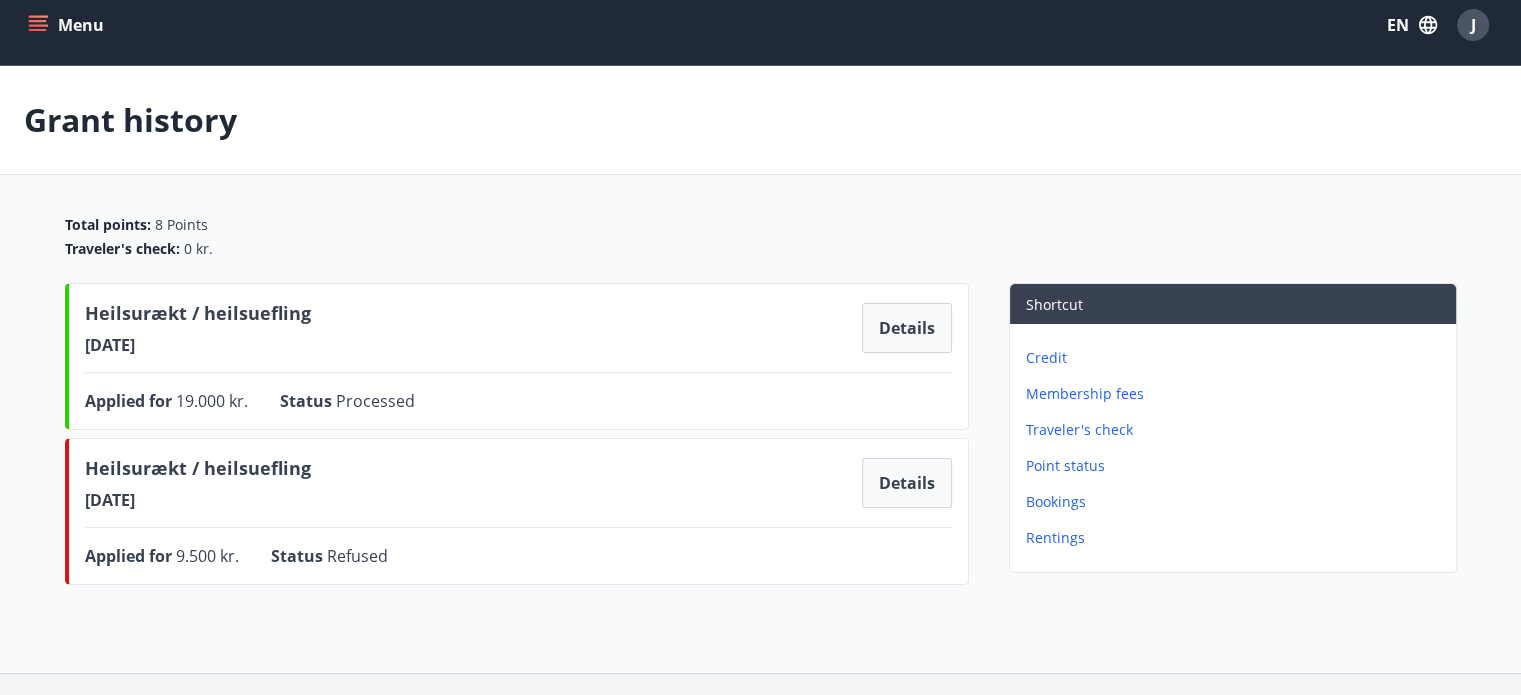 scroll, scrollTop: 0, scrollLeft: 0, axis: both 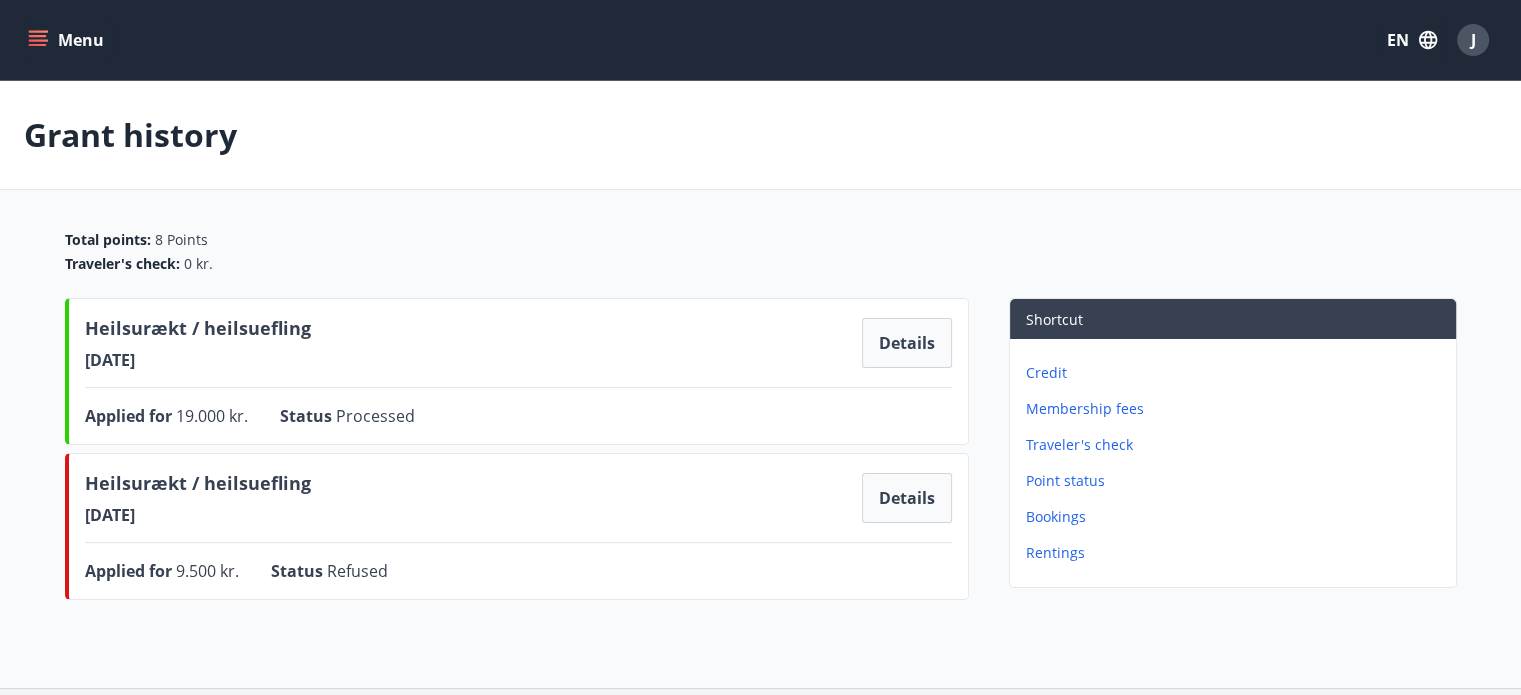 click on "Menu" at bounding box center [68, 40] 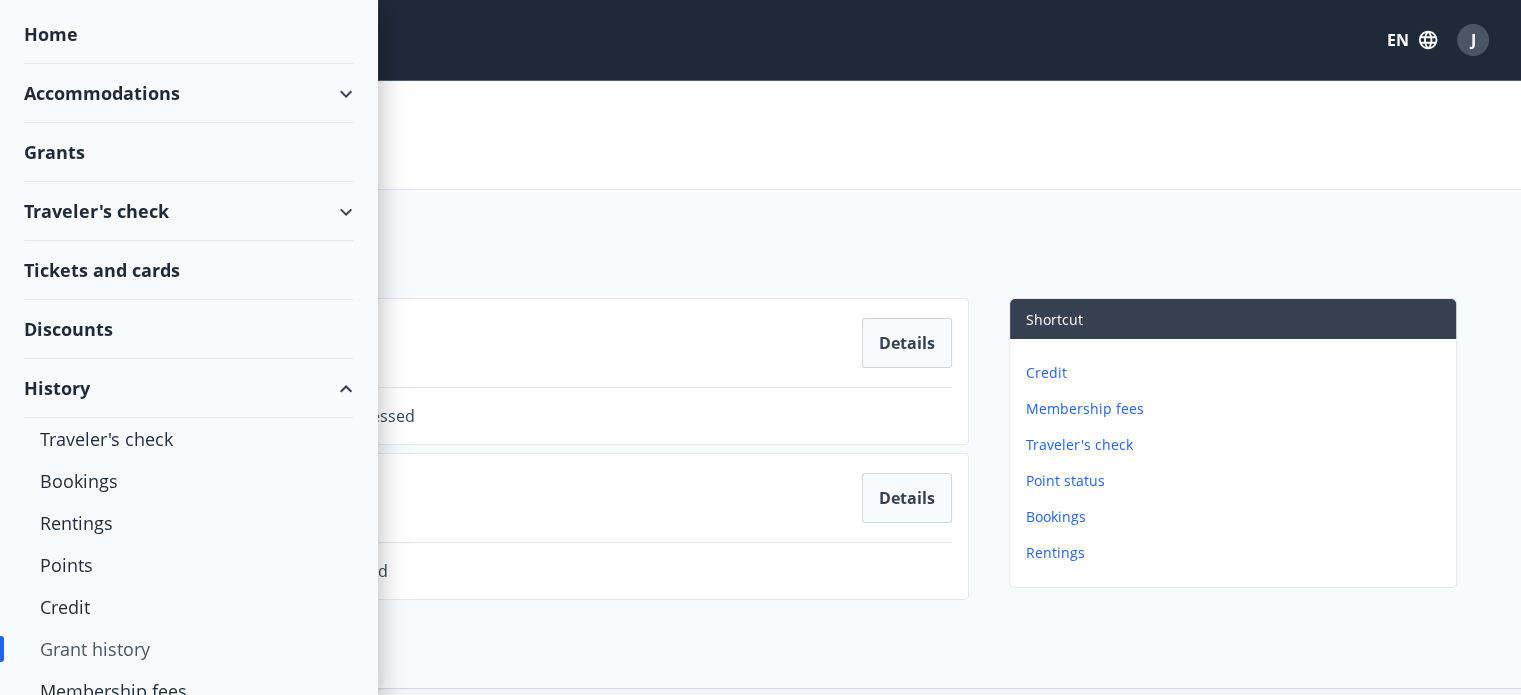 scroll, scrollTop: 157, scrollLeft: 0, axis: vertical 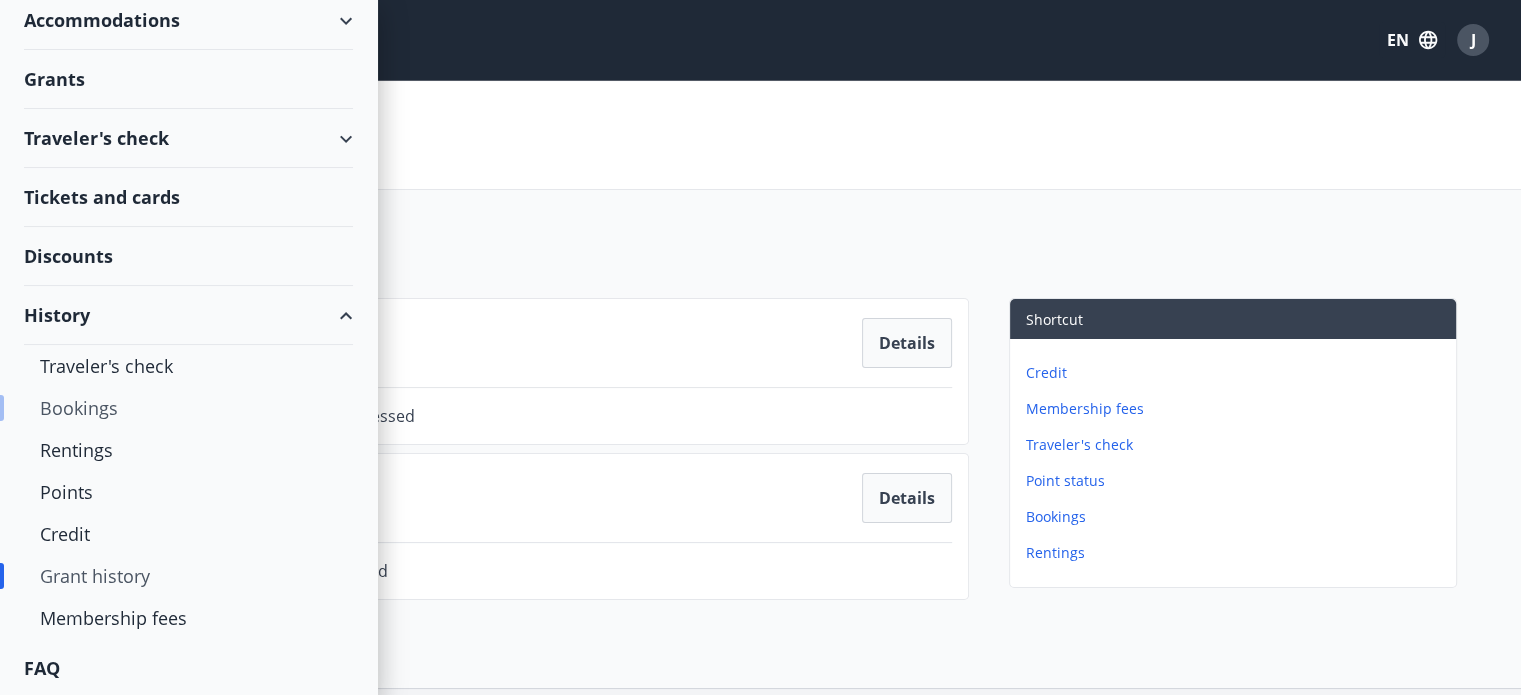 click on "Bookings" at bounding box center [188, 408] 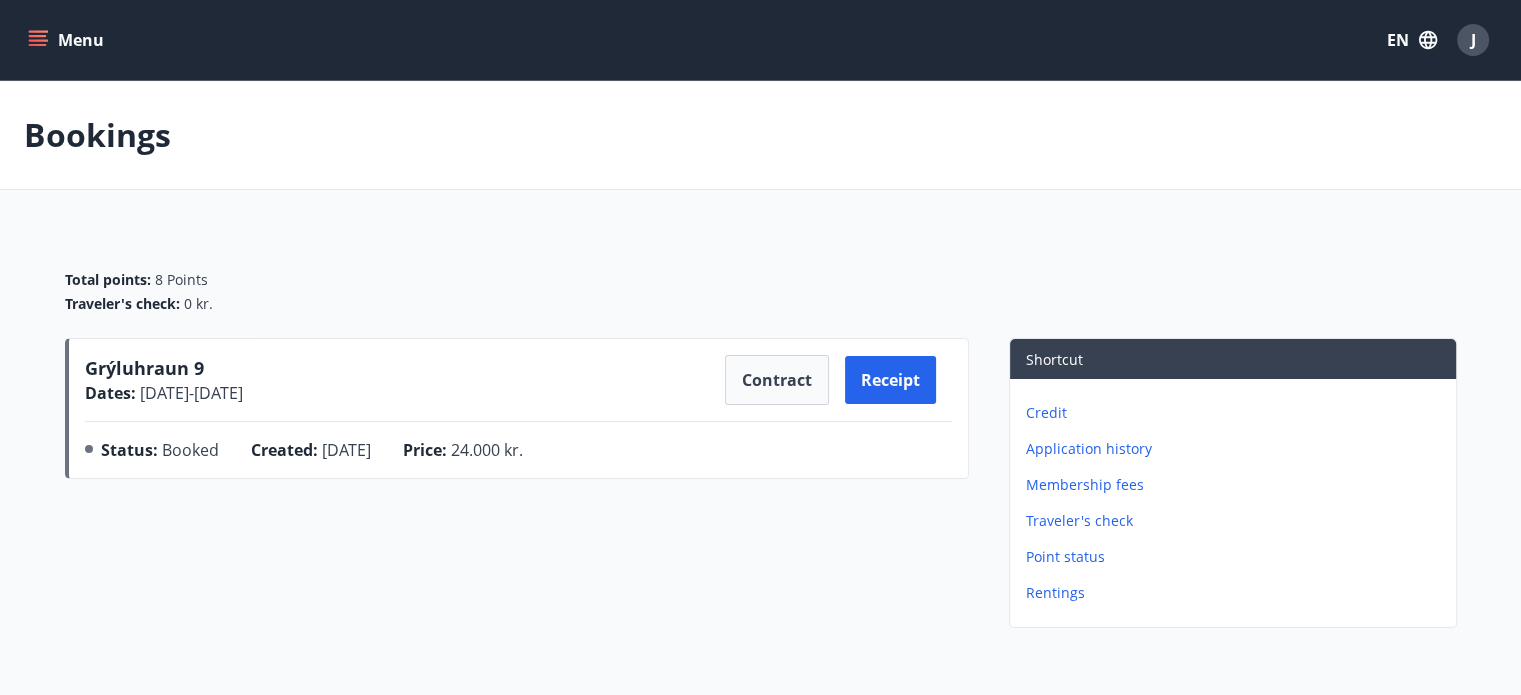 scroll, scrollTop: 188, scrollLeft: 0, axis: vertical 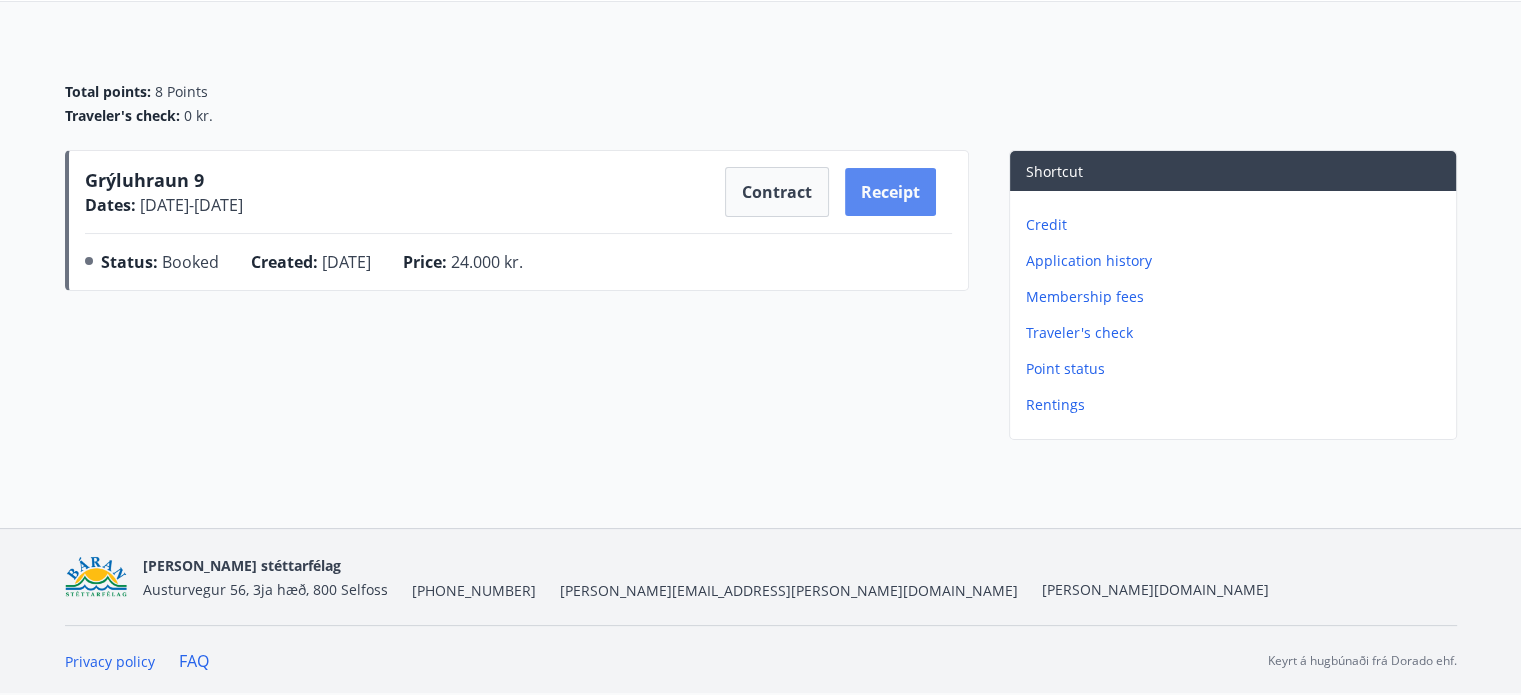 click on "Receipt" at bounding box center (890, 192) 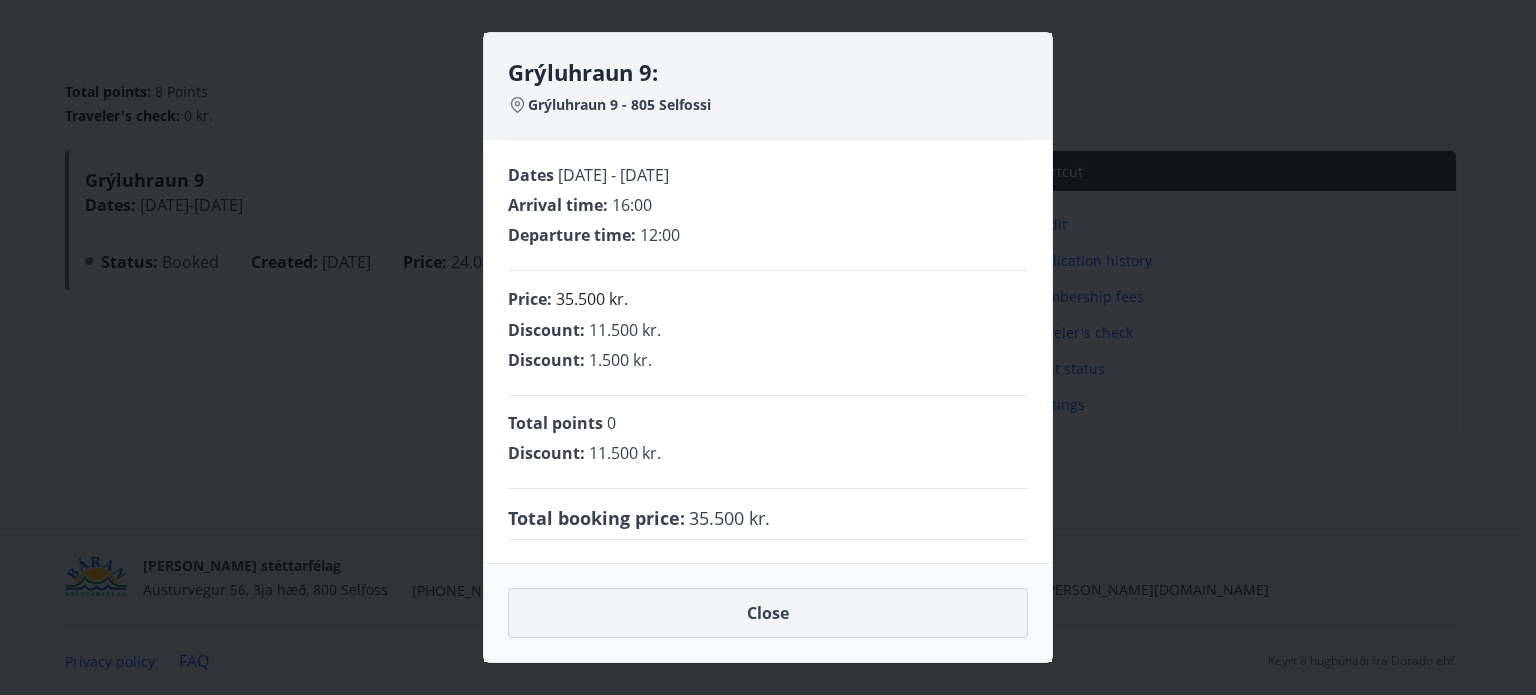click on "Close" at bounding box center [768, 613] 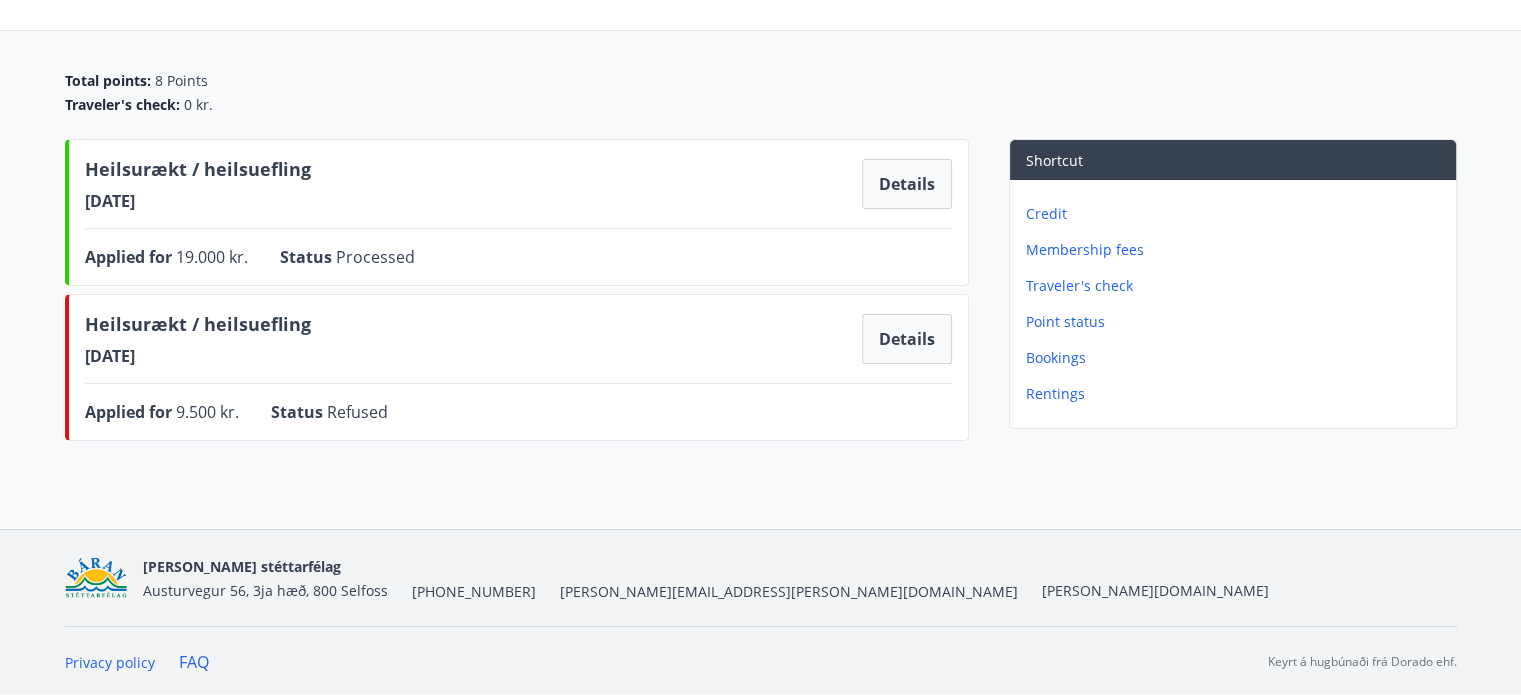 scroll, scrollTop: 0, scrollLeft: 0, axis: both 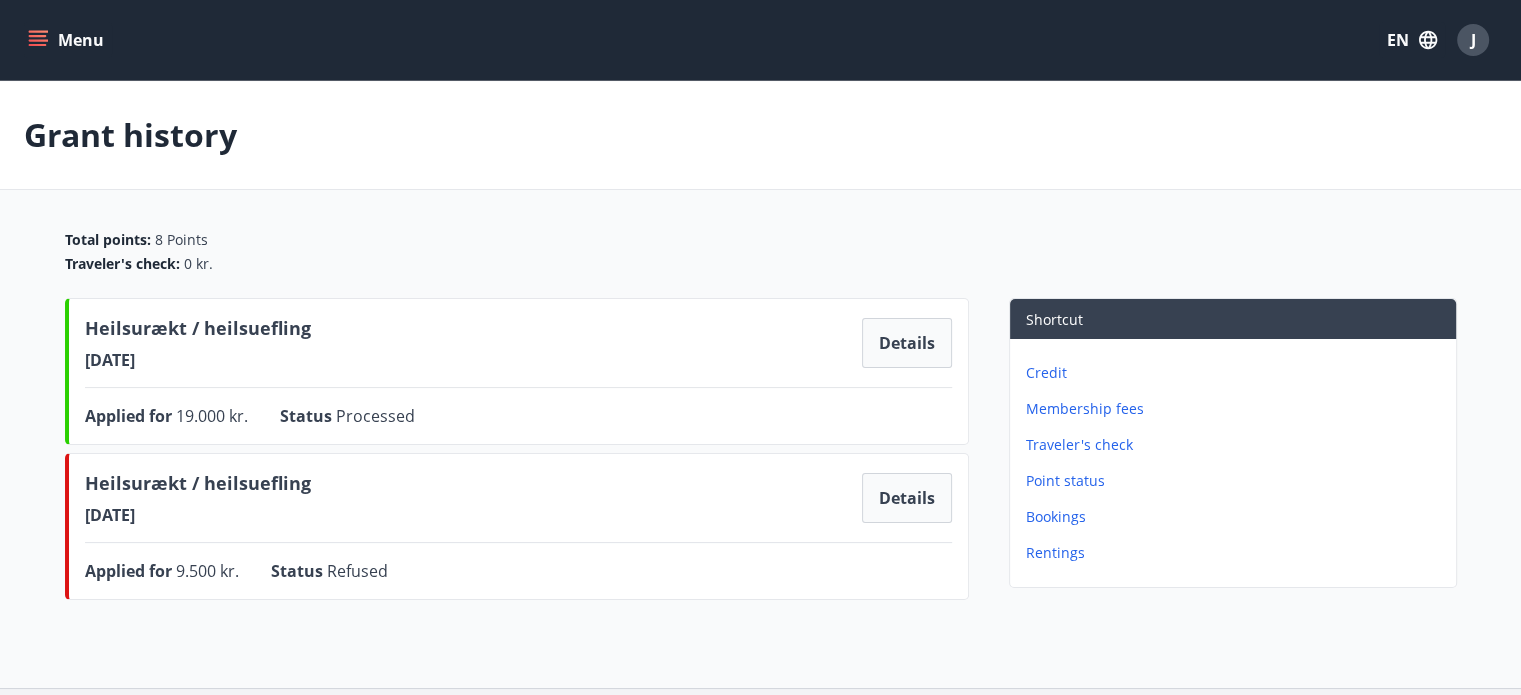 click 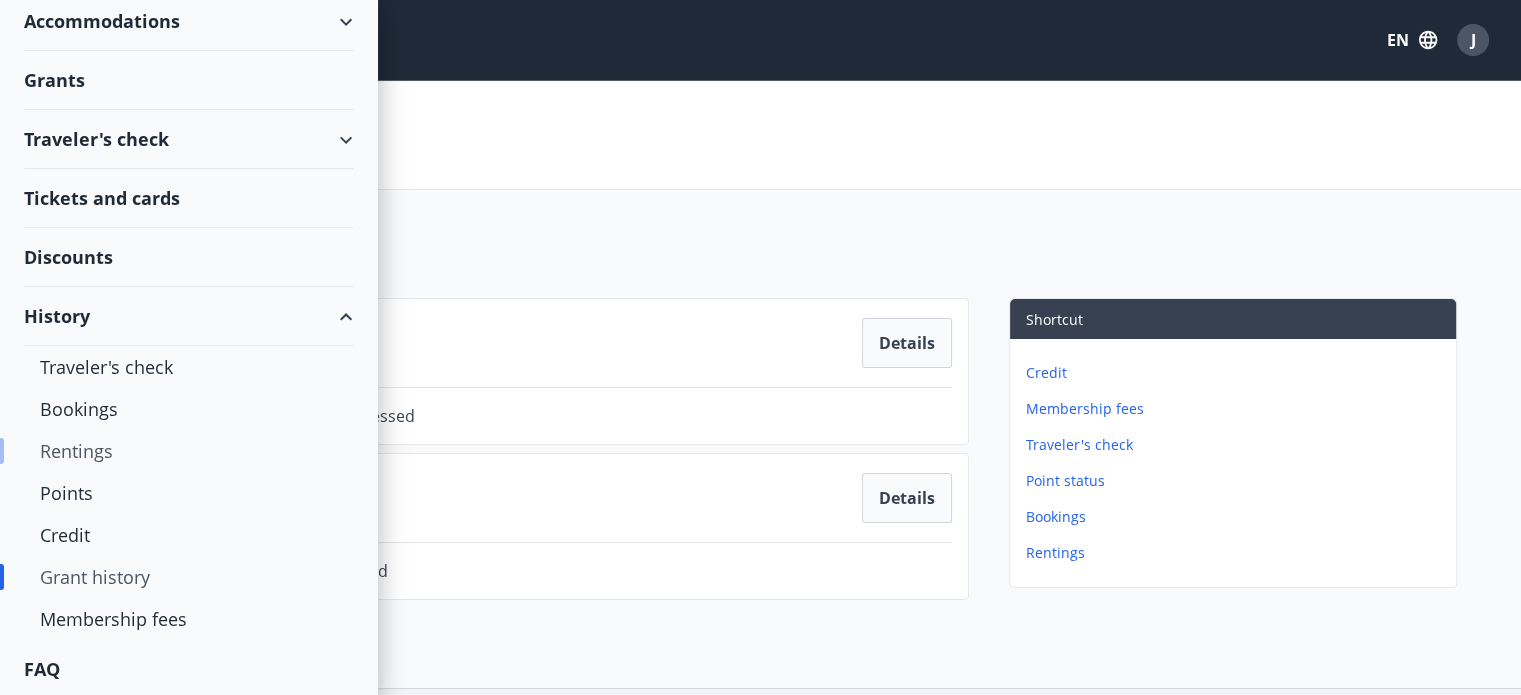 scroll, scrollTop: 157, scrollLeft: 0, axis: vertical 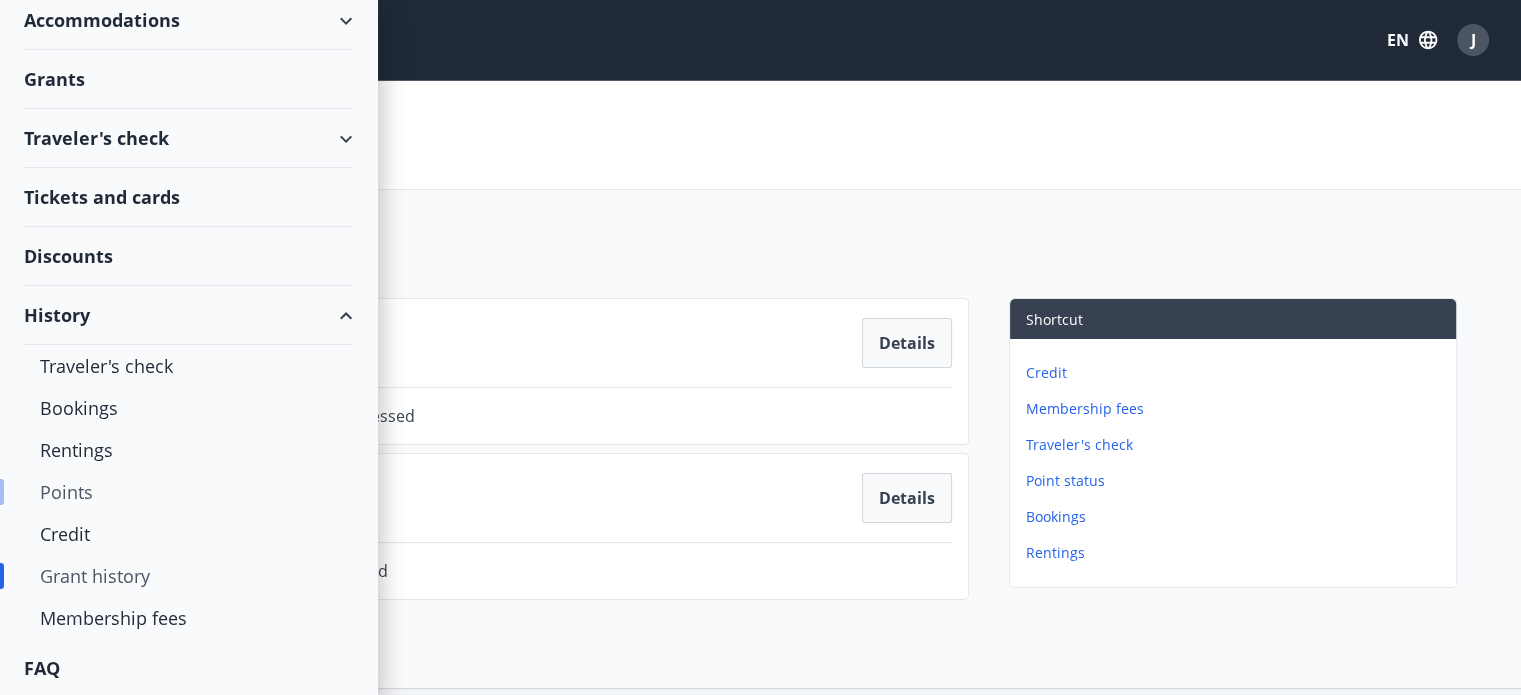 click on "Points" at bounding box center [188, 492] 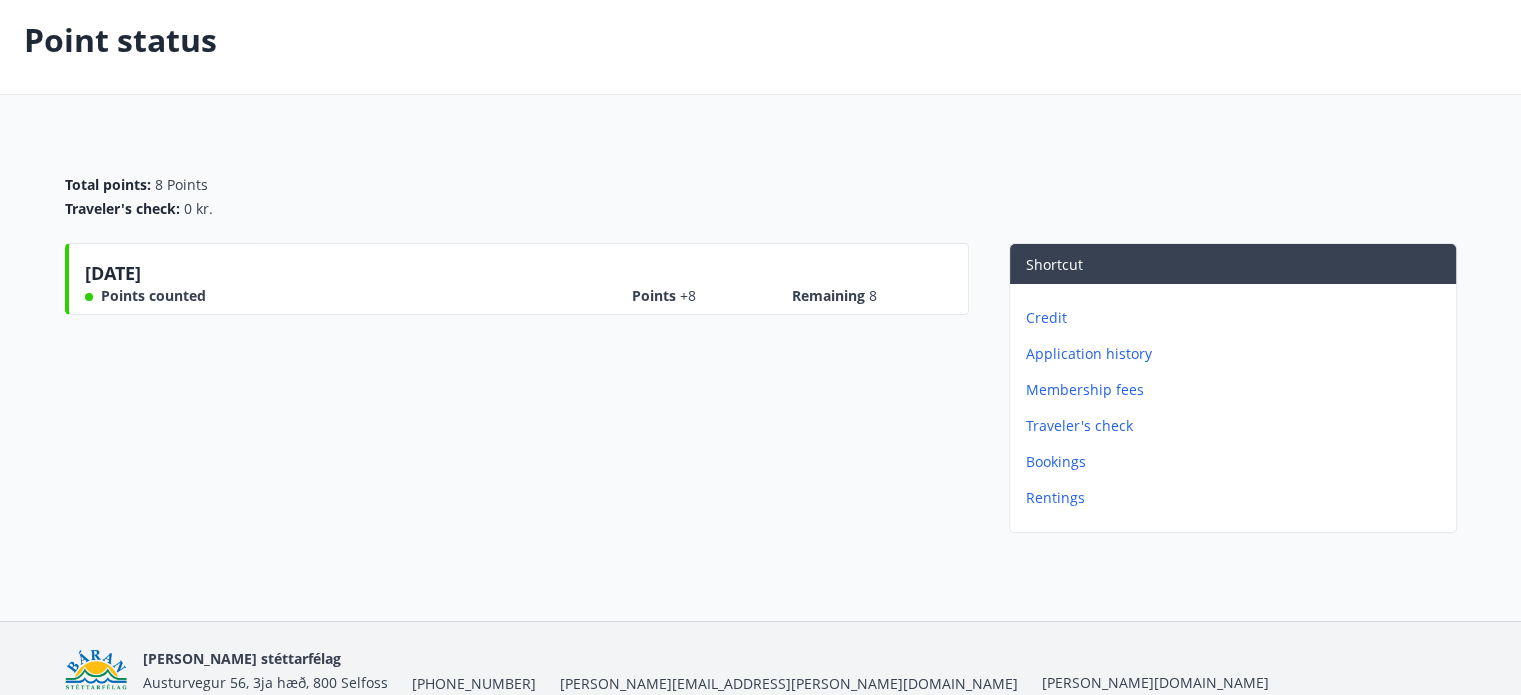 scroll, scrollTop: 188, scrollLeft: 0, axis: vertical 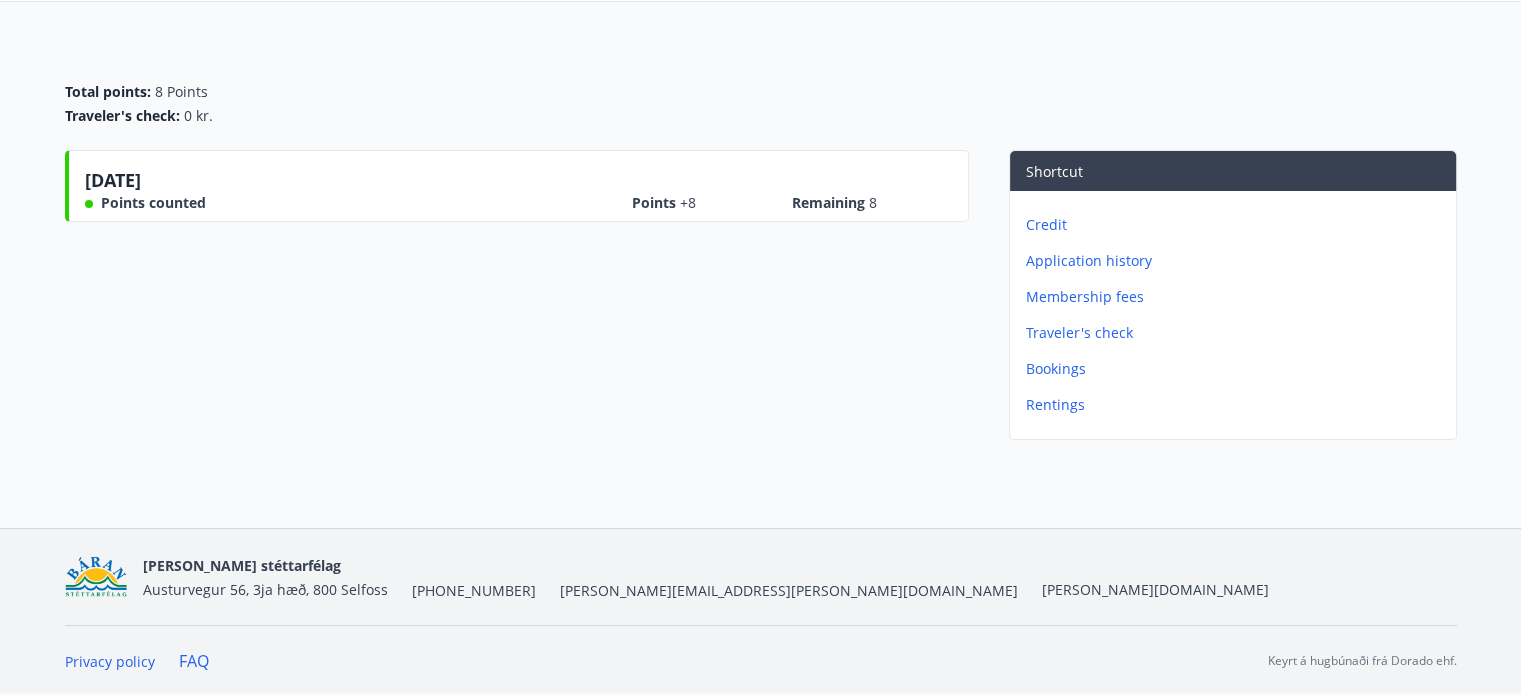 click on "Points counted" at bounding box center (153, 203) 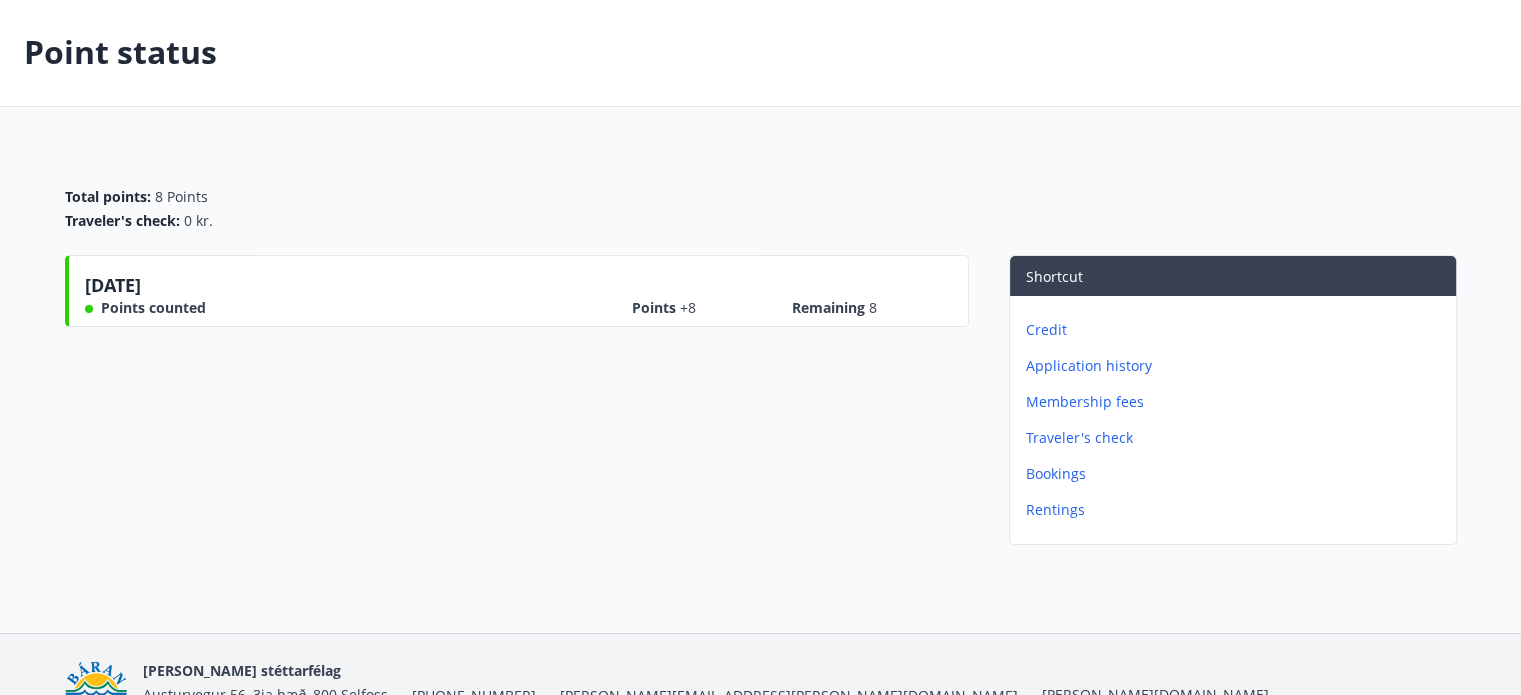 scroll, scrollTop: 0, scrollLeft: 0, axis: both 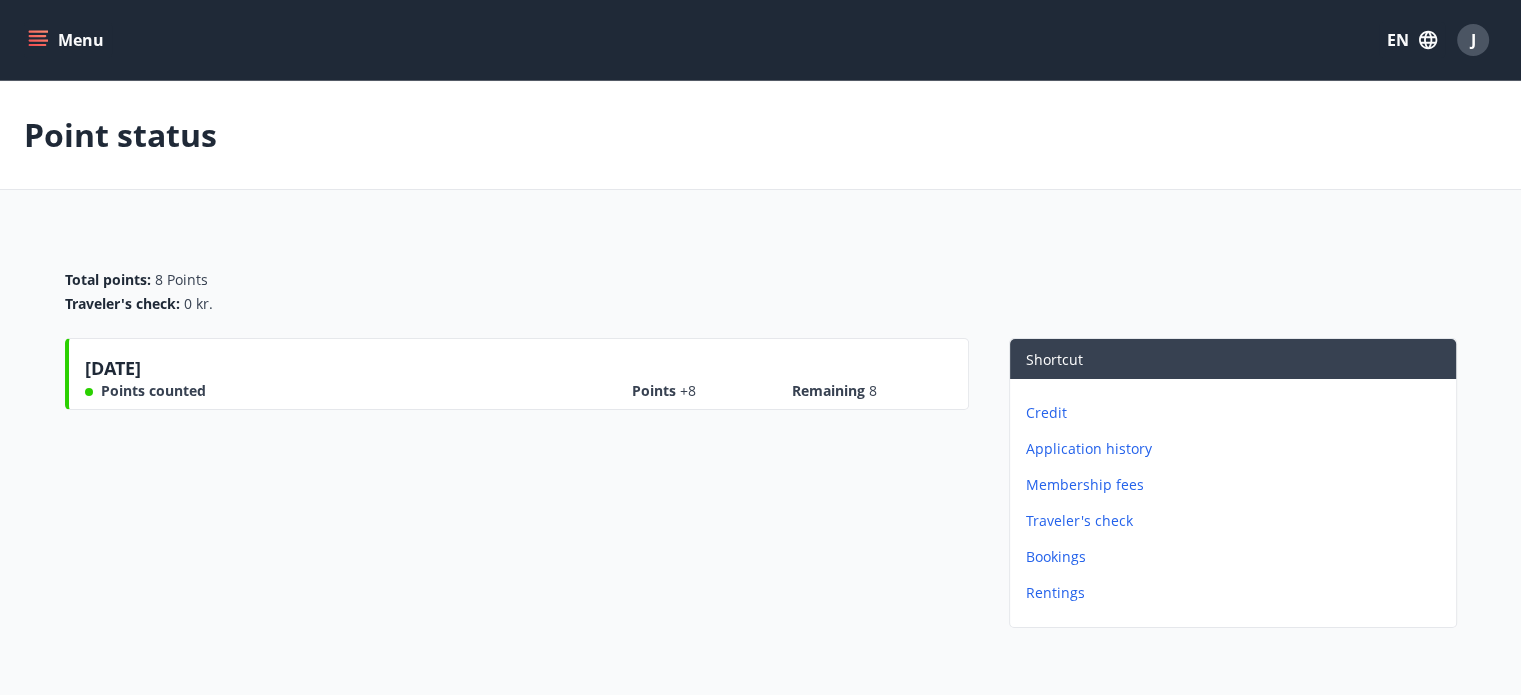 click 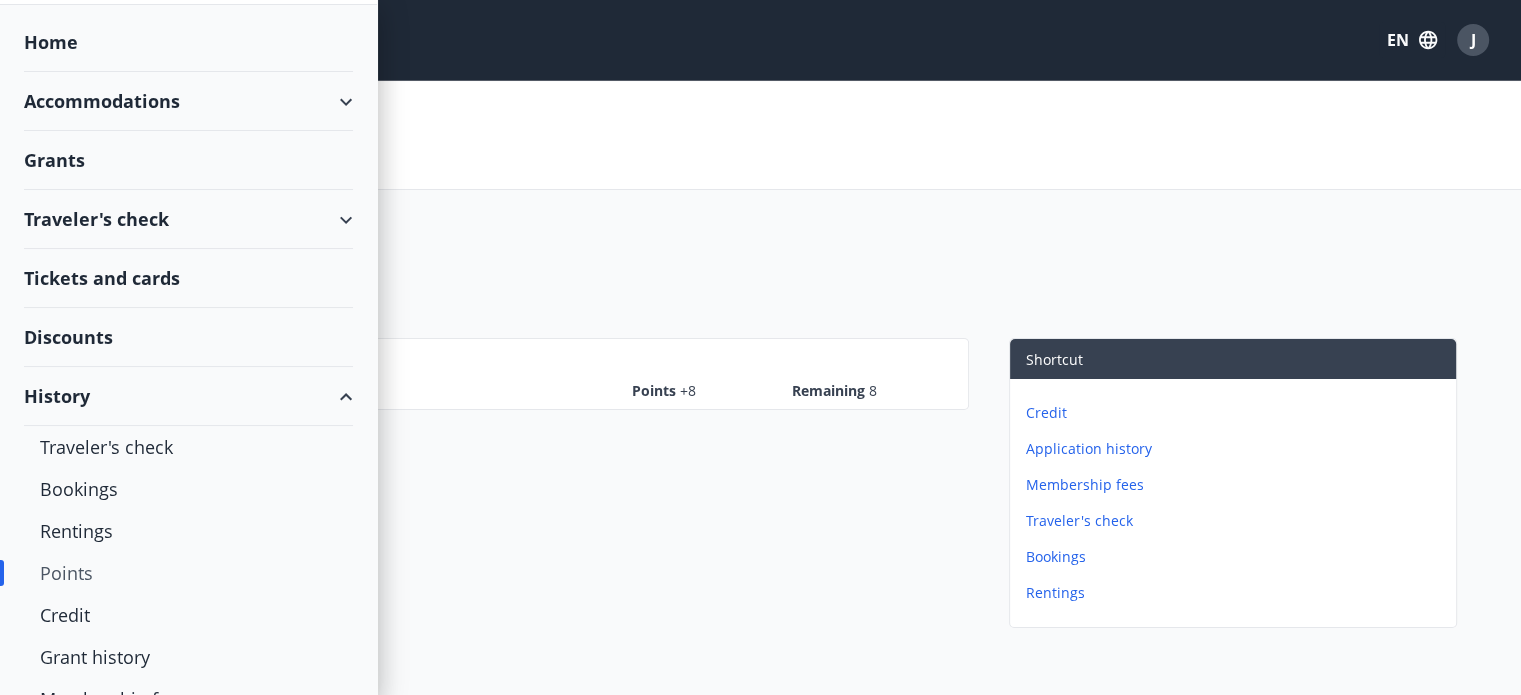 scroll, scrollTop: 157, scrollLeft: 0, axis: vertical 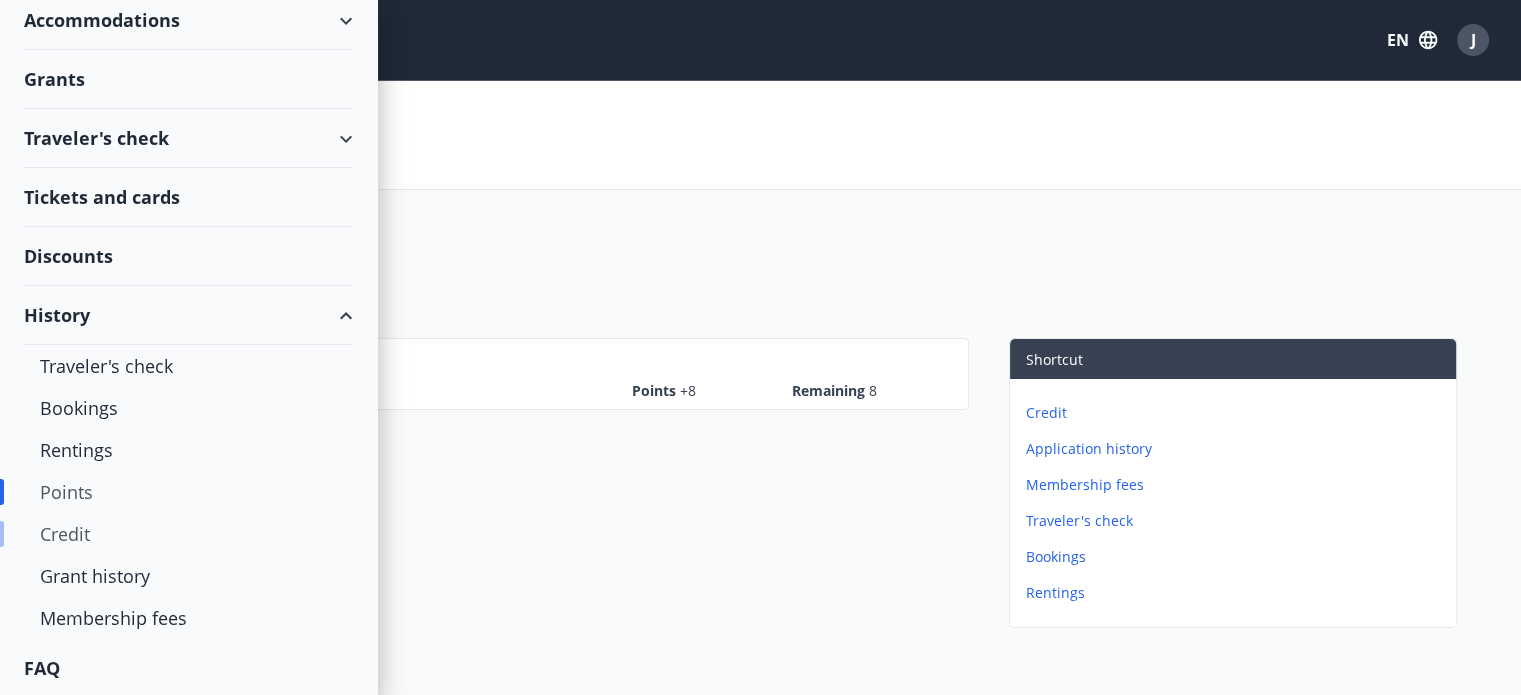 click on "Credit" at bounding box center [188, 534] 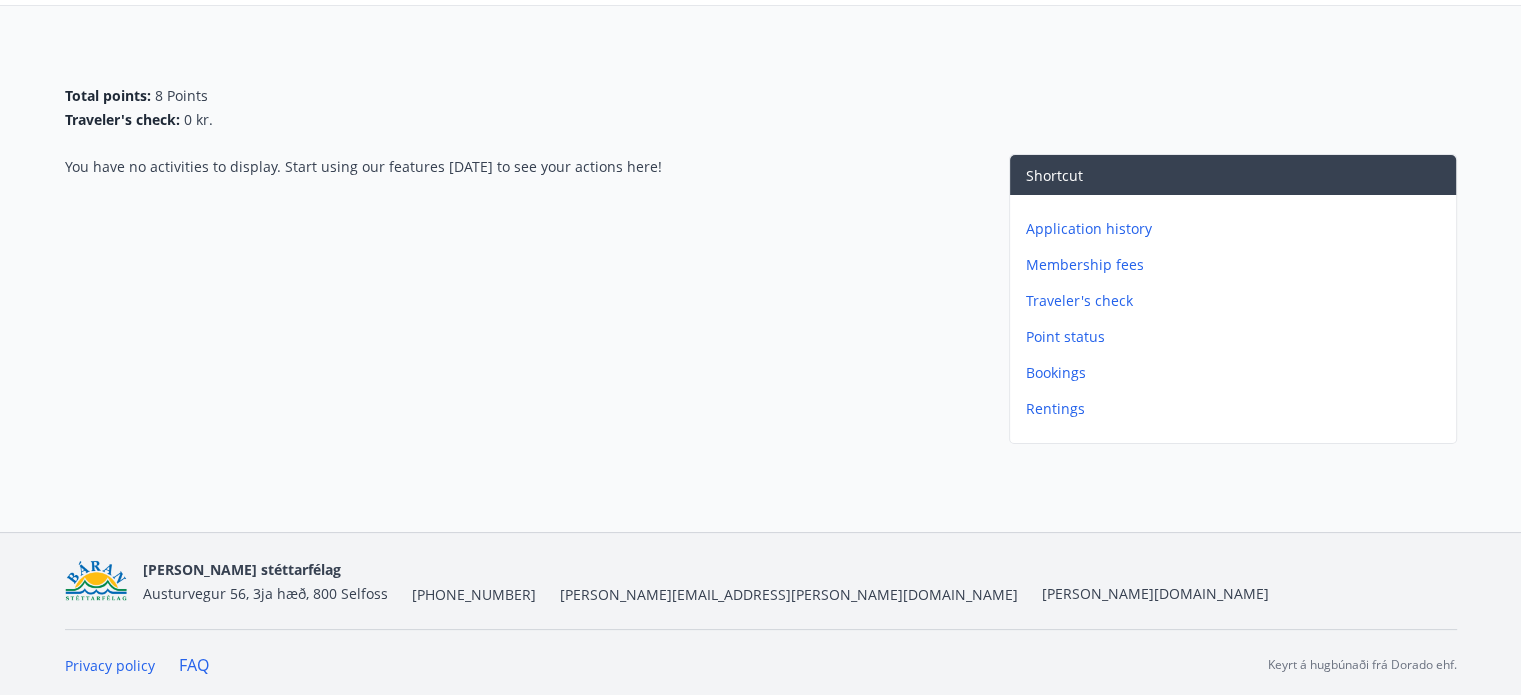 scroll, scrollTop: 188, scrollLeft: 0, axis: vertical 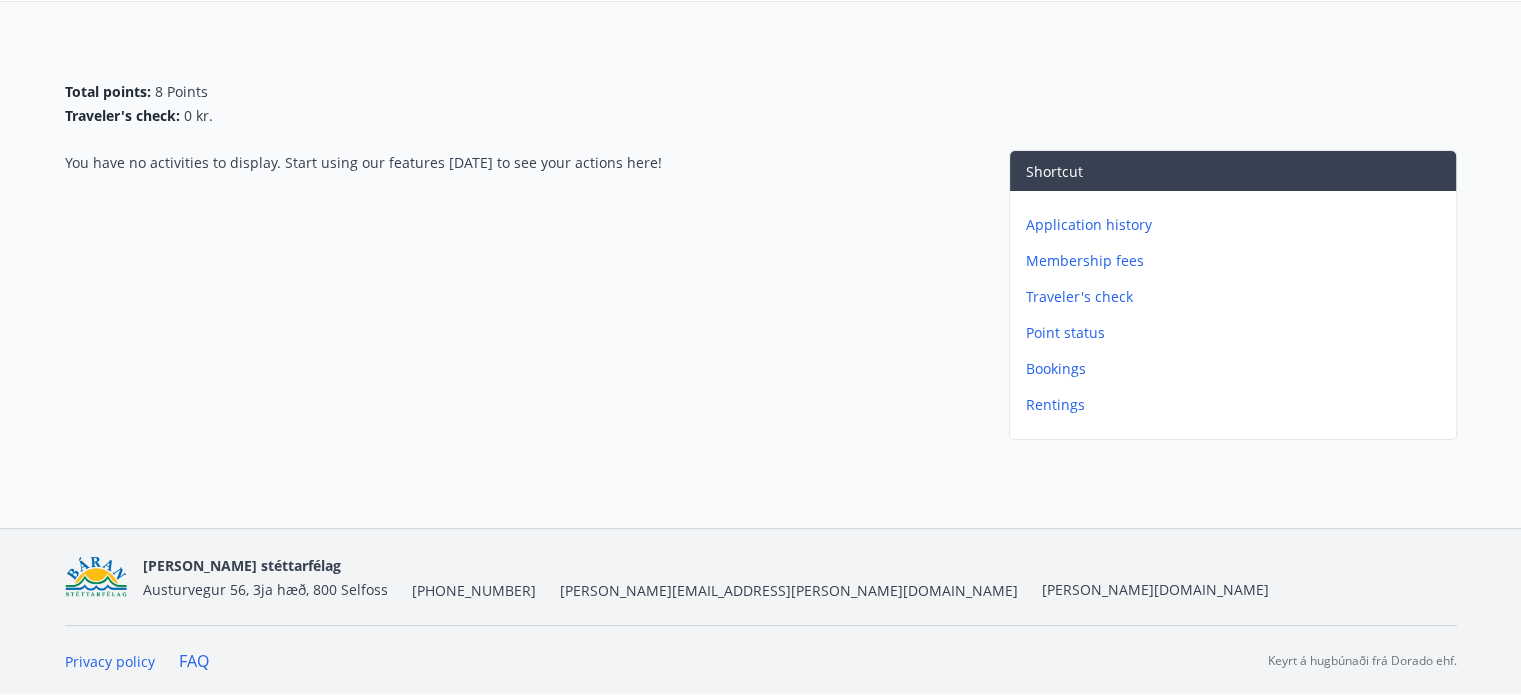 click on "Traveler's check" at bounding box center [1237, 297] 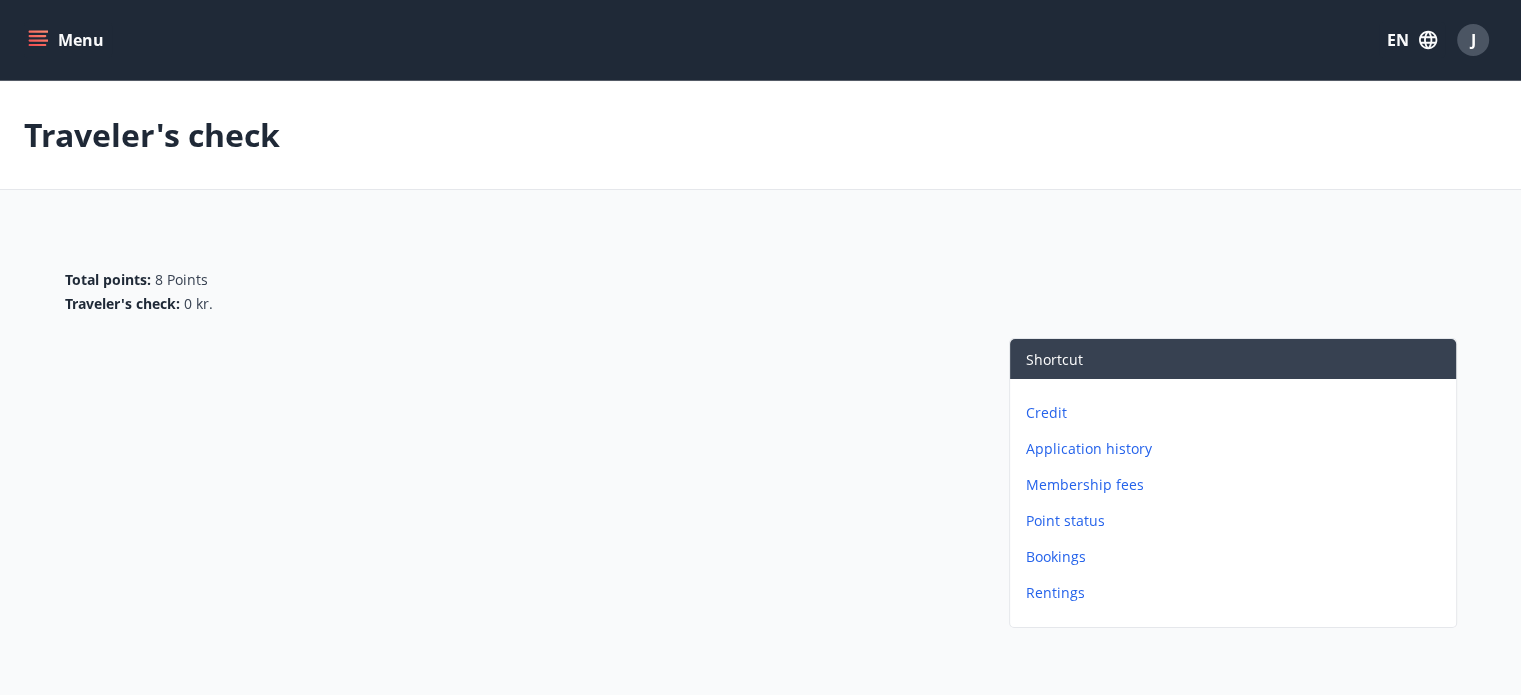 click on "Application history" at bounding box center (1237, 449) 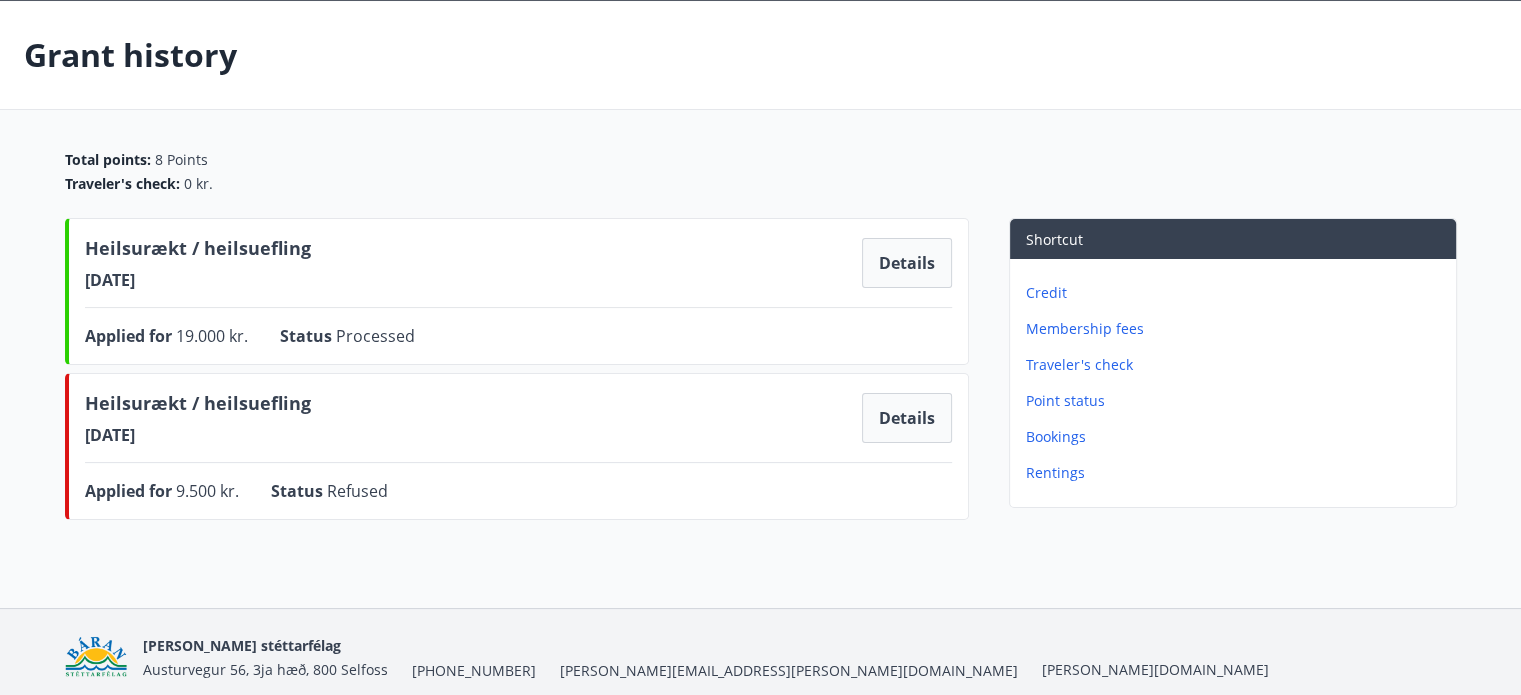 scroll, scrollTop: 0, scrollLeft: 0, axis: both 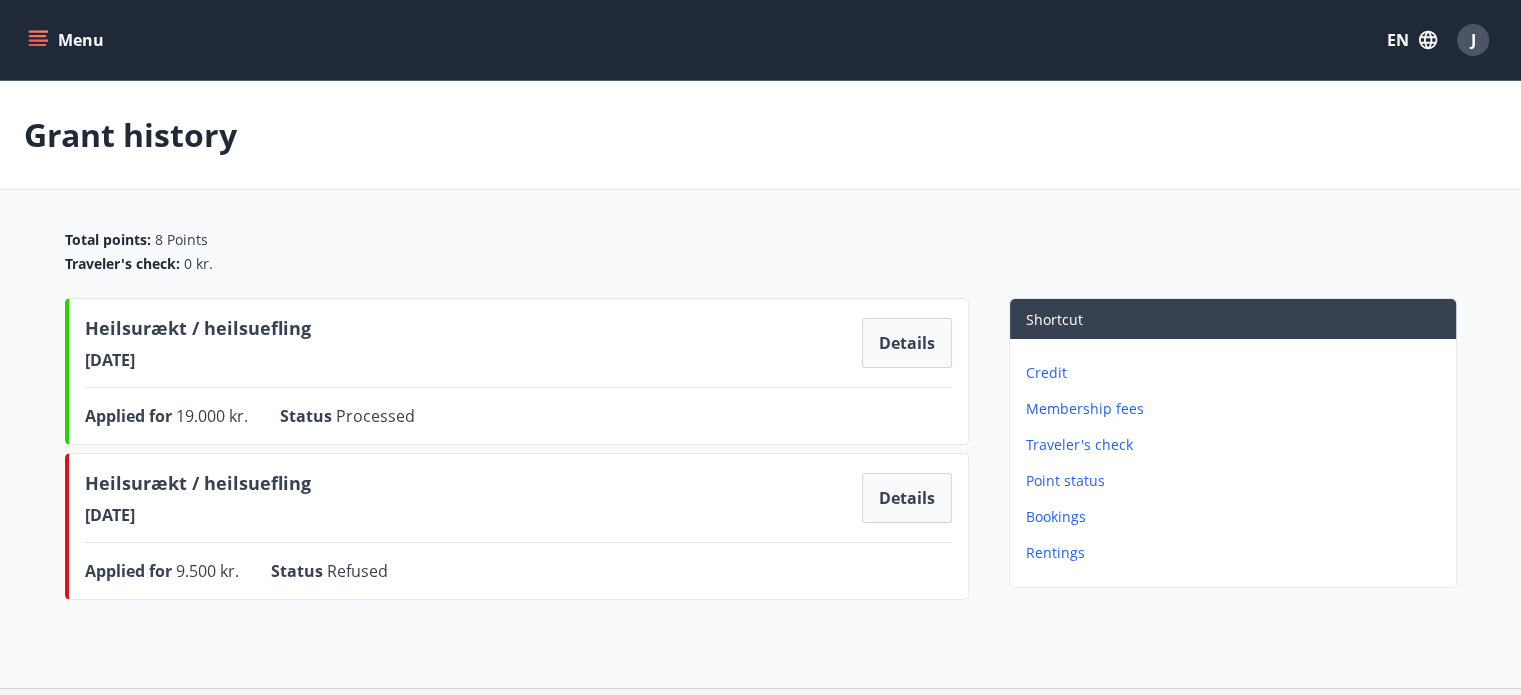 click on "Menu" at bounding box center (68, 40) 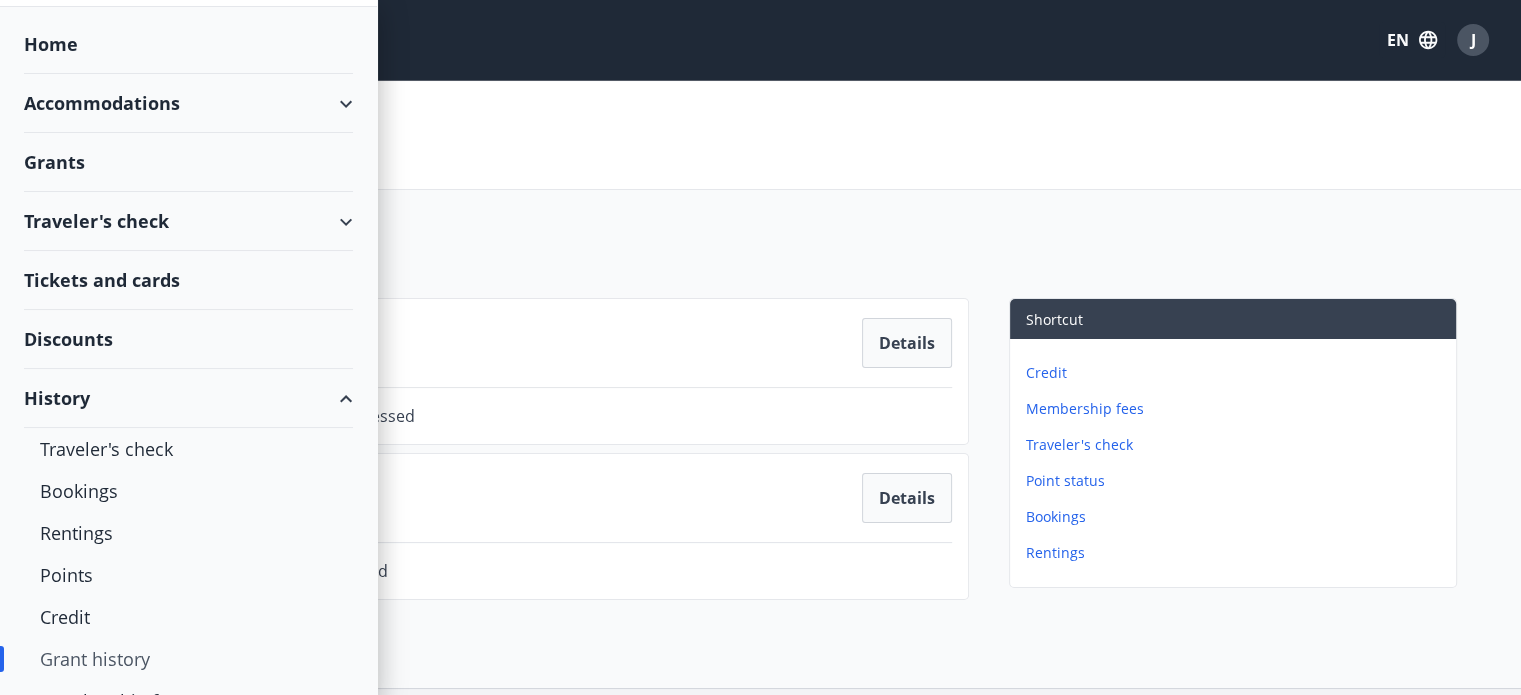 scroll, scrollTop: 157, scrollLeft: 0, axis: vertical 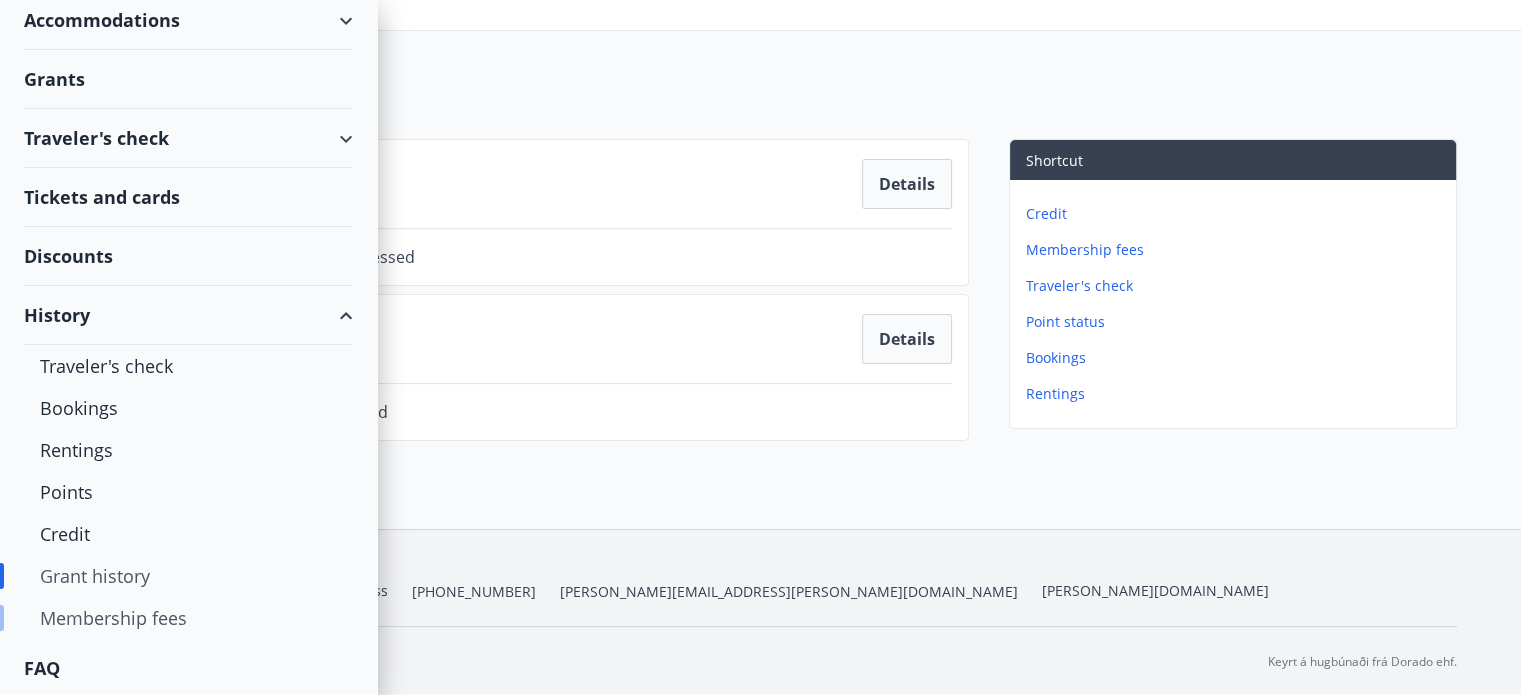 click on "Membership fees" at bounding box center (188, 618) 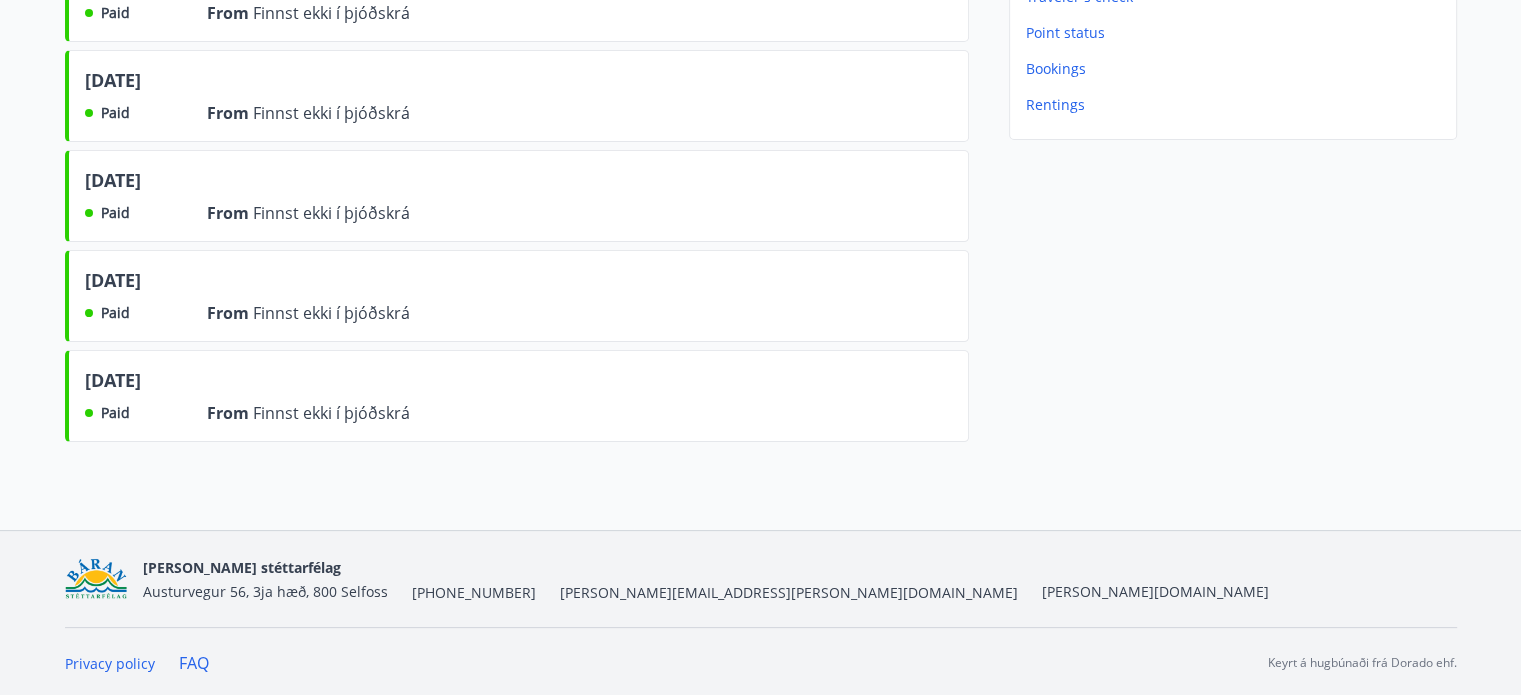 scroll, scrollTop: 148, scrollLeft: 0, axis: vertical 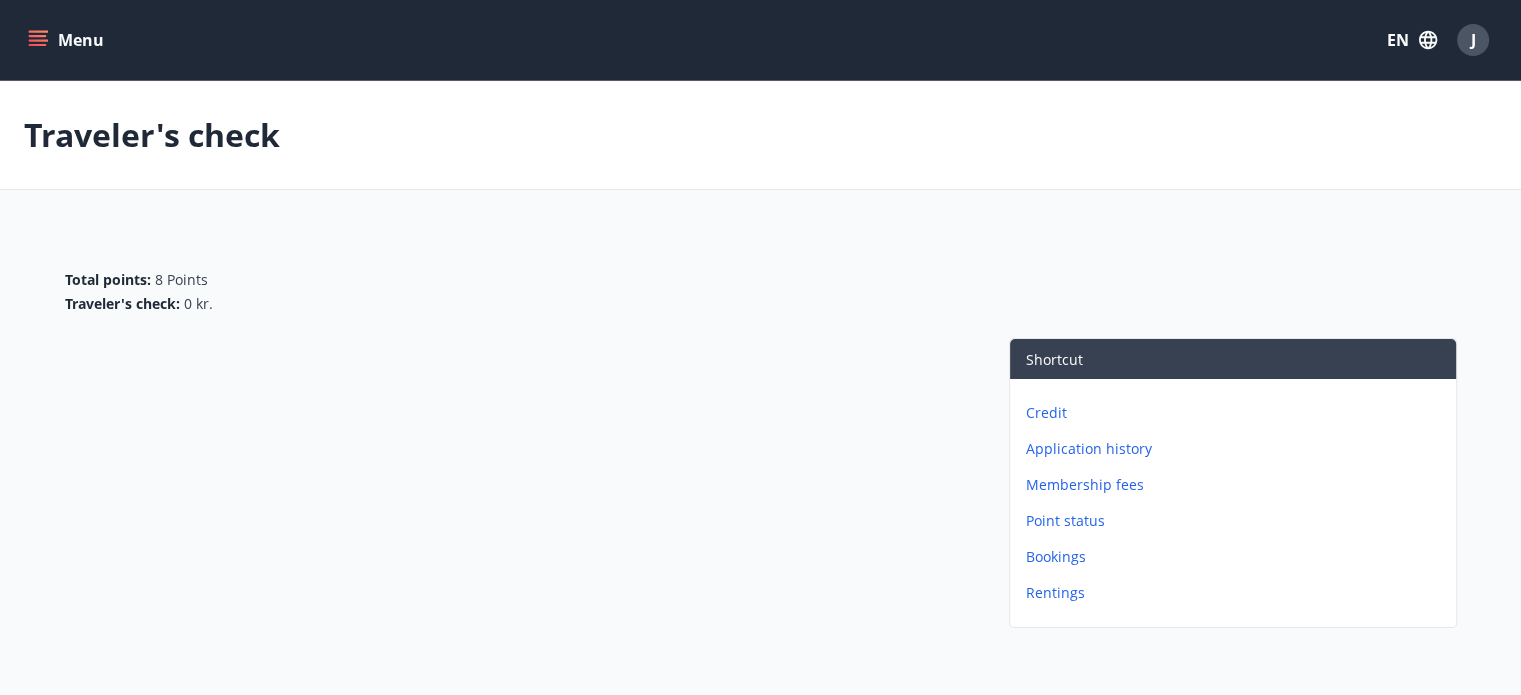 click 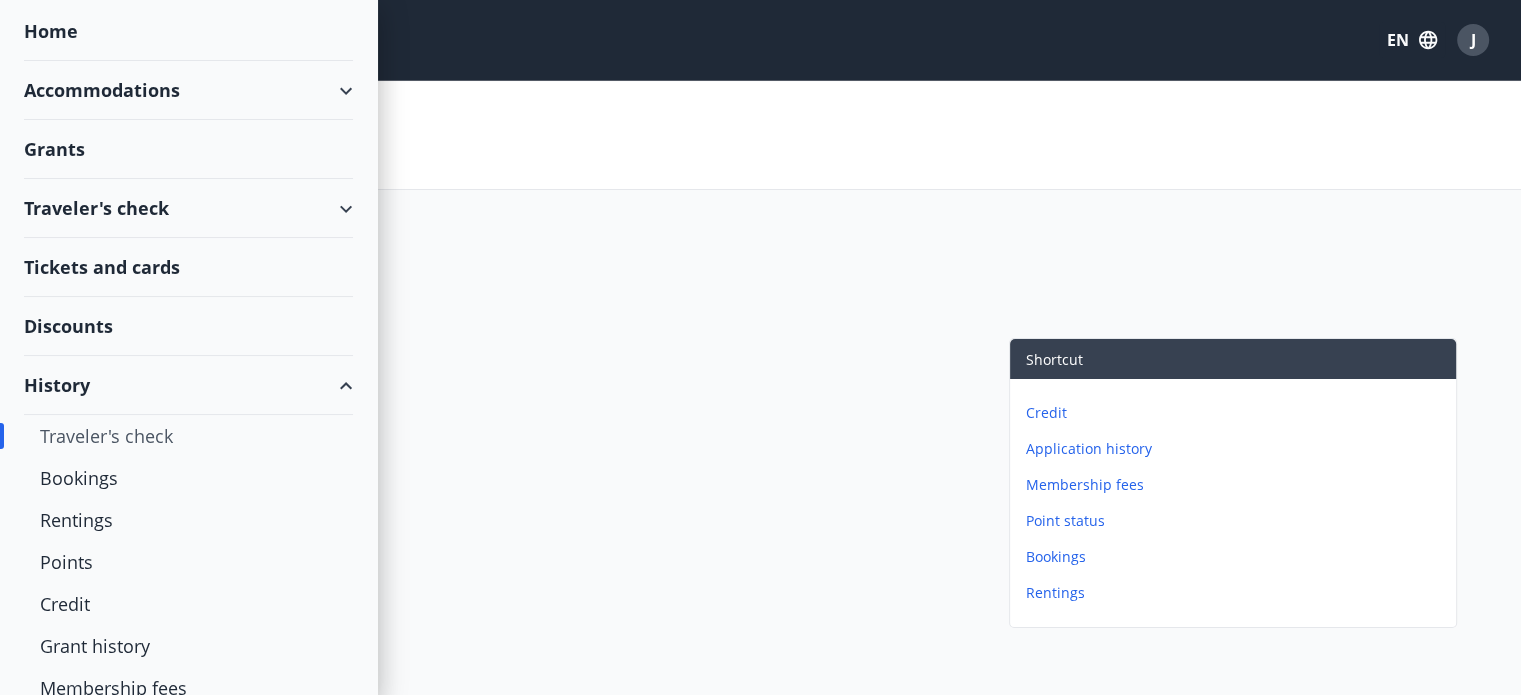 scroll, scrollTop: 157, scrollLeft: 0, axis: vertical 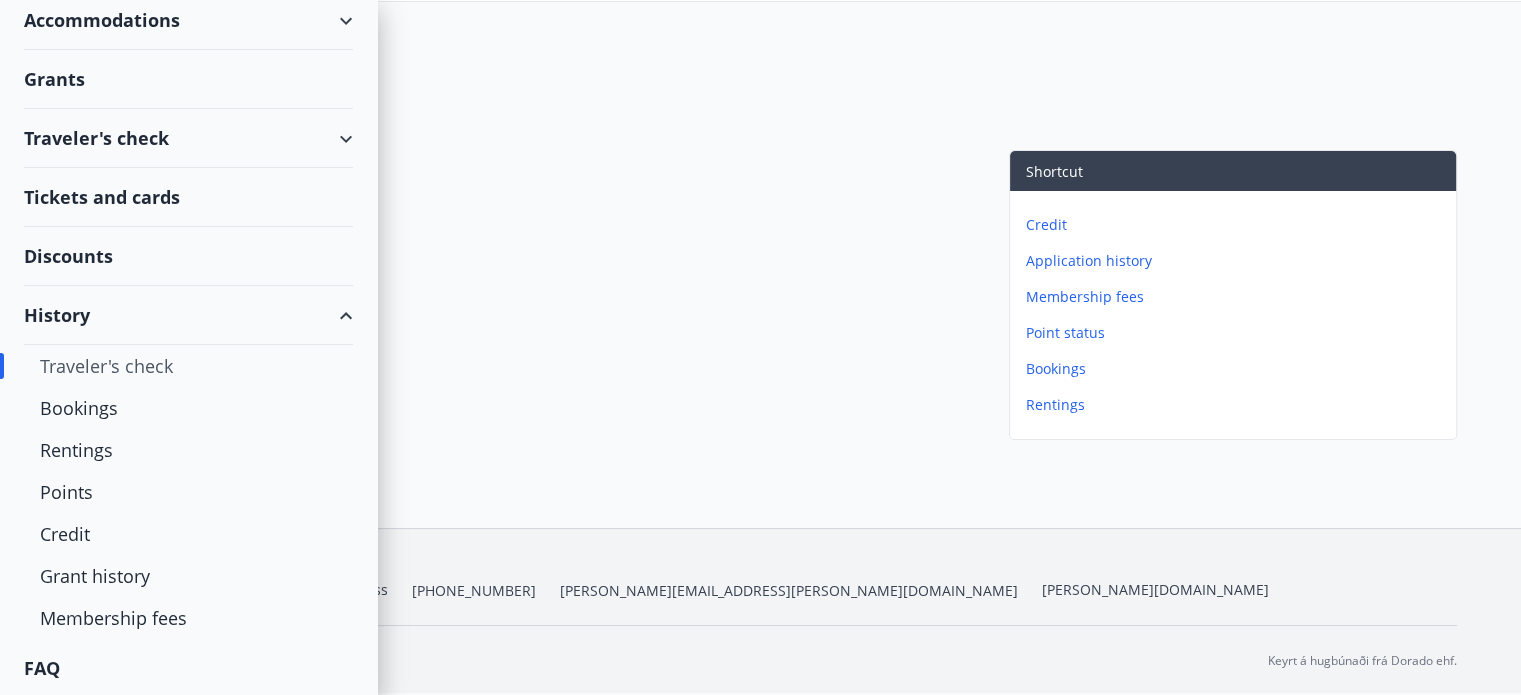 click on "Discounts" at bounding box center (188, 256) 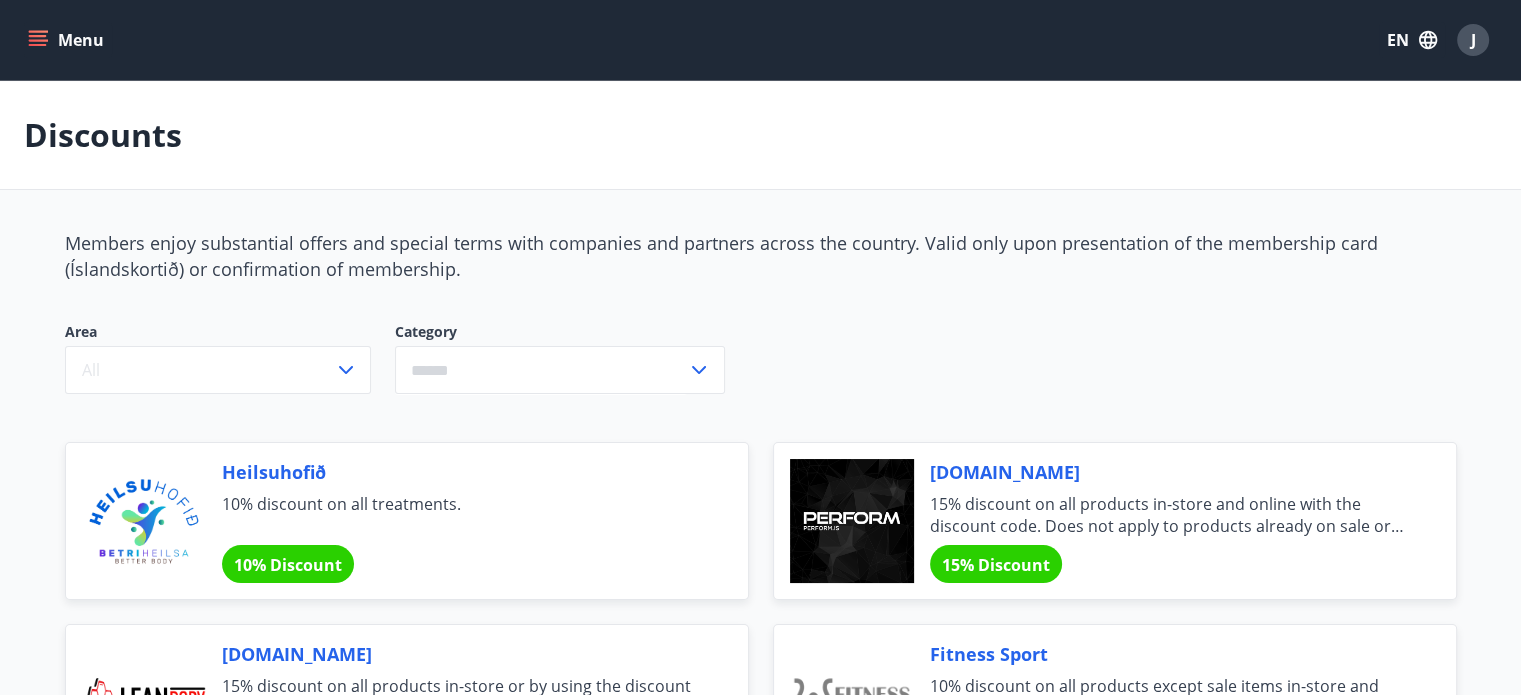 click on "Menu" at bounding box center (68, 40) 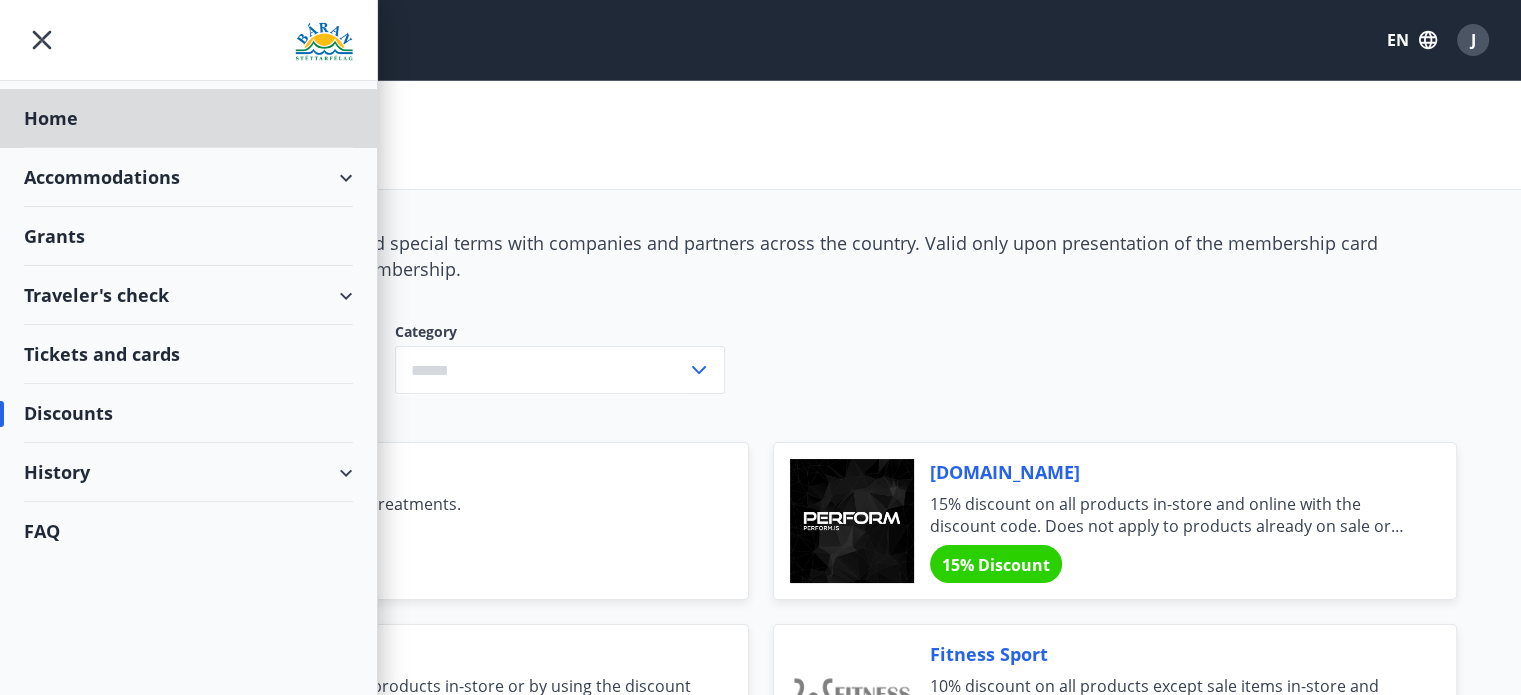 click on "Grants" at bounding box center (188, 118) 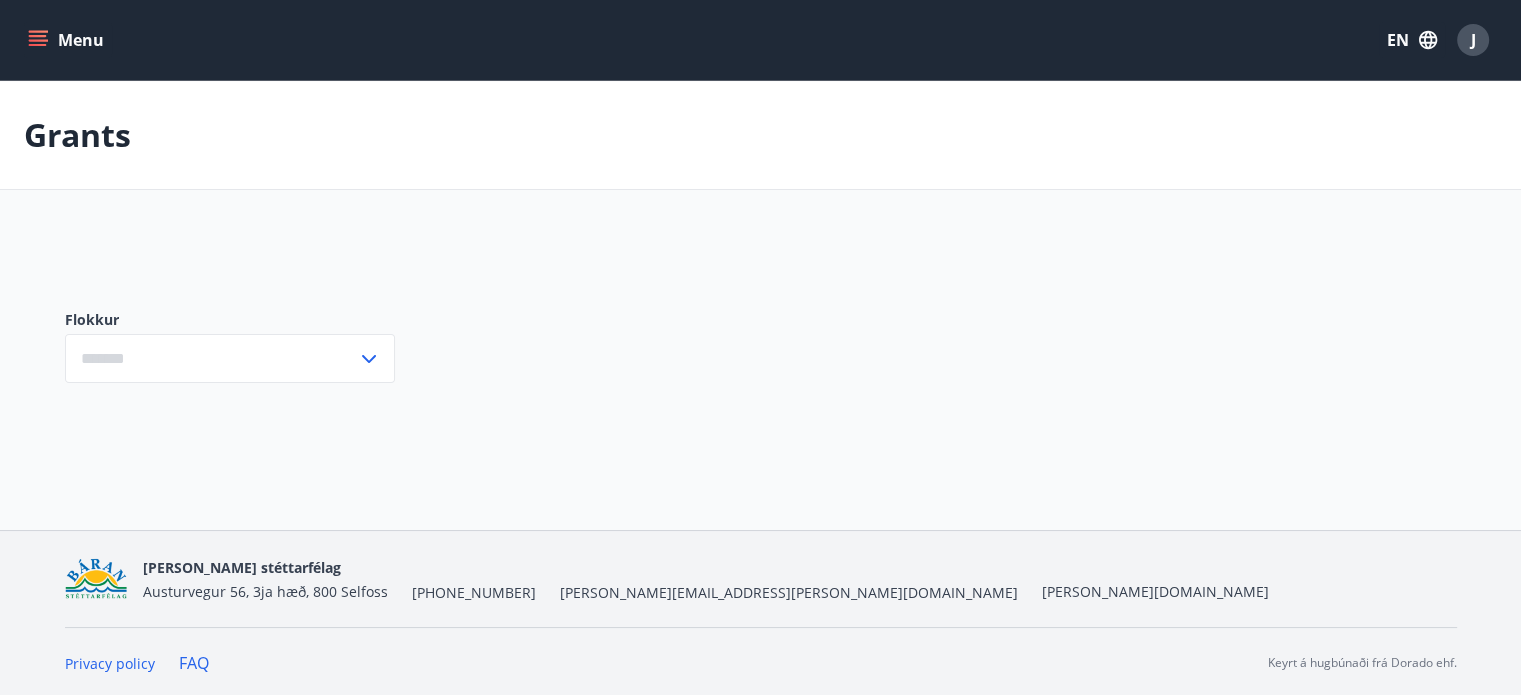 type on "***" 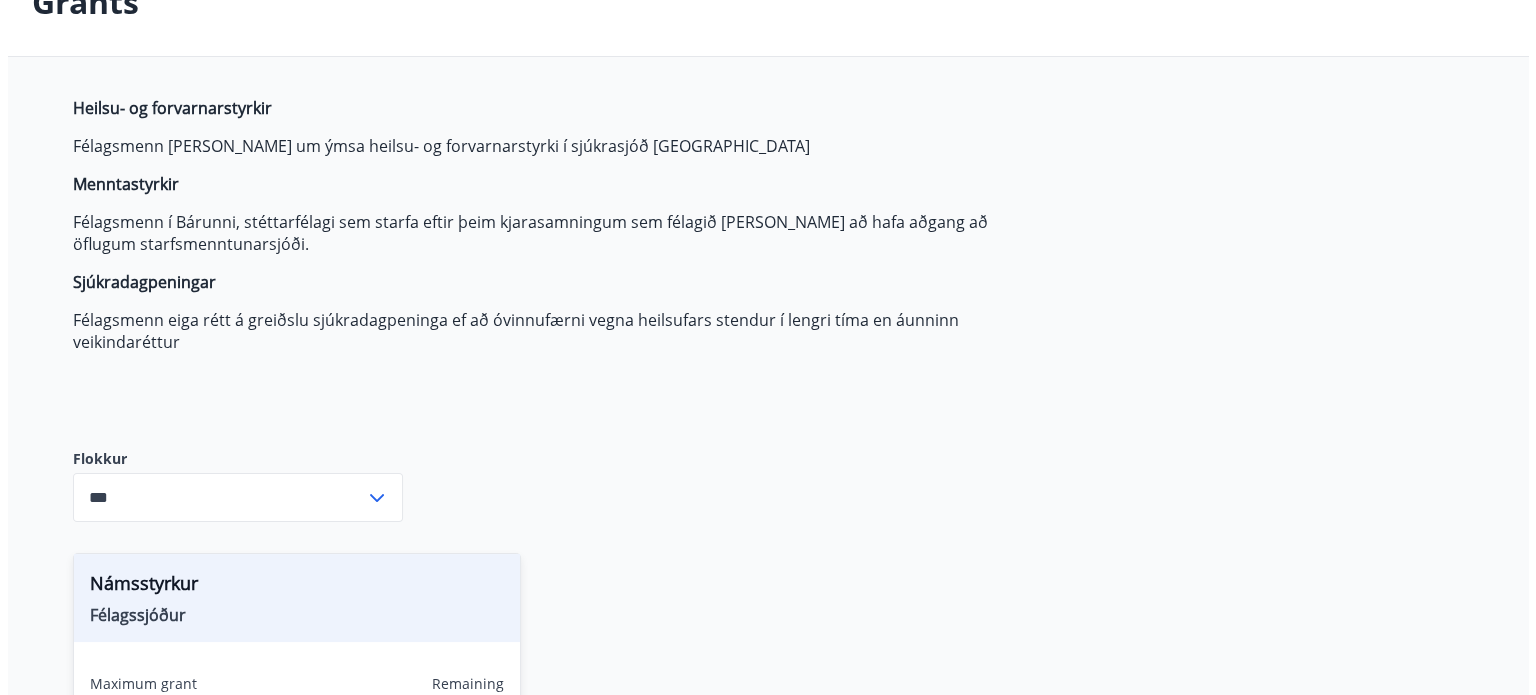 scroll, scrollTop: 0, scrollLeft: 0, axis: both 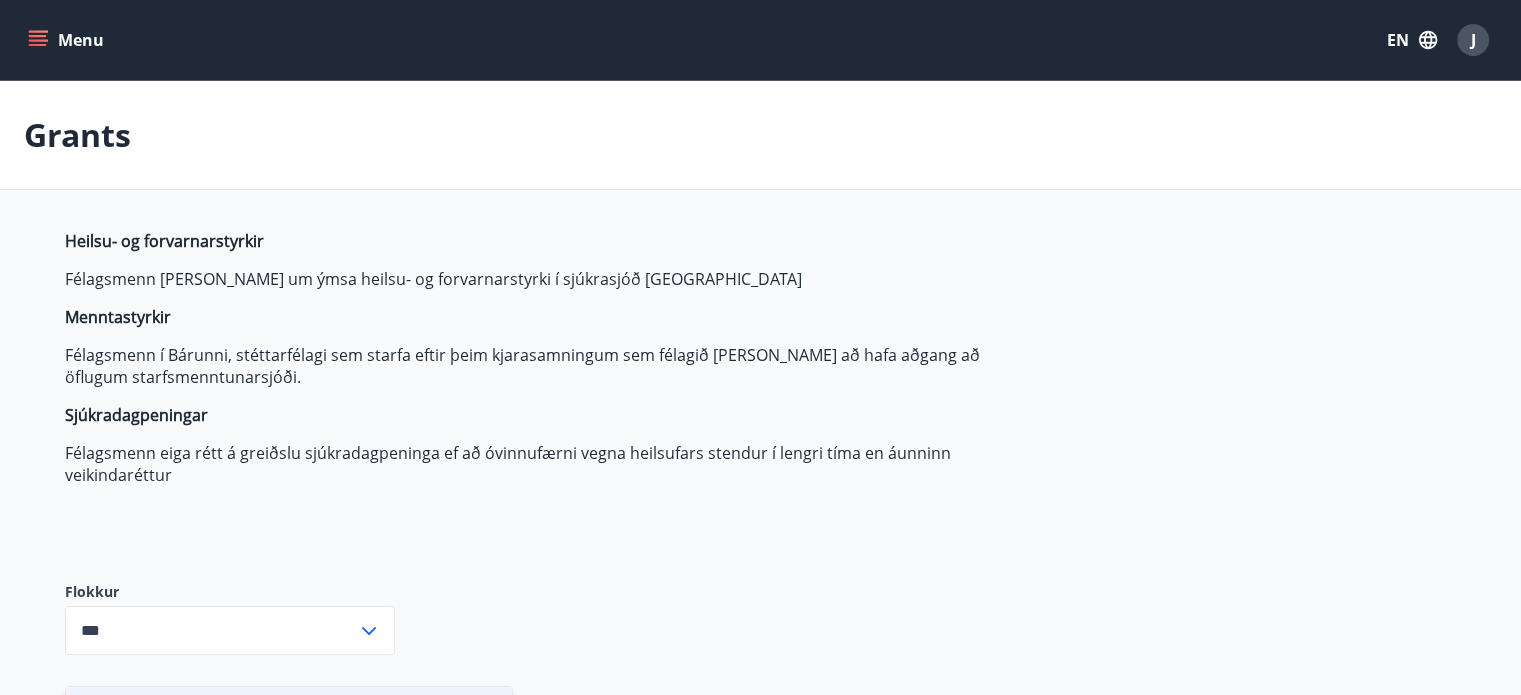 click on "J" at bounding box center (1473, 40) 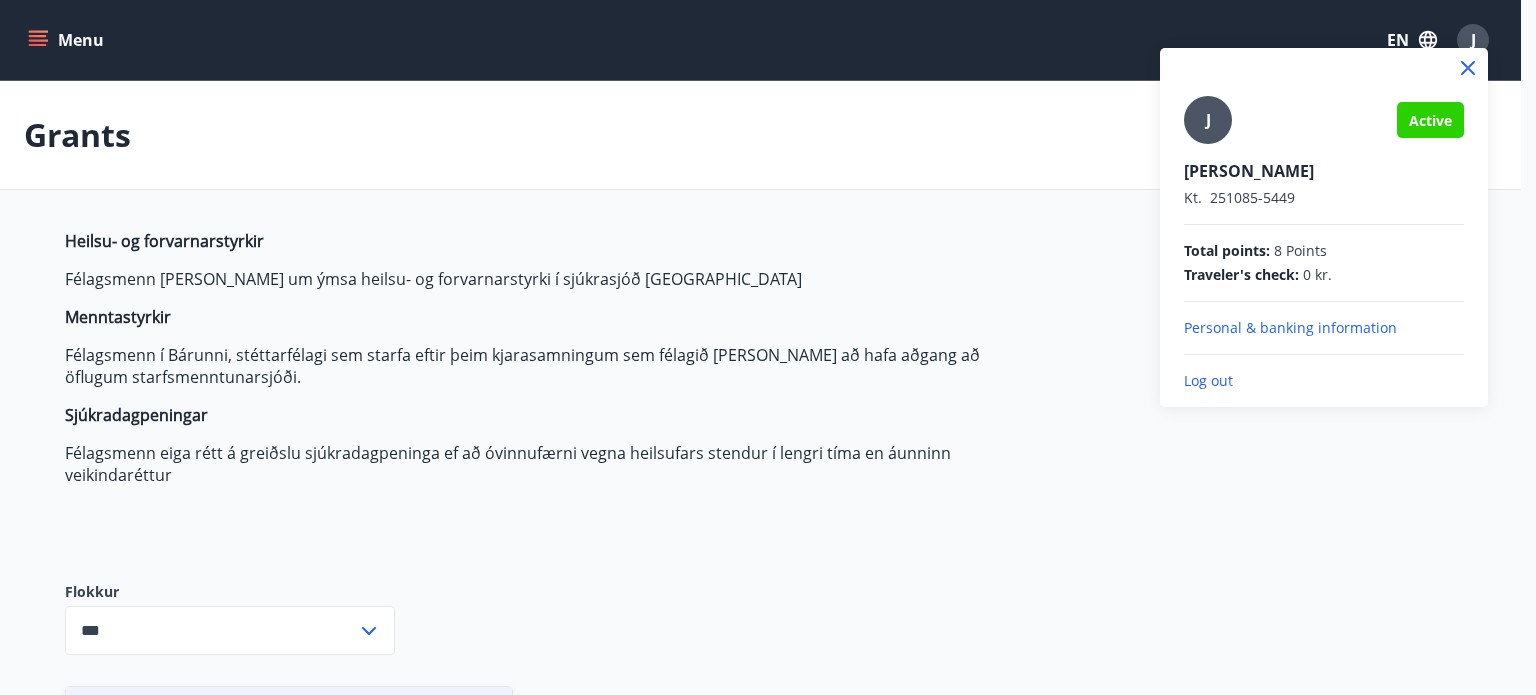 click on "Log out" at bounding box center (1324, 381) 